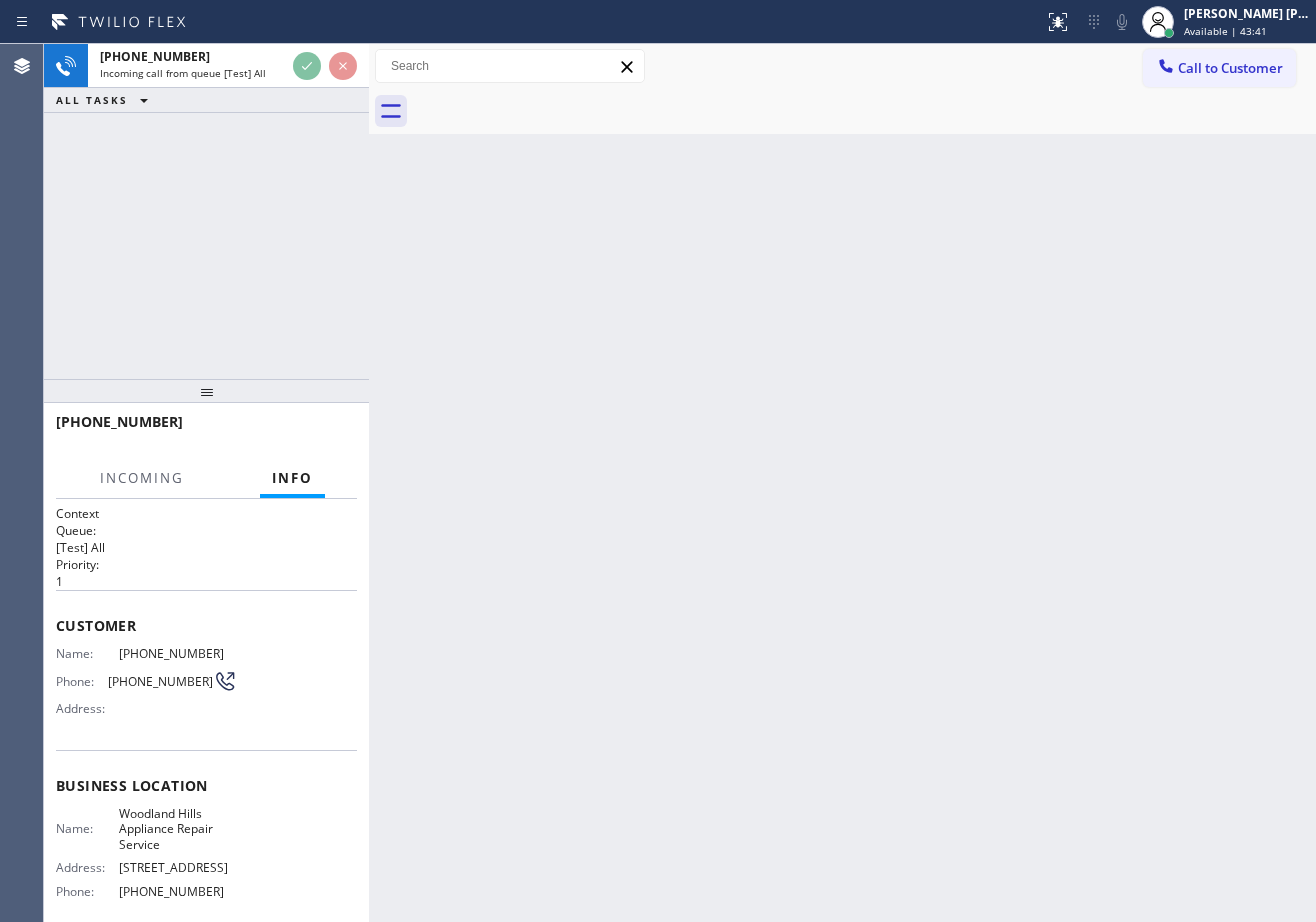 scroll, scrollTop: 0, scrollLeft: 0, axis: both 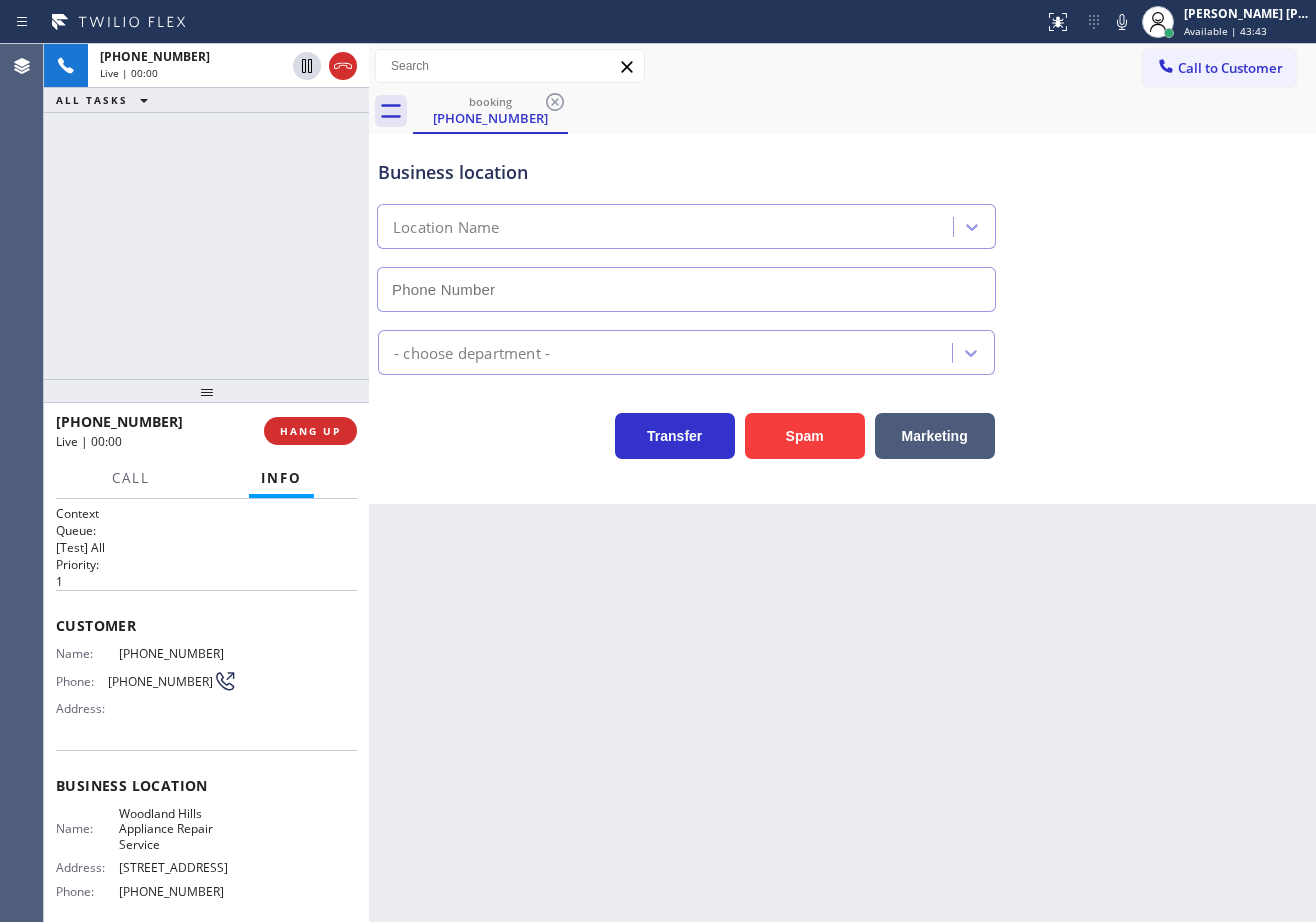type on "[PHONE_NUMBER]" 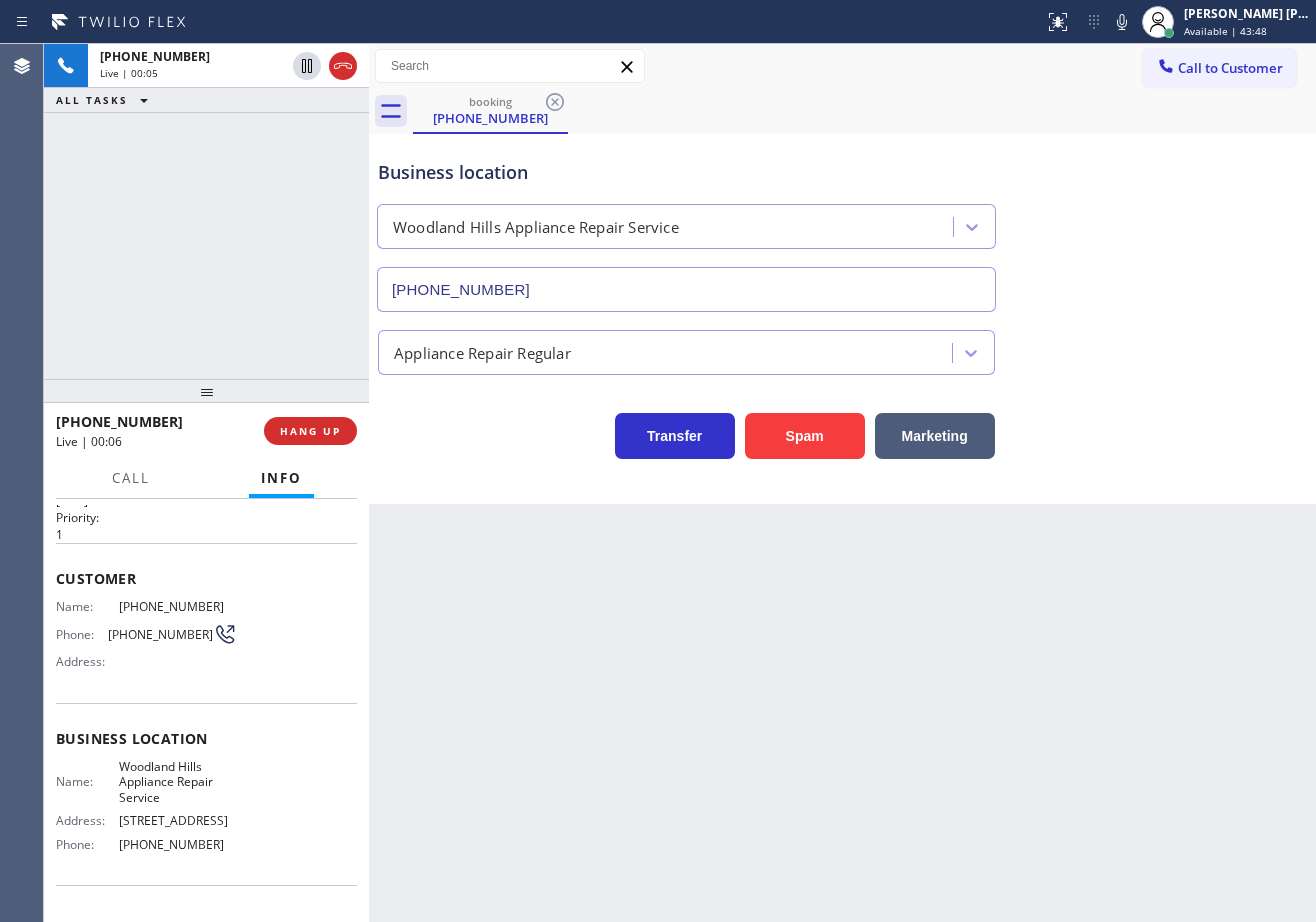 scroll, scrollTop: 0, scrollLeft: 0, axis: both 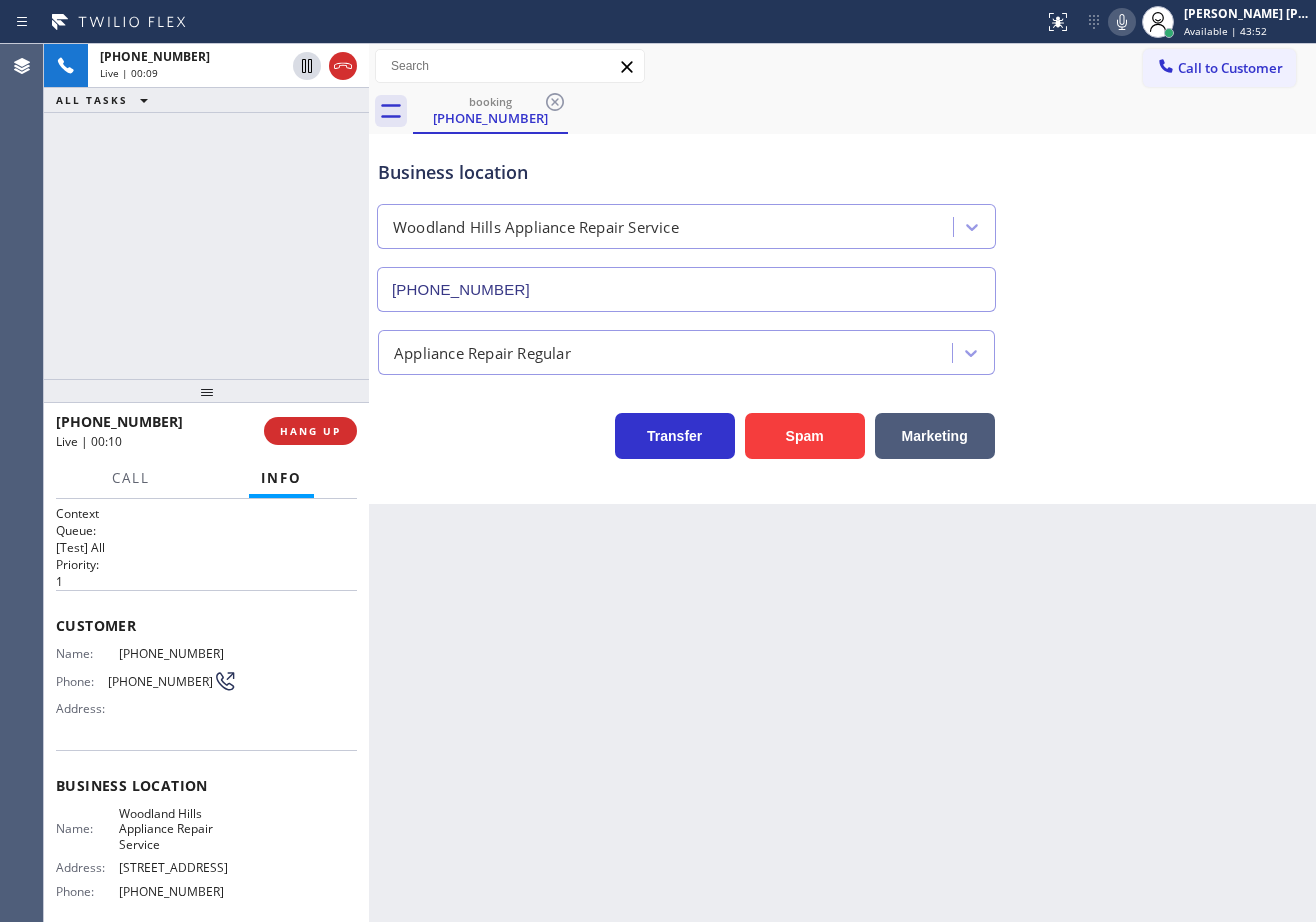 click 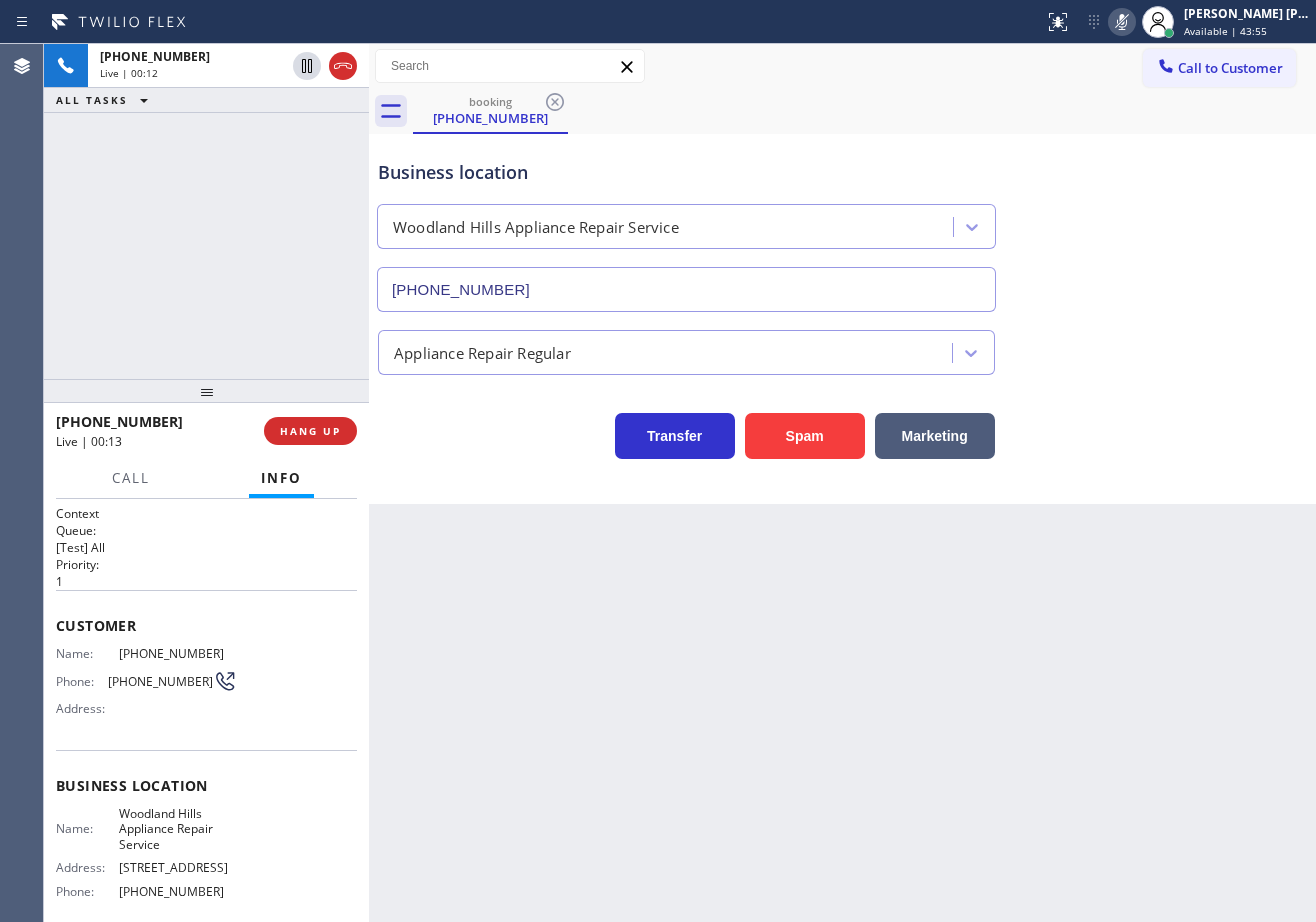 click 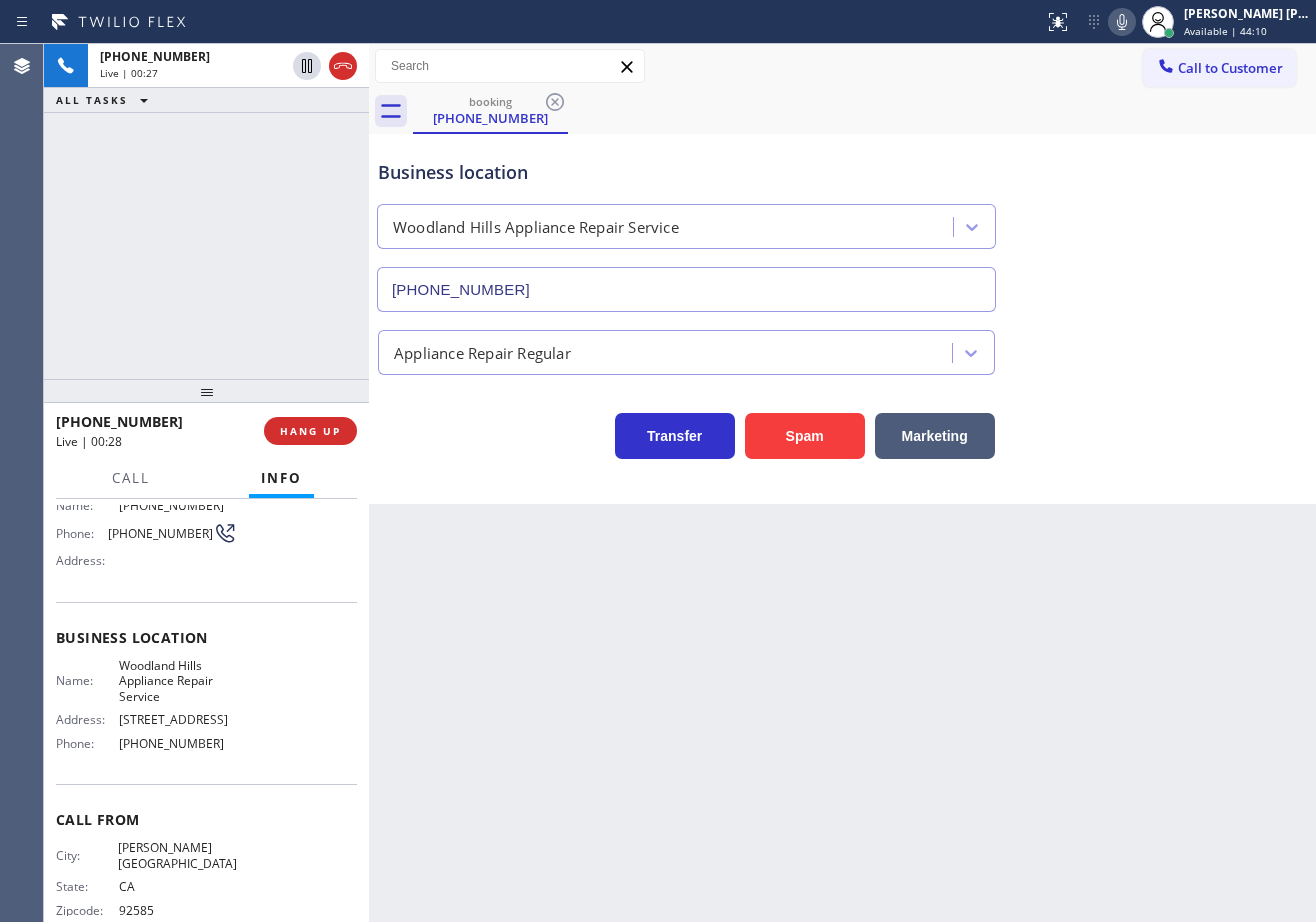 scroll, scrollTop: 183, scrollLeft: 0, axis: vertical 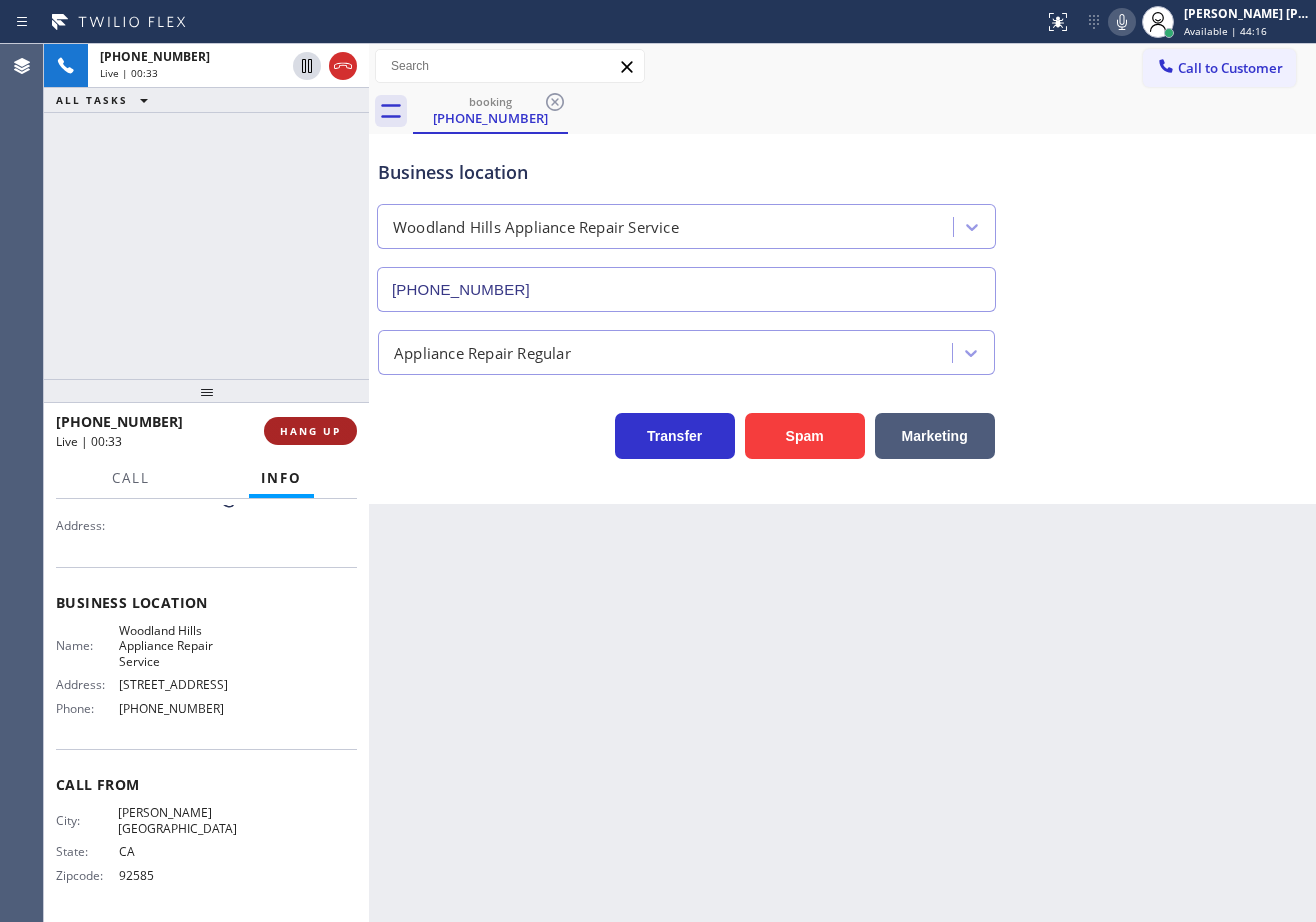 click on "HANG UP" at bounding box center [310, 431] 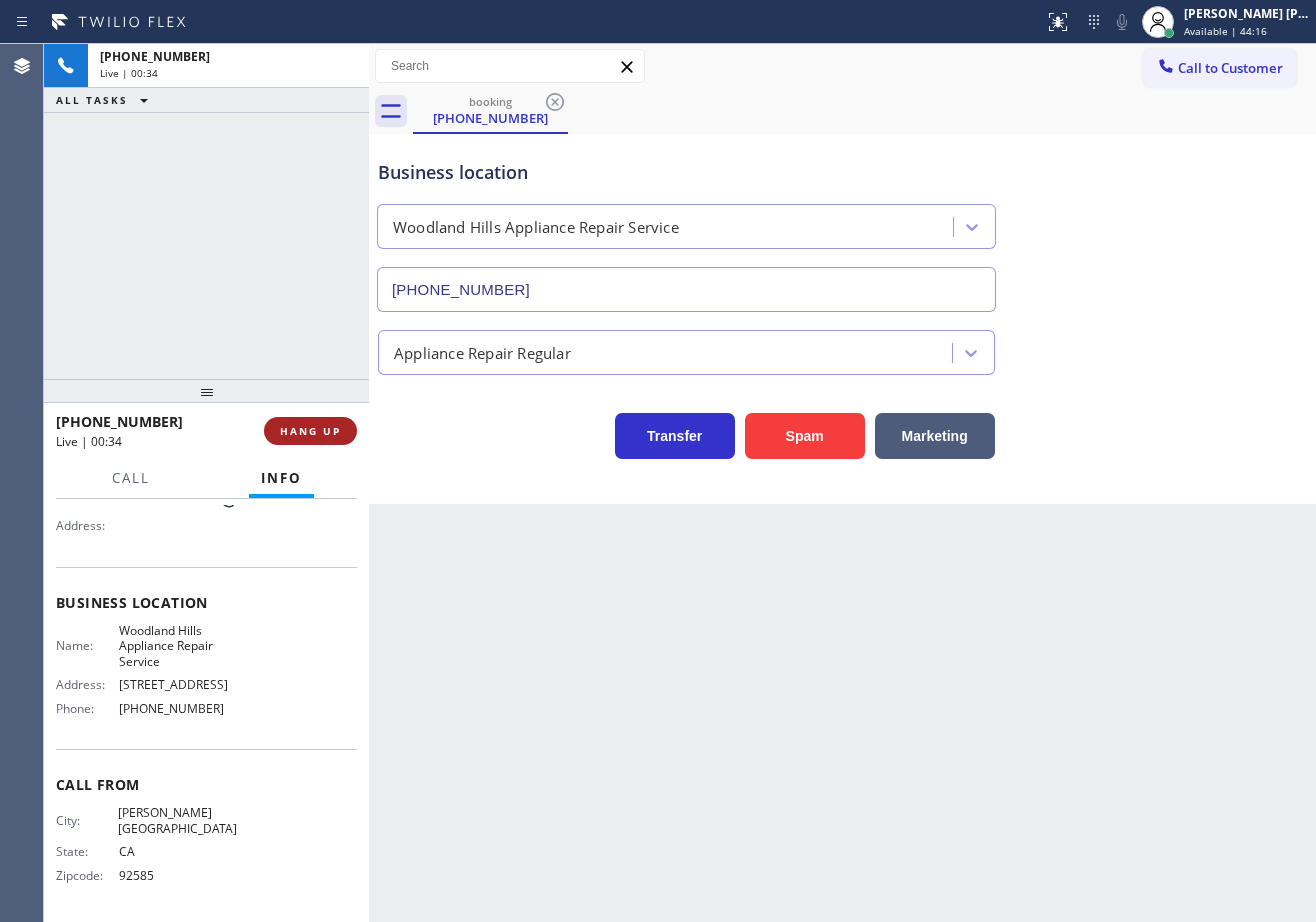 click on "HANG UP" at bounding box center (310, 431) 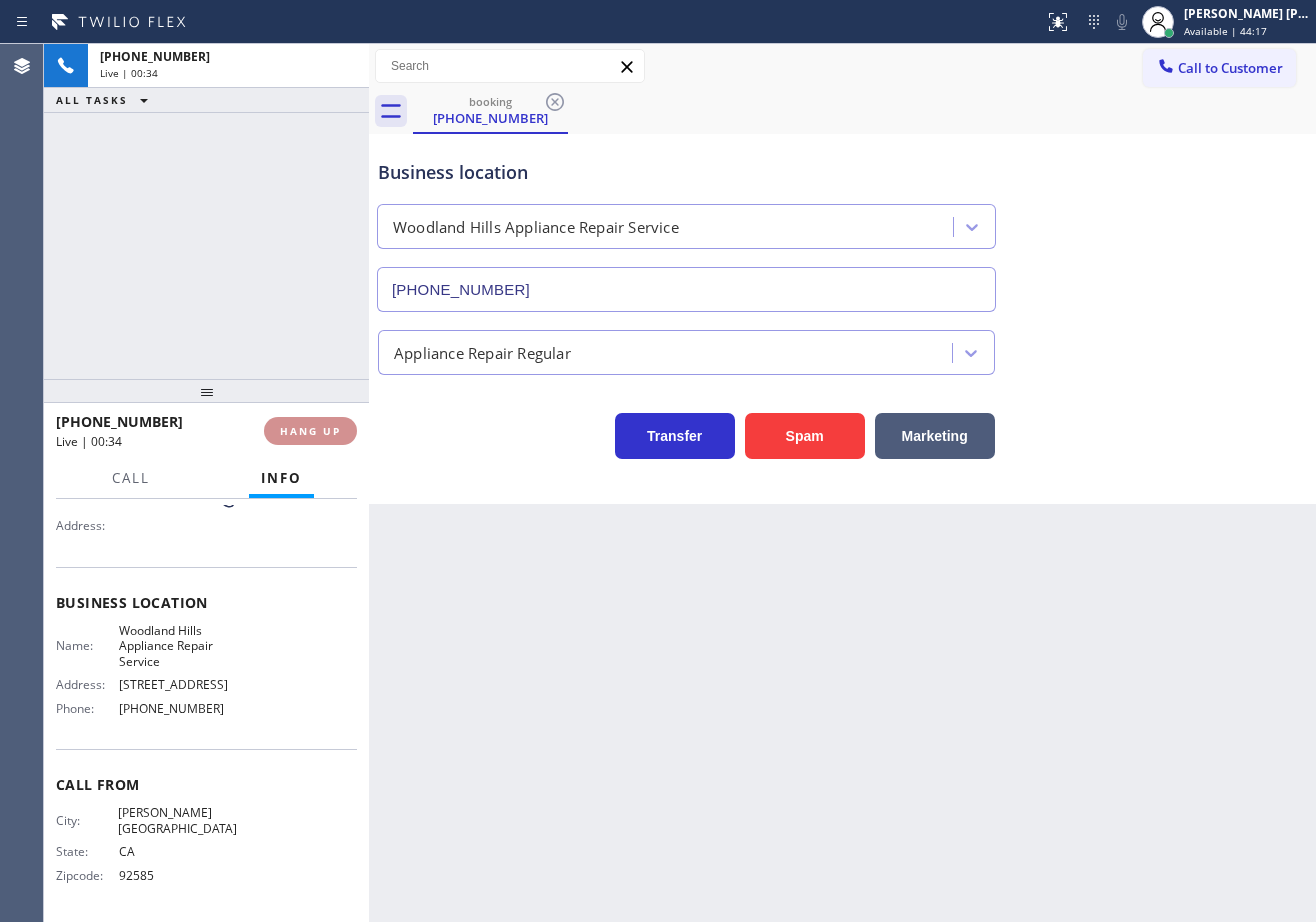 click on "HANG UP" at bounding box center (310, 431) 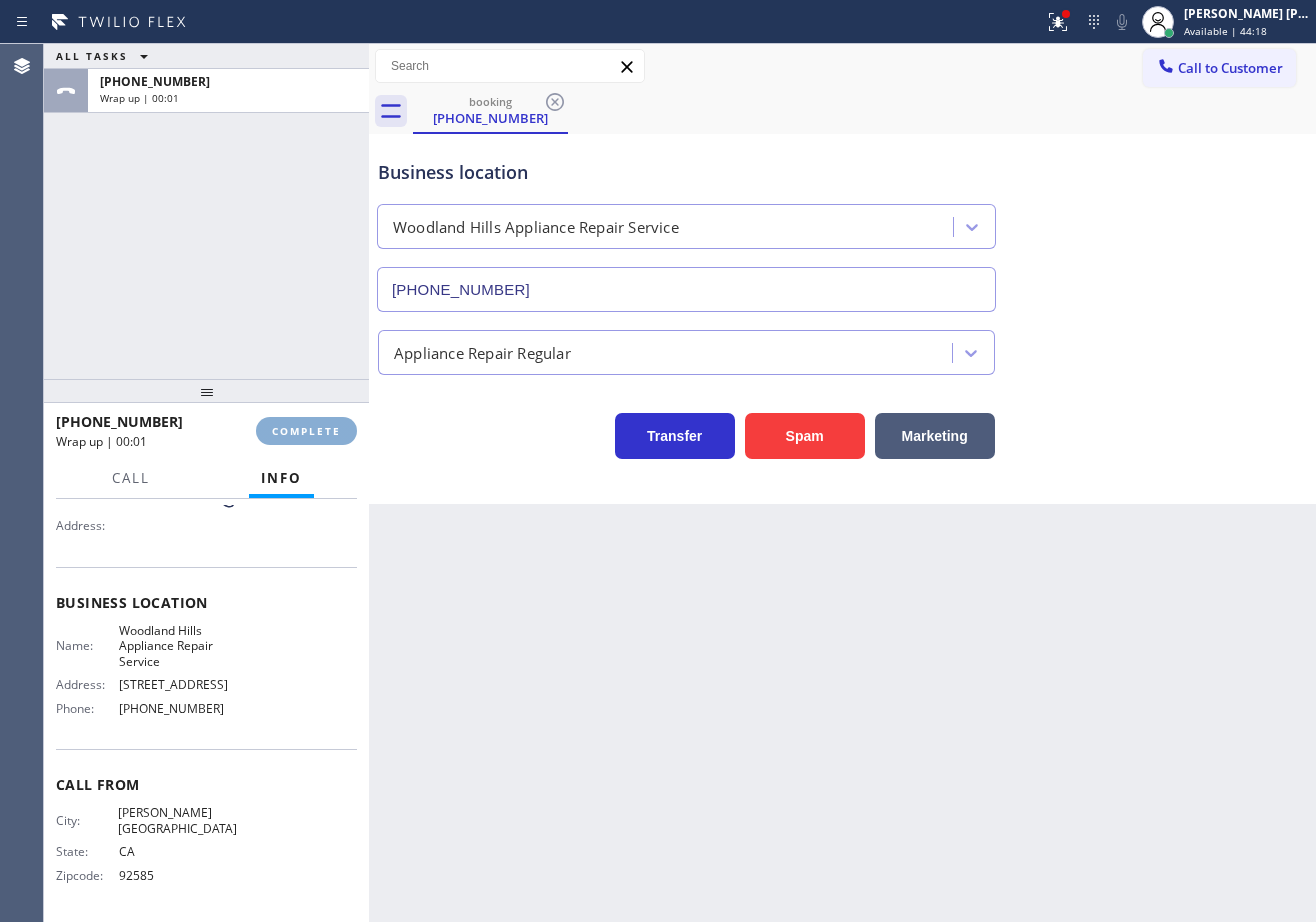 click on "Classify the call LOCATION NAME Oasis Plumbers [GEOGRAPHIC_DATA] FROM PHONE [PHONE_NUMBER] TO PHONE [PHONE_NUMBER] Status: COMPLETED REASON: New Customer - Booked Save Classify the call LOCATION NAME Wolf Appliance Repair [GEOGRAPHIC_DATA] FROM PHONE [PHONE_NUMBER] TO PHONE [PHONE_NUMBER] Status: COMPLETED REASON: Not Booked - All other reasons Save Classify the call LOCATION NAME Red Apple Appliance Repair Sammamish FROM PHONE [PHONE_NUMBER] TO PHONE [PHONE_NUMBER] Status: COMPLETED REASON: Not Booked - All other reasons Save Classify the call LOCATION NAME Palmdale Appliance Repair FROM PHONE [PHONE_NUMBER] TO PHONE [PHONE_NUMBER] Status: COMPLETED REASON: Not Booked - All other reasons Save Classify the call LOCATION NAME [DOMAIN_NAME] ([US_STATE], Google Ads) FROM PHONE [PHONE_NUMBER] TO PHONE [PHONE_NUMBER] Status: COMPLETED REASON: Not Booked - All other reasons Save Classify the call LOCATION NAME E Appliance Repair and HVAC FROM PHONE [PHONE_NUMBER] TO PHONE [PHONE_NUMBER] Status: COMPLETED REASON: Save ALL TASKS Call" at bounding box center (680, 483) 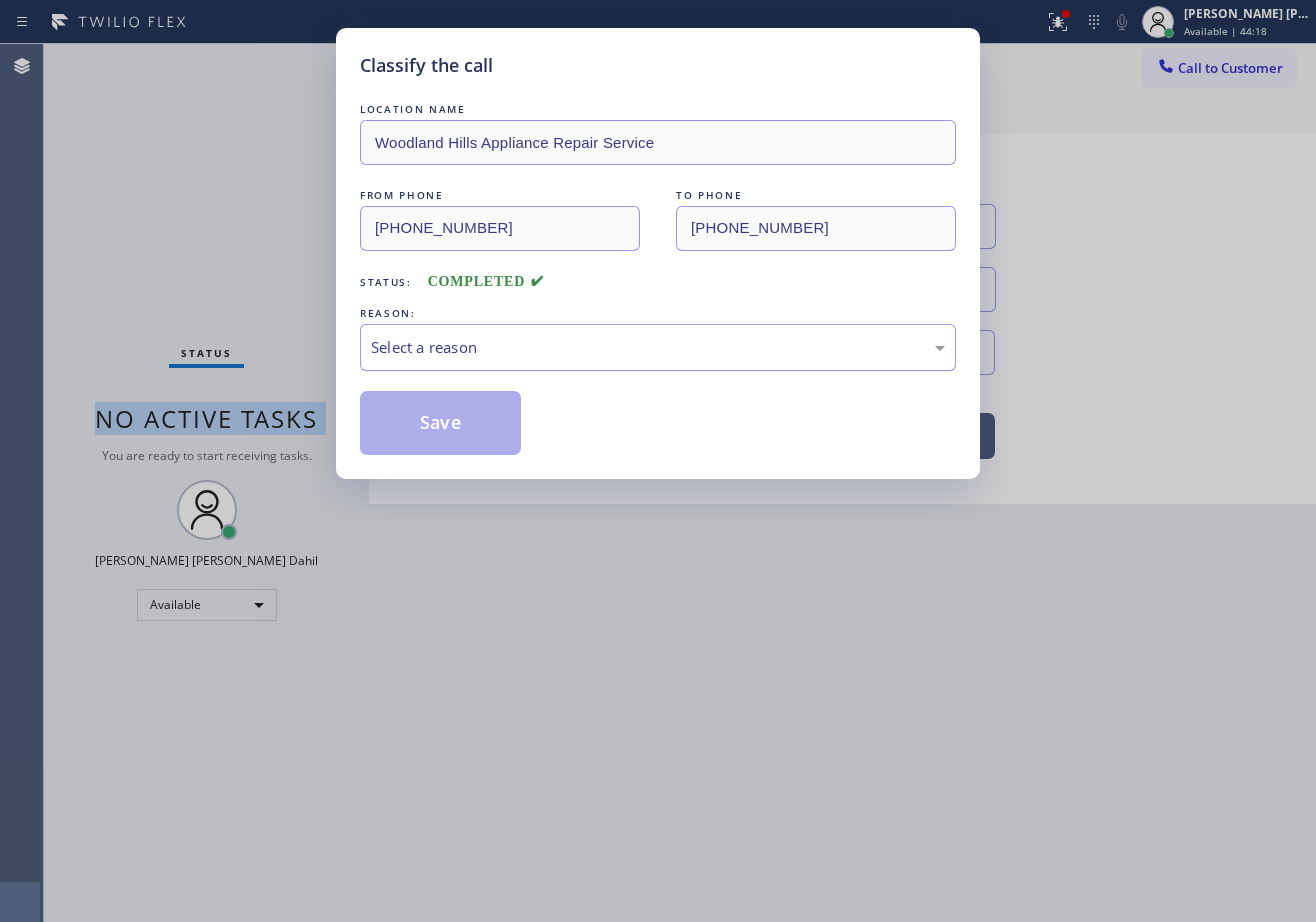 click on "Select a reason" at bounding box center [658, 347] 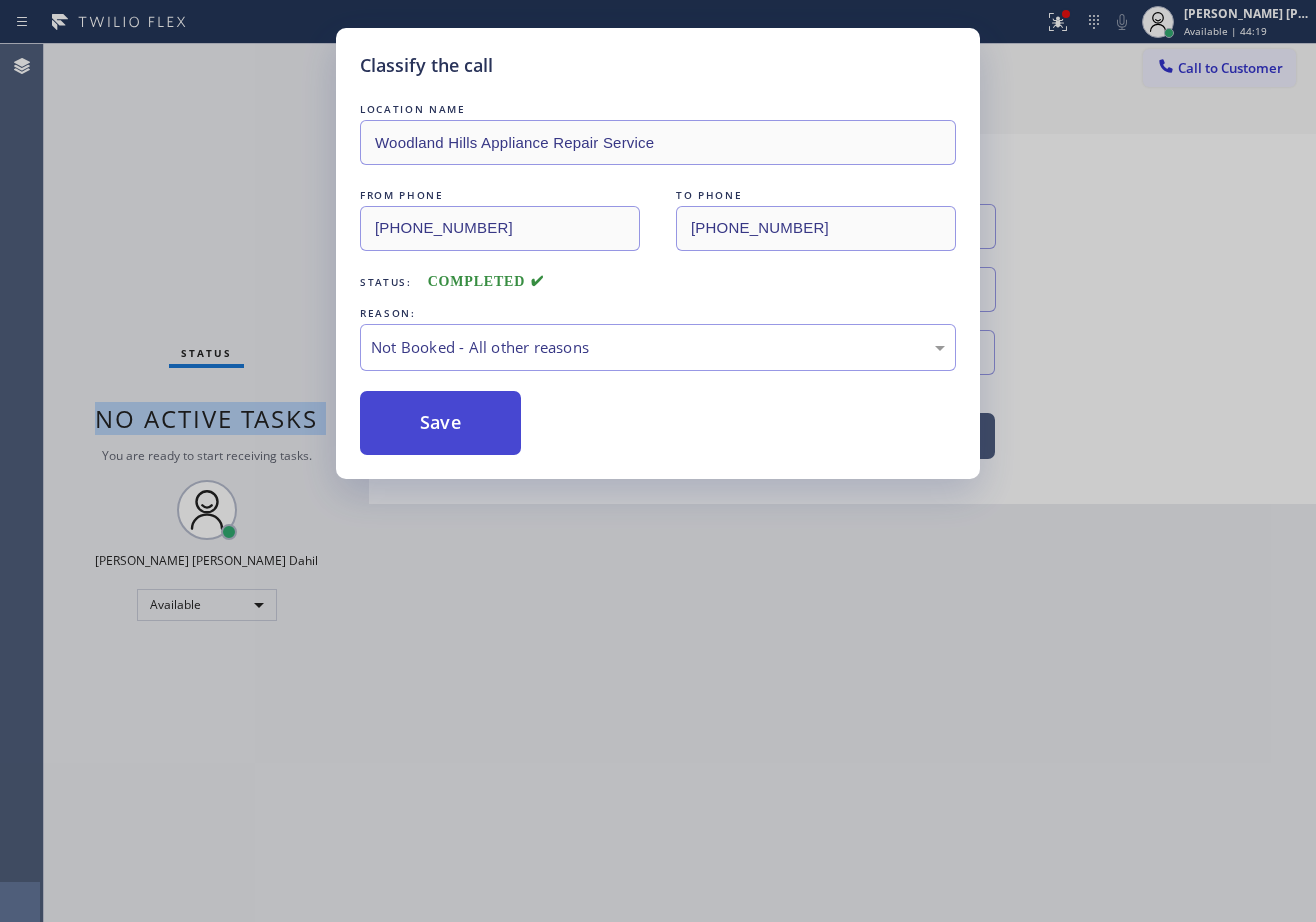 click on "Save" at bounding box center [440, 423] 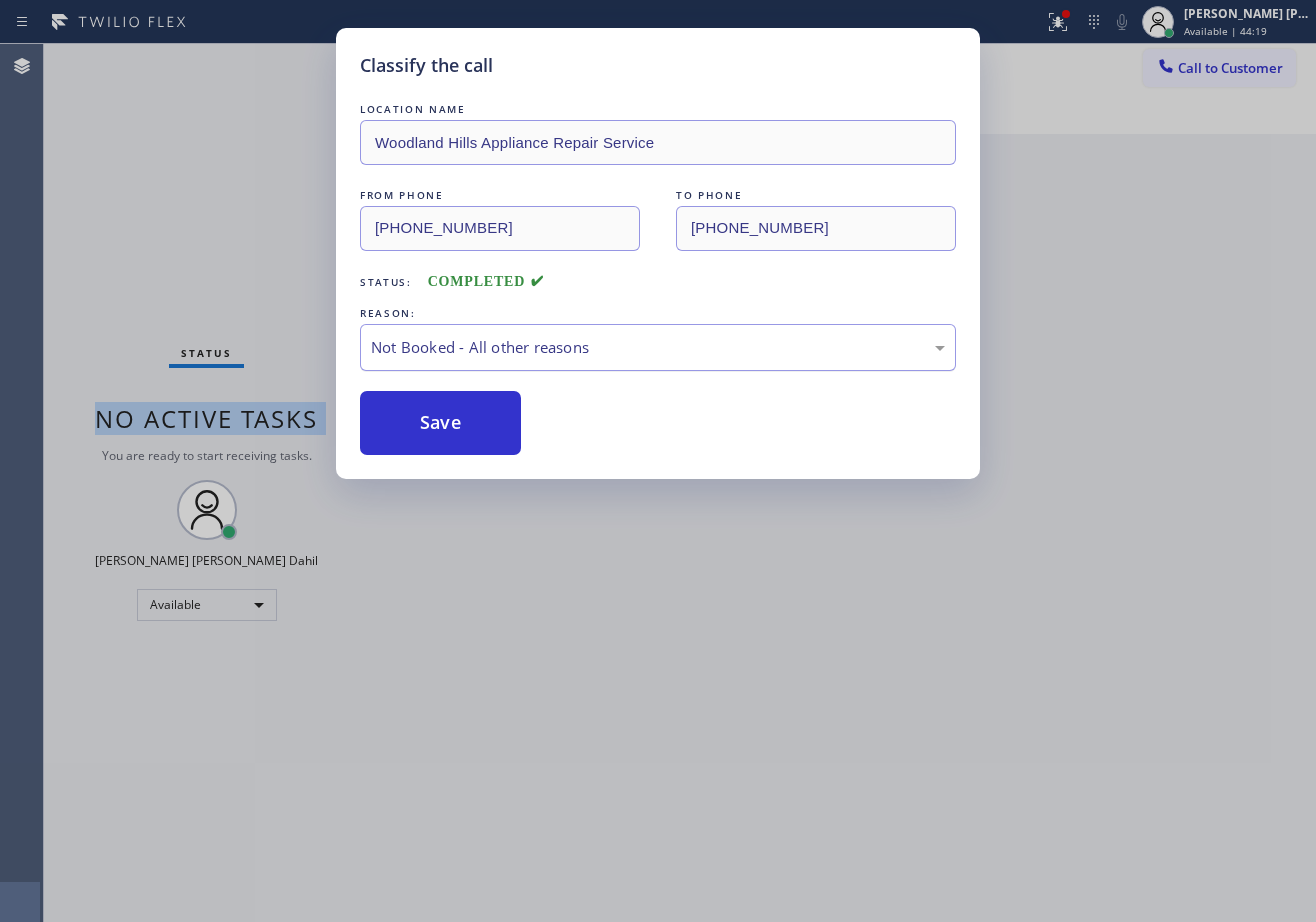 drag, startPoint x: 451, startPoint y: 418, endPoint x: 380, endPoint y: 358, distance: 92.95698 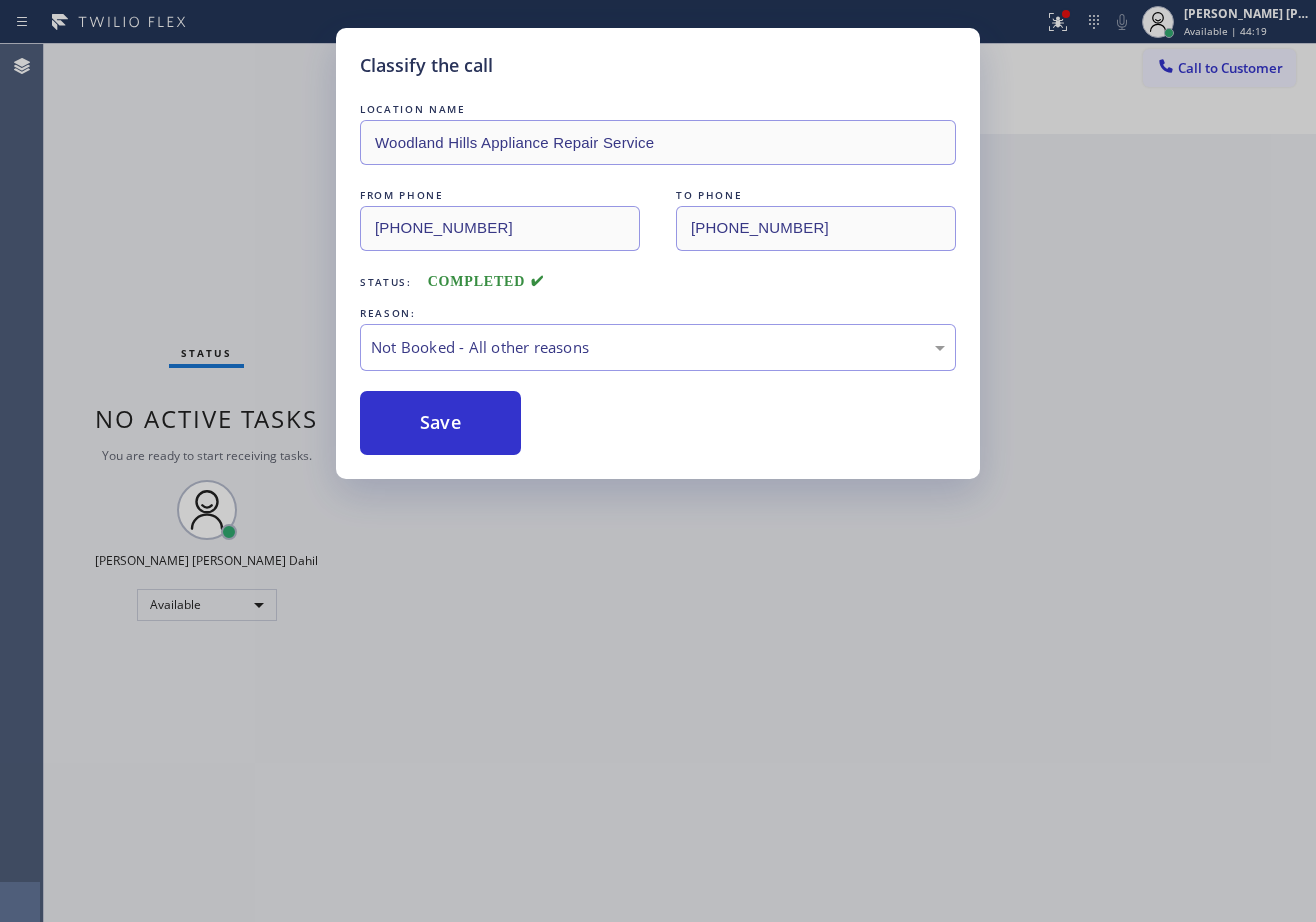 click on "Classify the call LOCATION NAME [GEOGRAPHIC_DATA] Appliance Repair Service FROM PHONE [PHONE_NUMBER] TO PHONE [PHONE_NUMBER] Status: COMPLETED REASON: Not Booked - All other reasons Save" at bounding box center (658, 461) 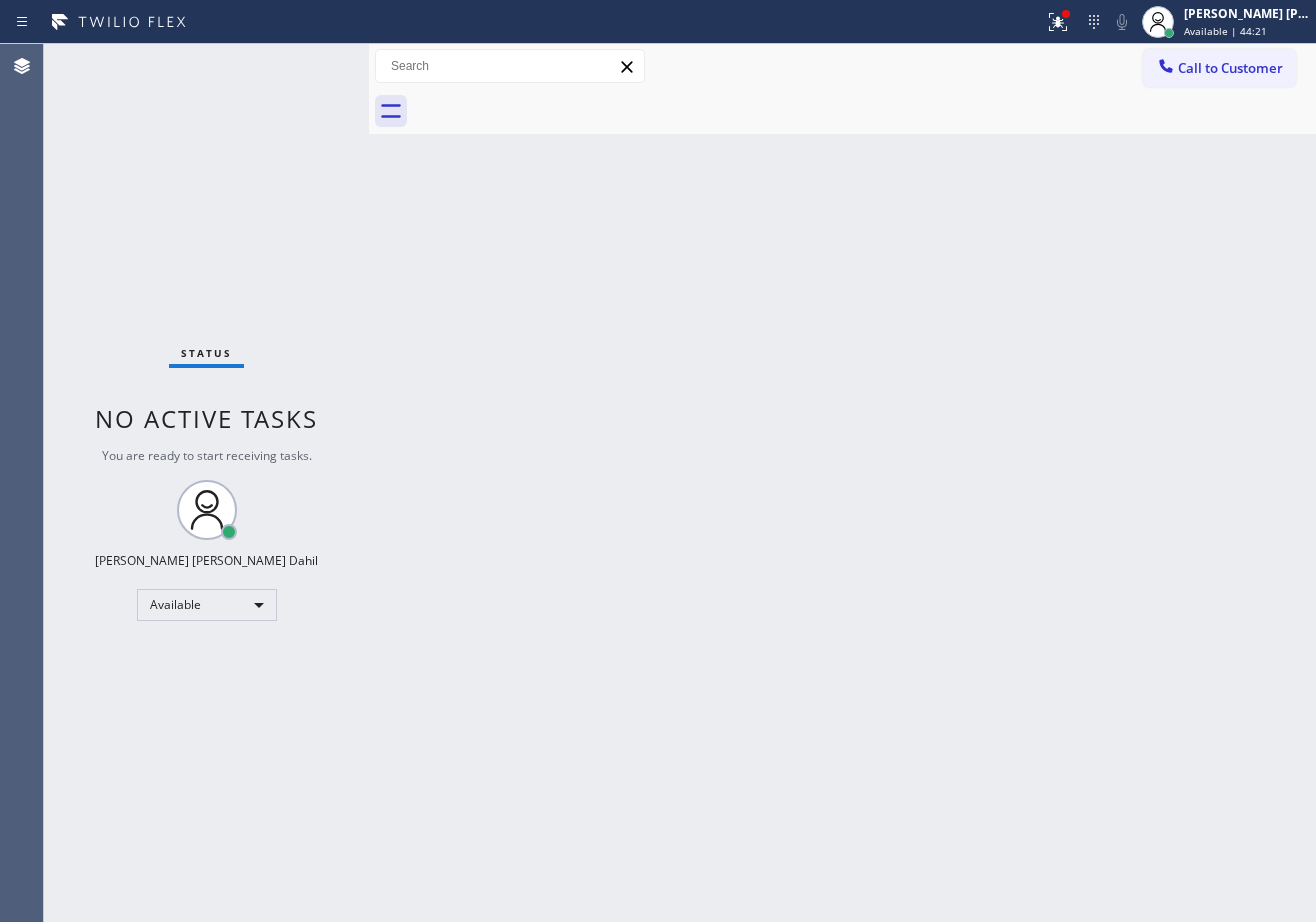 click on "Status   No active tasks     You are ready to start receiving tasks.   [PERSON_NAME] [PERSON_NAME] Dahil Available" at bounding box center (206, 483) 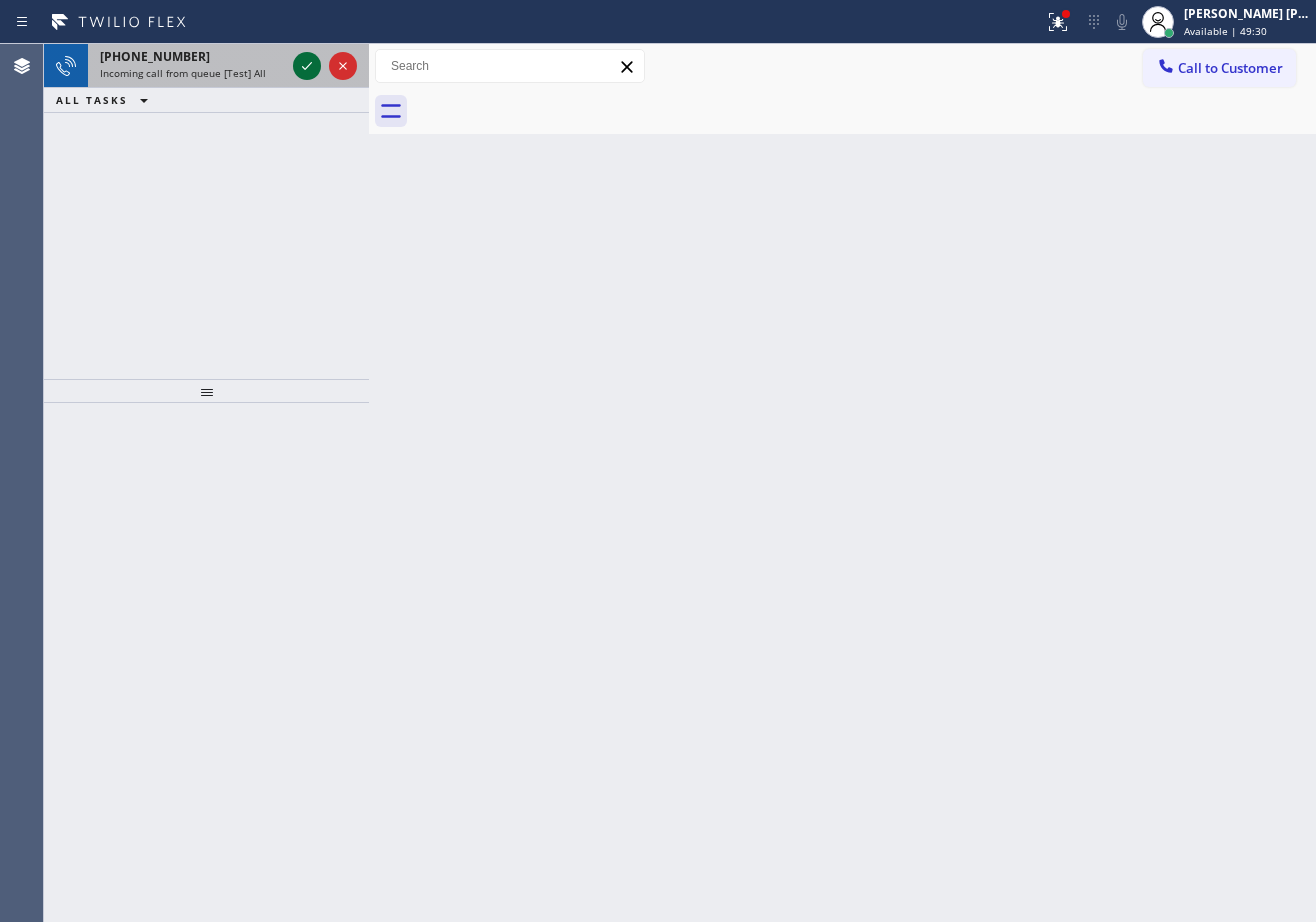 click 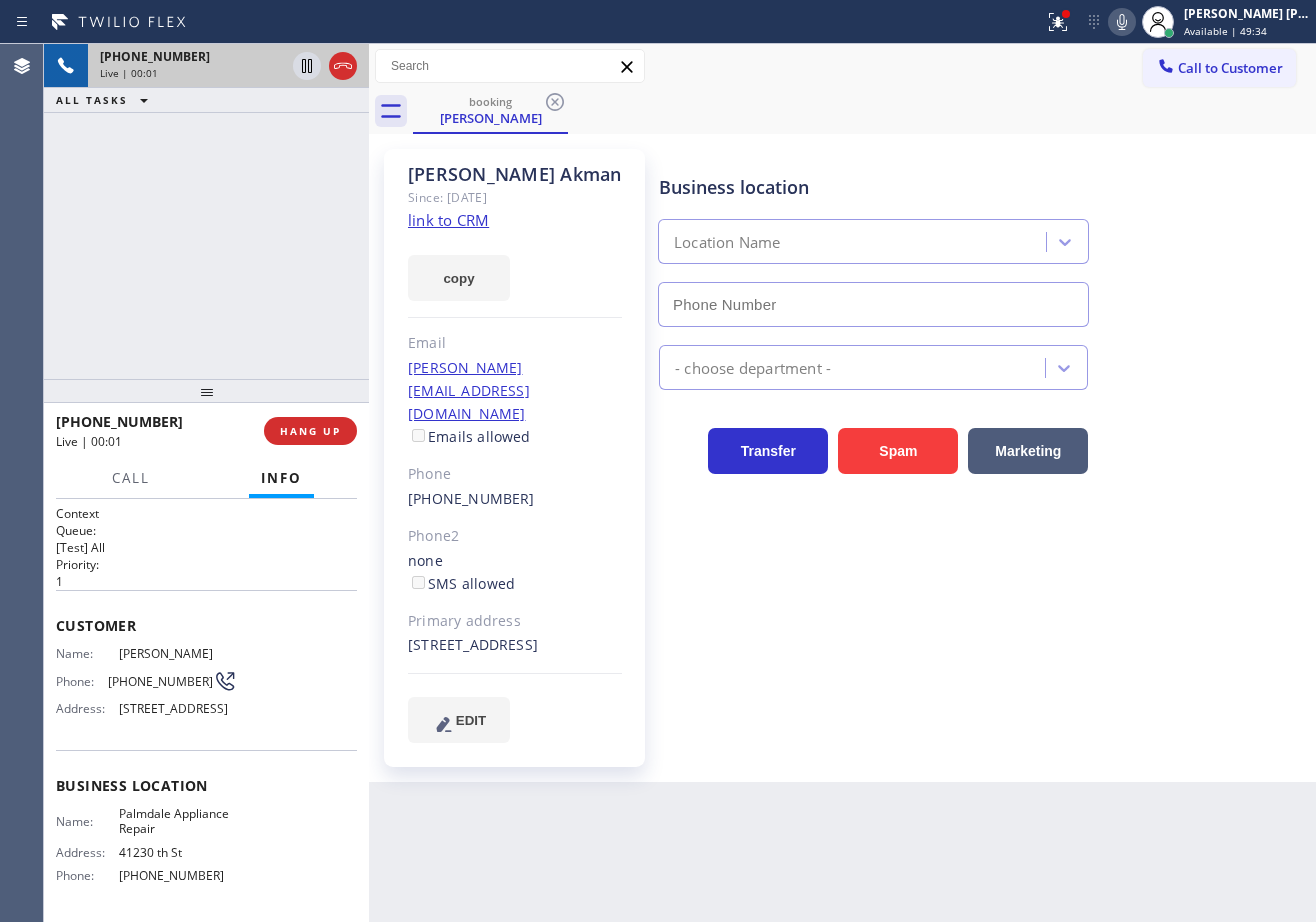 type on "[PHONE_NUMBER]" 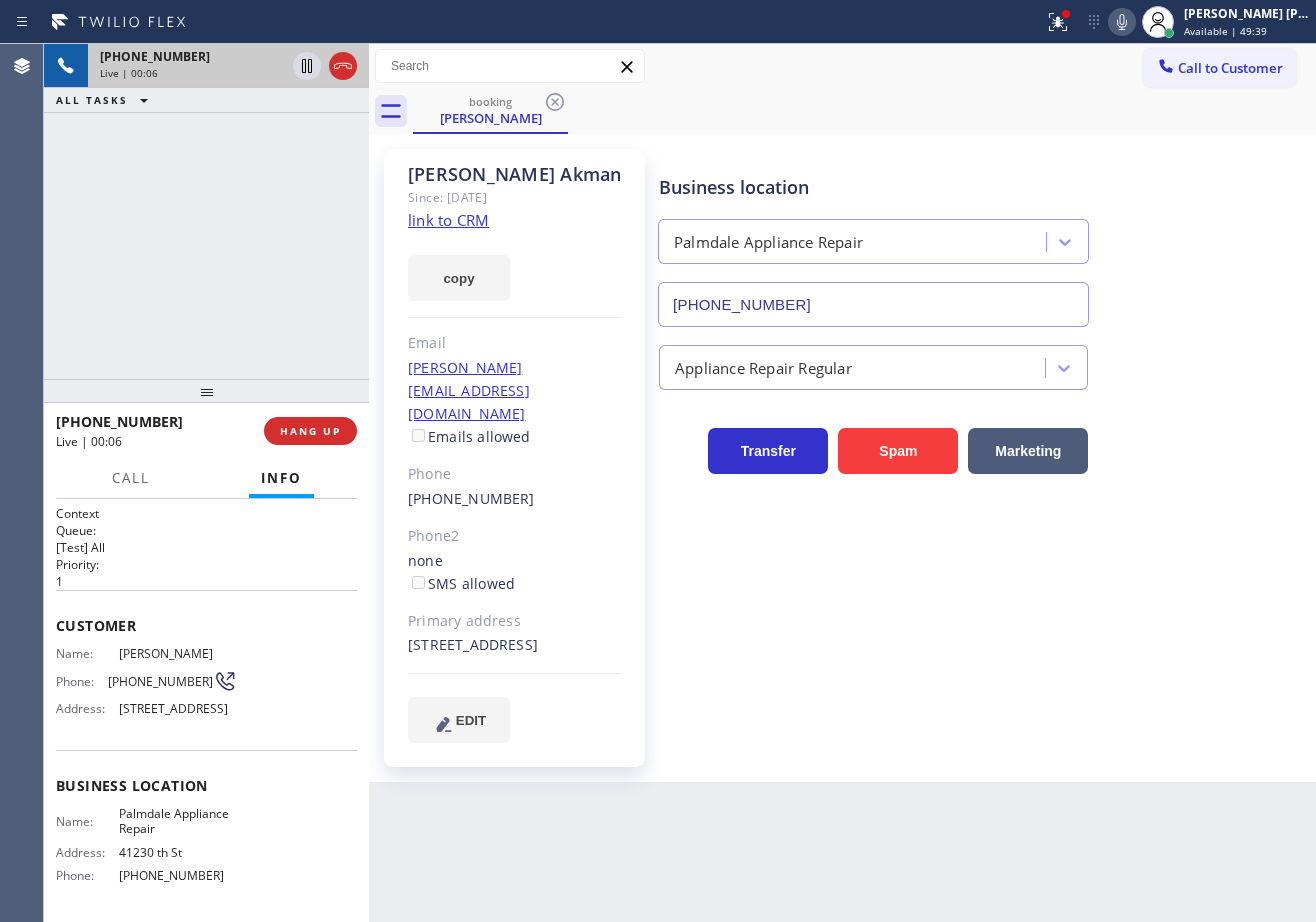 click on "link to CRM" 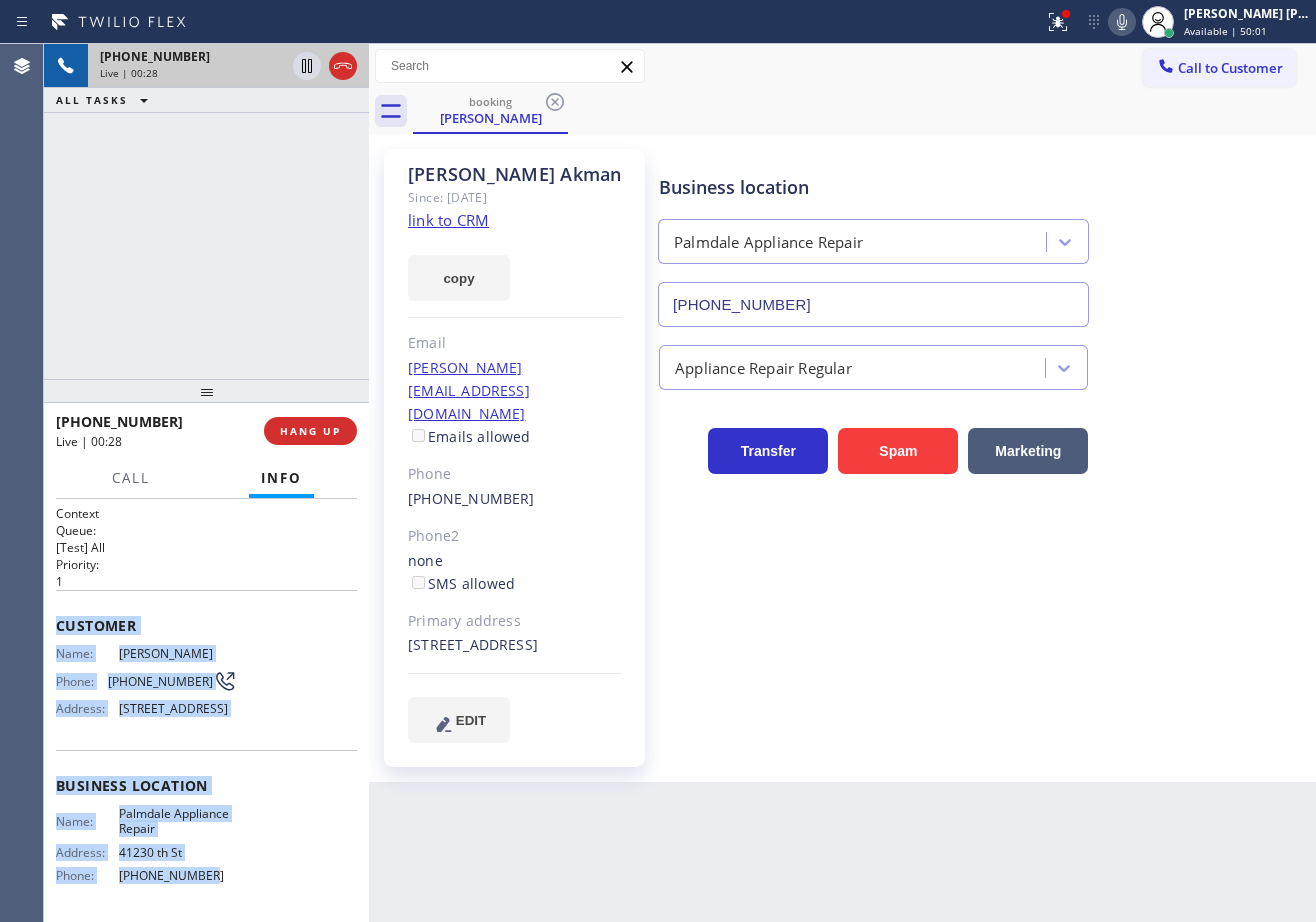 scroll, scrollTop: 168, scrollLeft: 0, axis: vertical 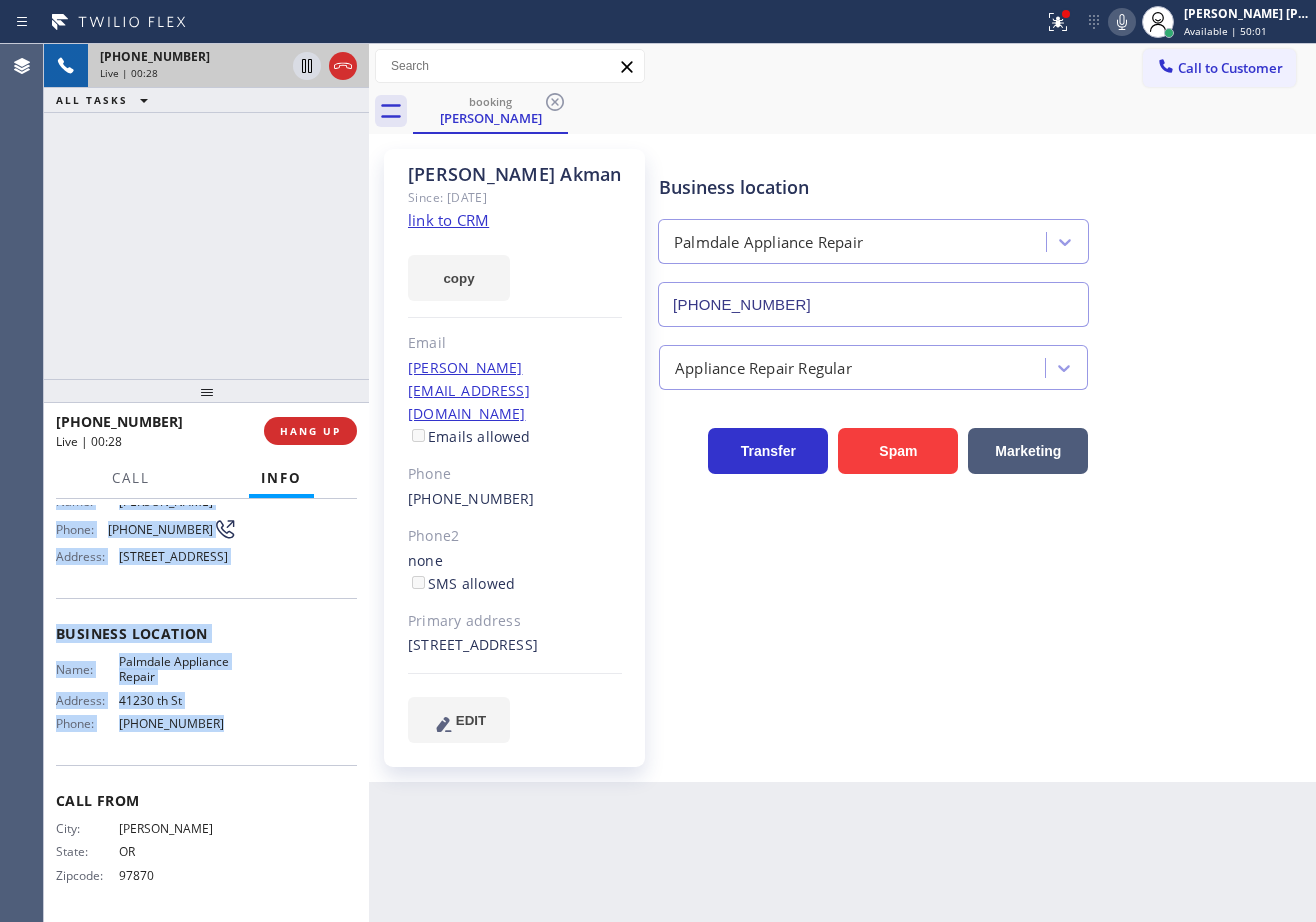 drag, startPoint x: 139, startPoint y: 752, endPoint x: 532, endPoint y: 674, distance: 400.6657 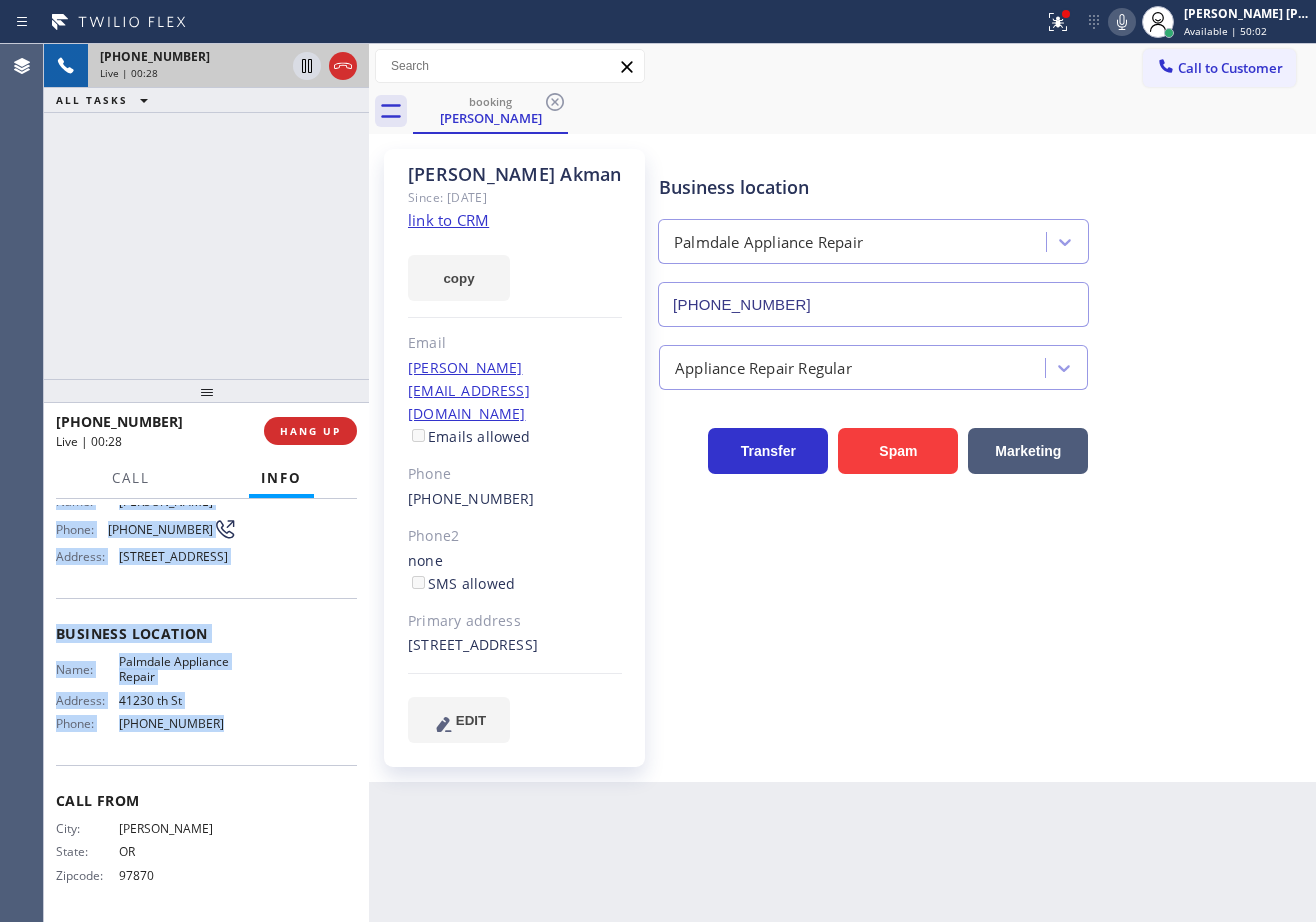 copy on "Customer Name: [PERSON_NAME] Phone: [PHONE_NUMBER] Address: [STREET_ADDRESS] Business location Name: [GEOGRAPHIC_DATA] Appliance Repair Address: [STREET_ADDRESS]  Phone: [PHONE_NUMBER]" 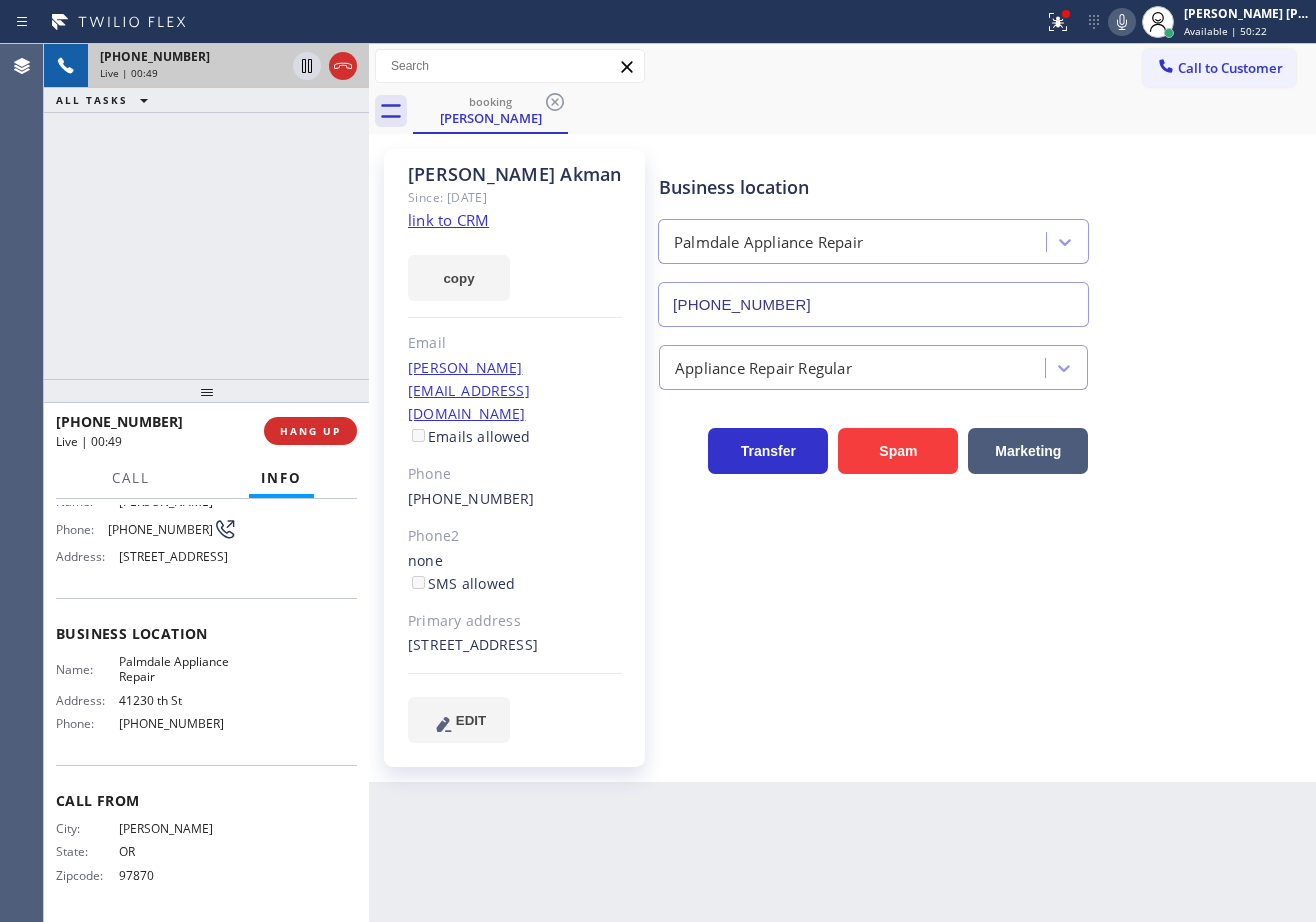 drag, startPoint x: 1178, startPoint y: 164, endPoint x: 1184, endPoint y: 185, distance: 21.84033 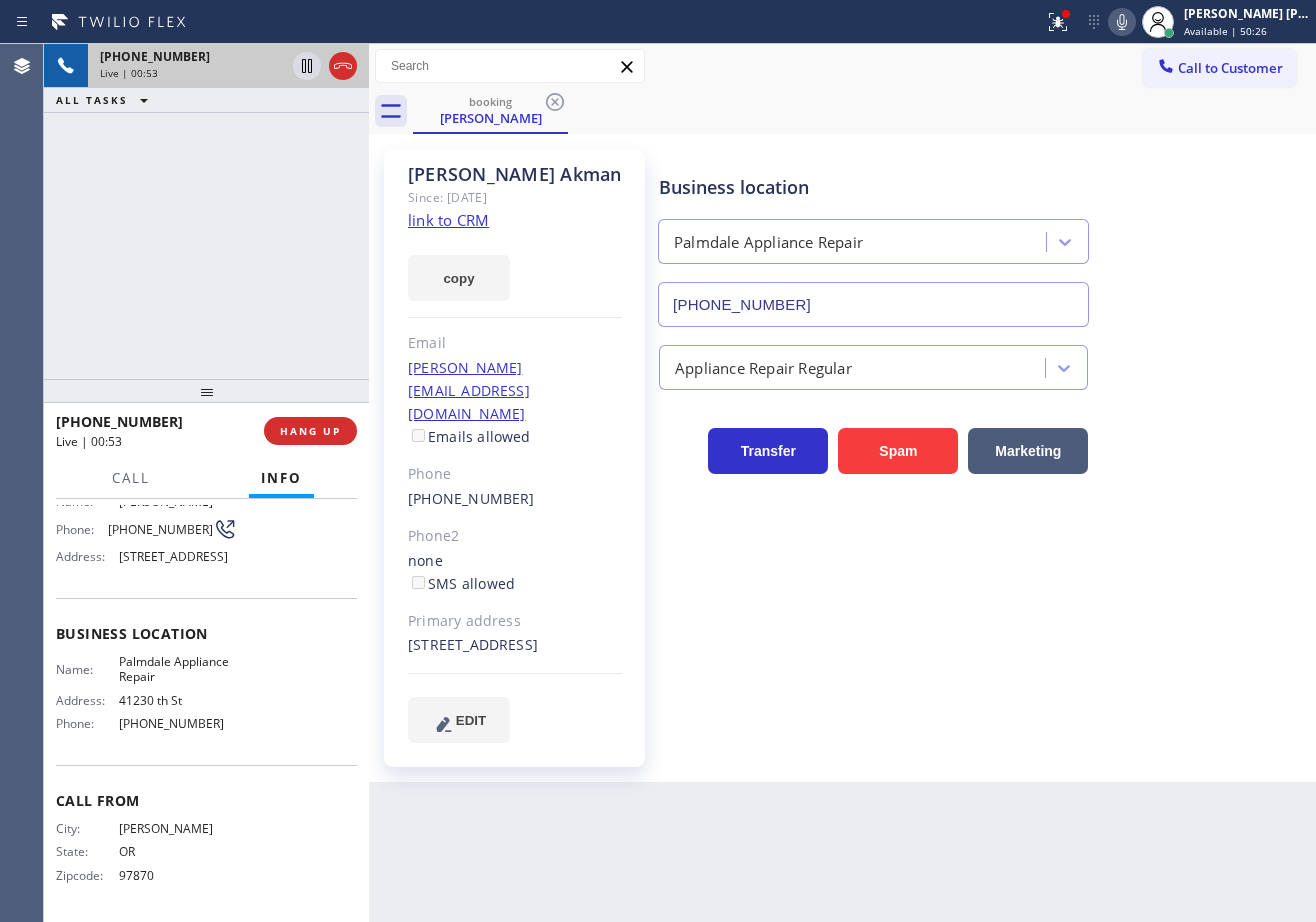 click on "Business location [GEOGRAPHIC_DATA] Appliance Repair [PHONE_NUMBER] Appliance Repair Regular Transfer Spam Marketing" at bounding box center [983, 445] 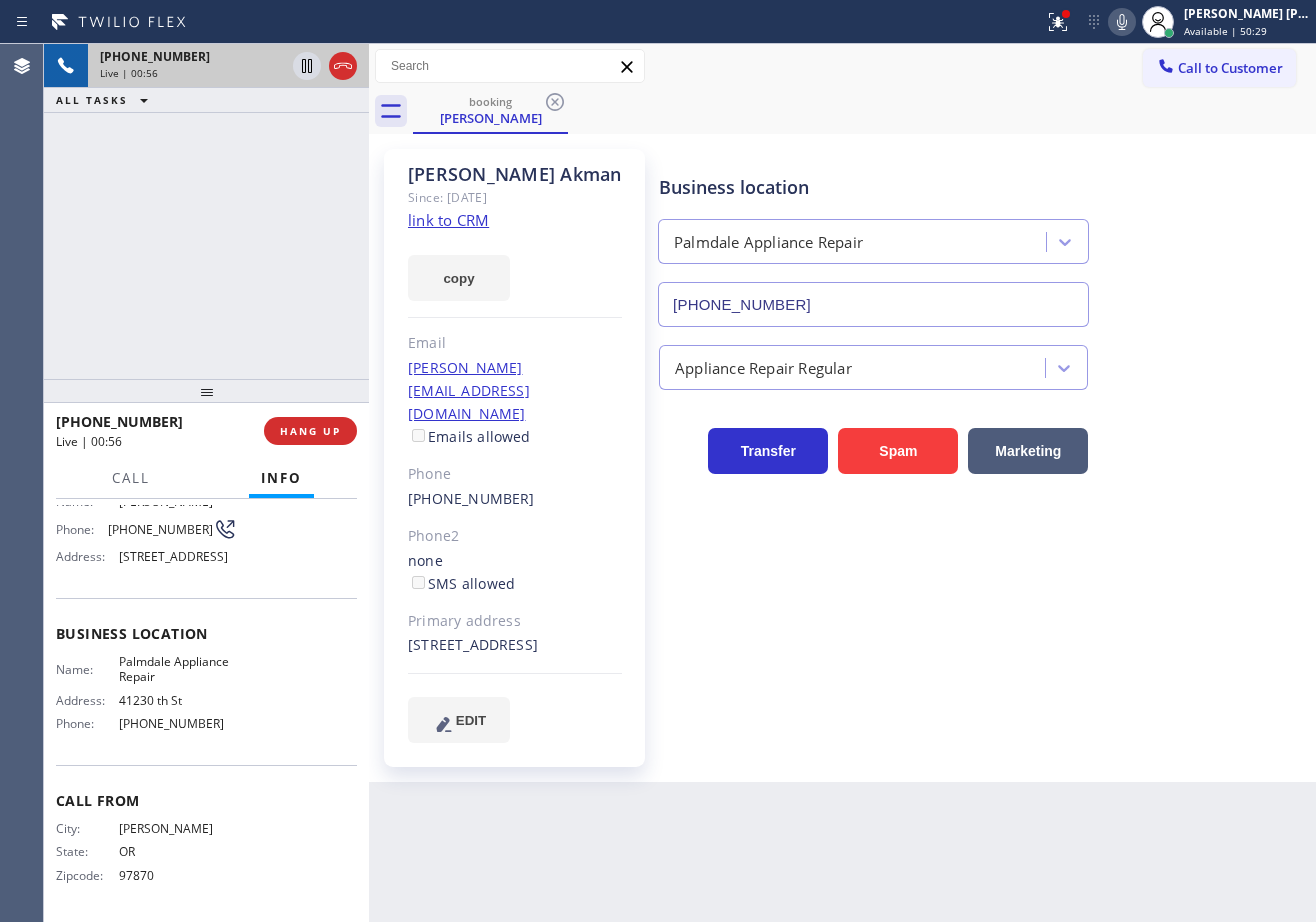 drag, startPoint x: 1196, startPoint y: 296, endPoint x: 1179, endPoint y: 248, distance: 50.92151 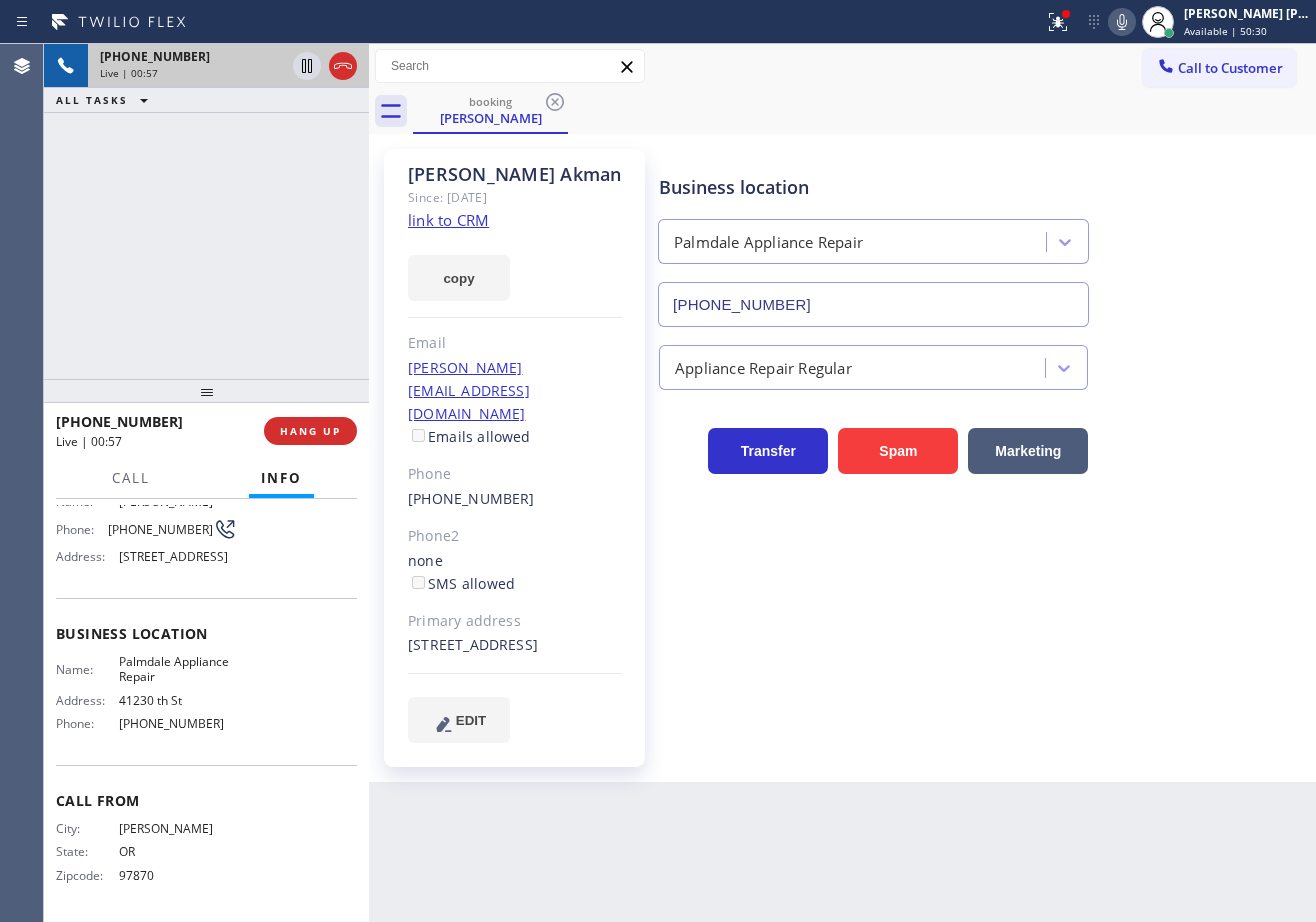 click 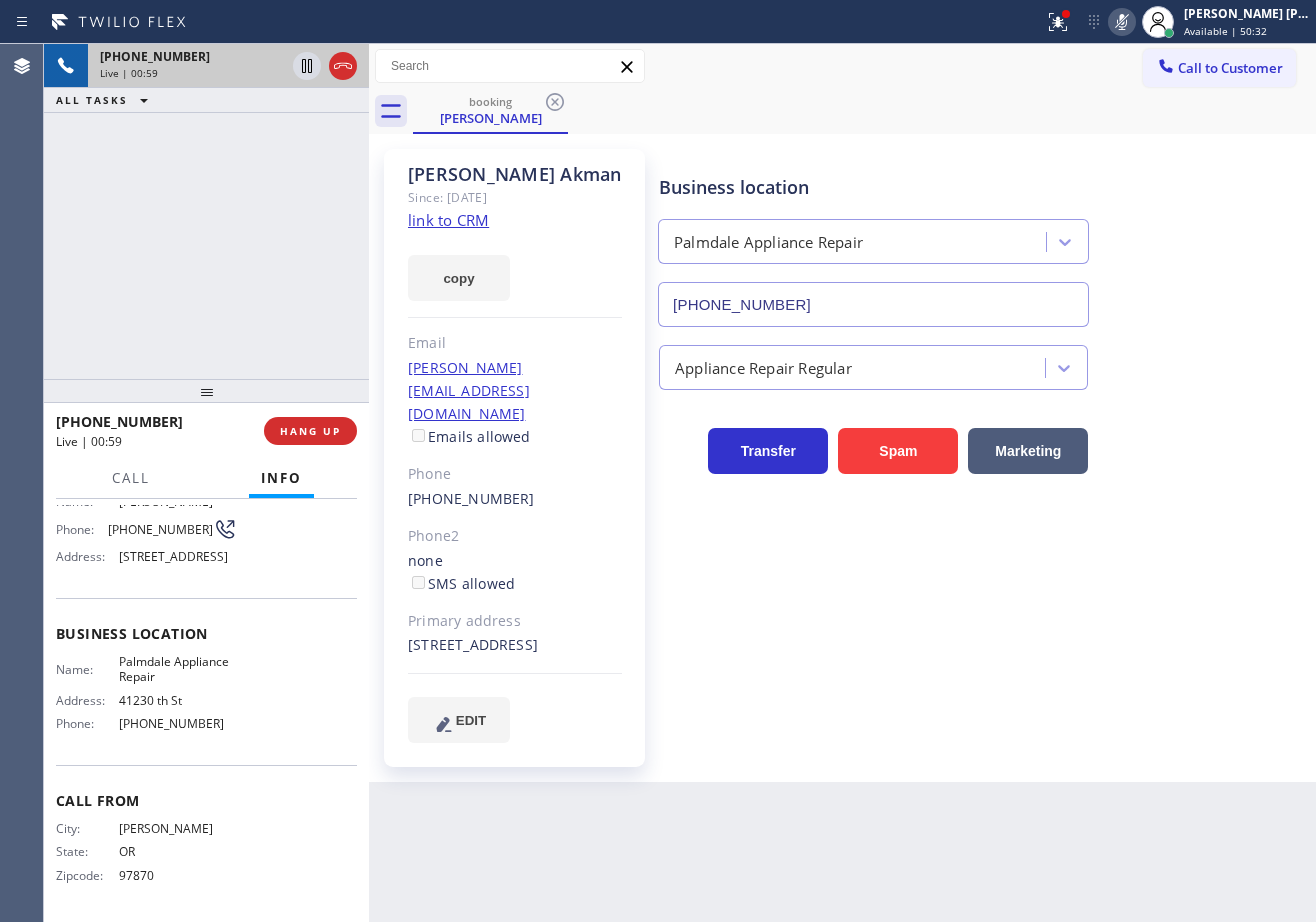 click 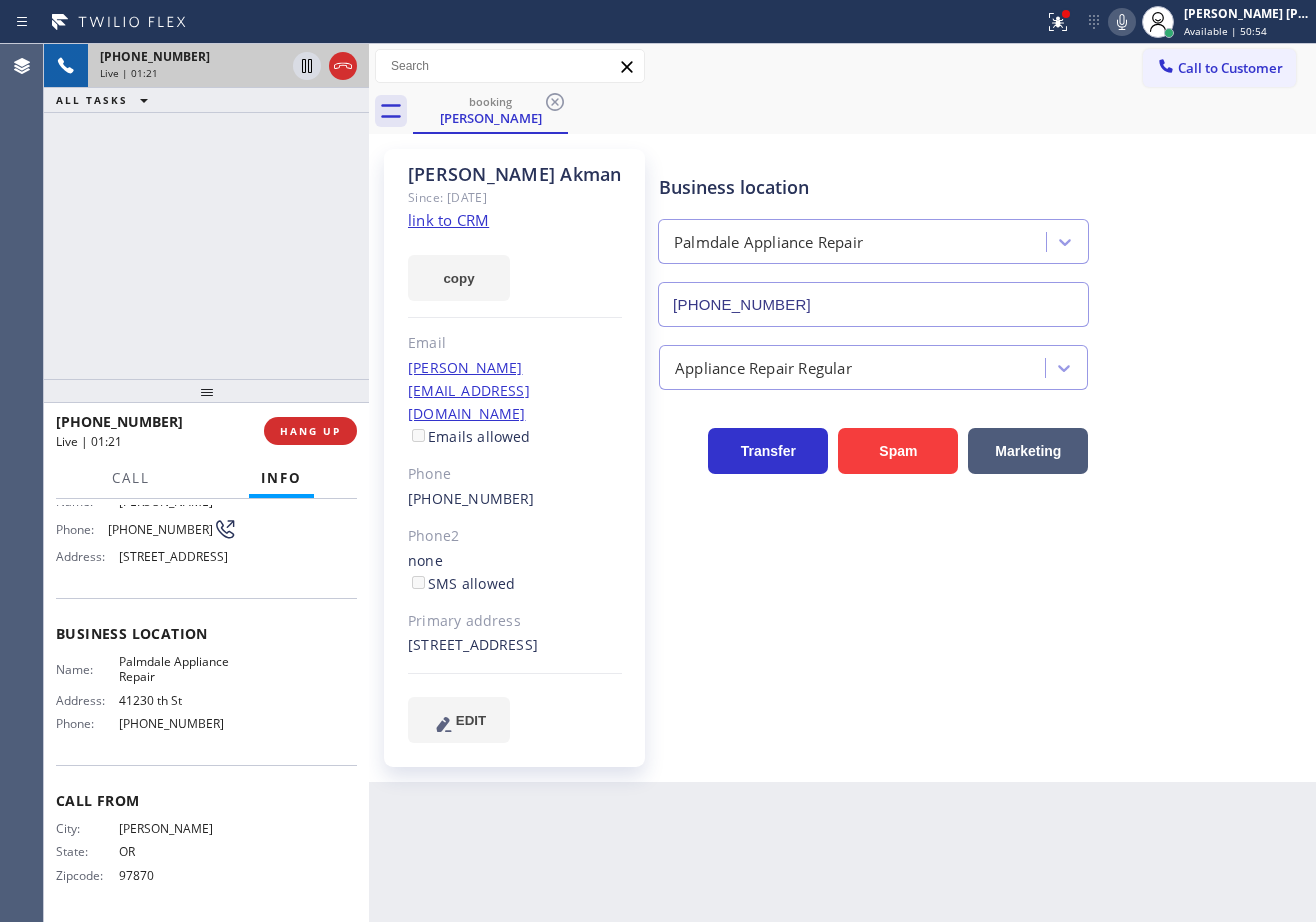 click on "Appliance Repair Regular" at bounding box center (983, 363) 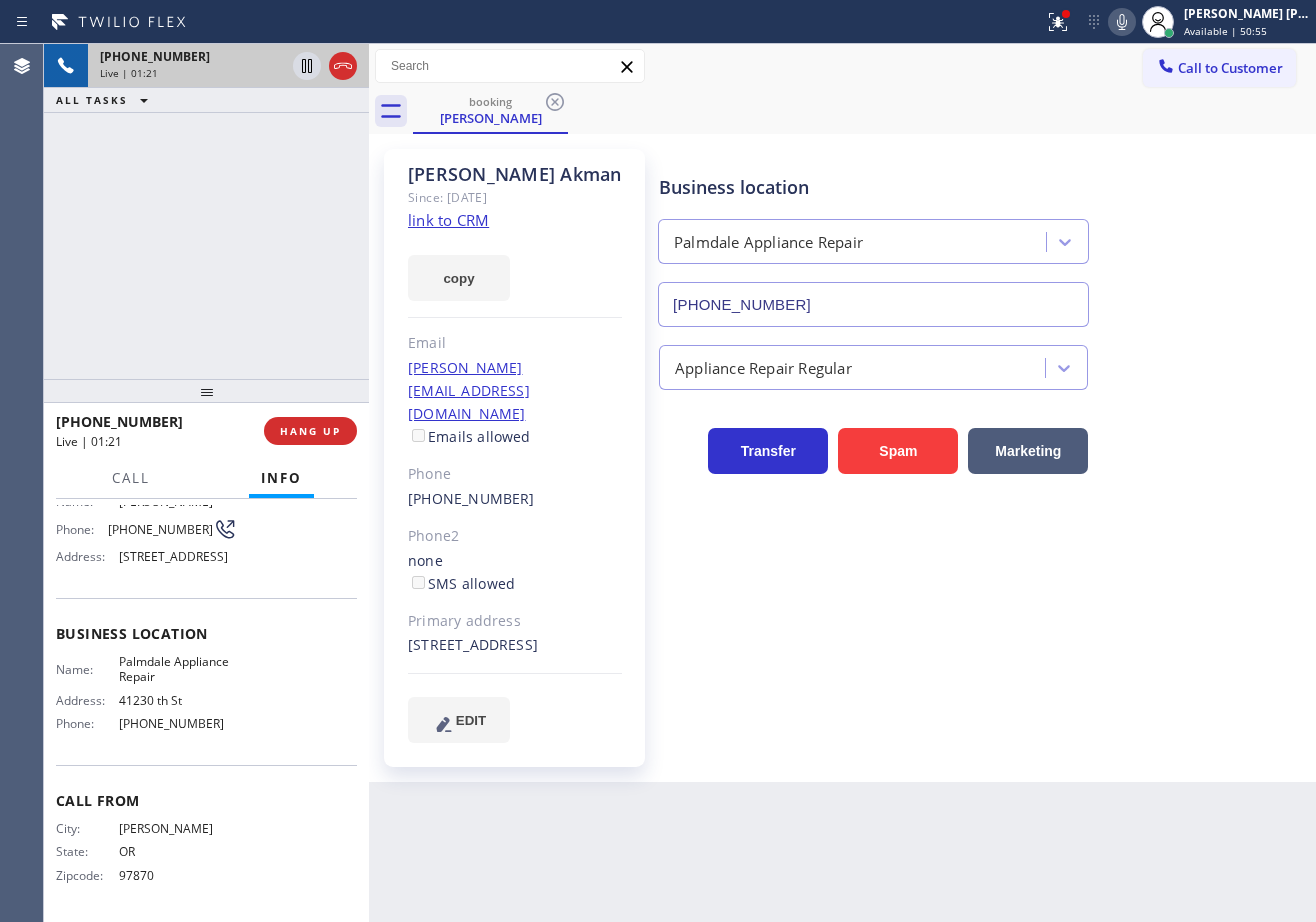 click on "Appliance Repair Regular" at bounding box center (983, 363) 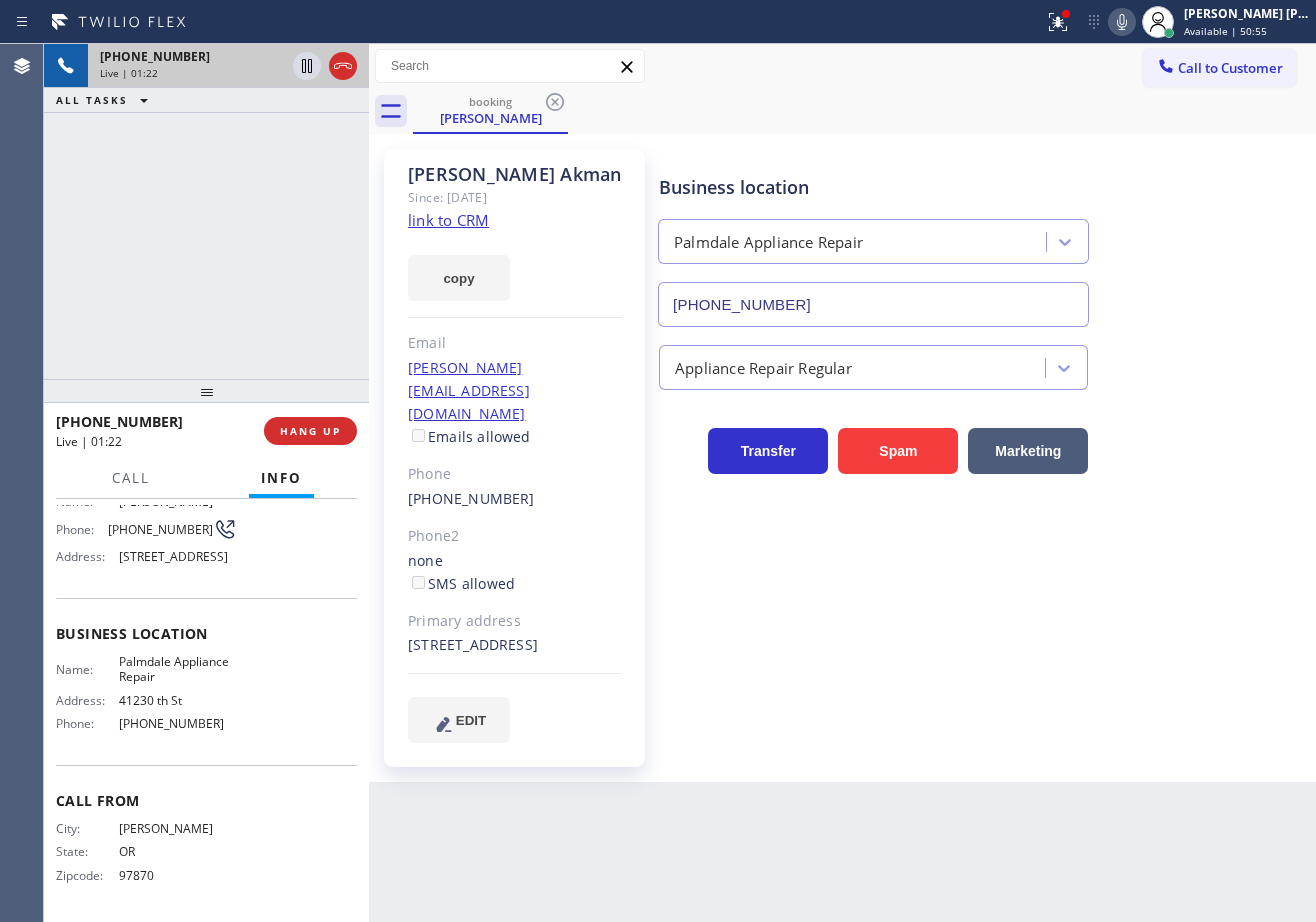 click on "Appliance Repair Regular" at bounding box center [983, 363] 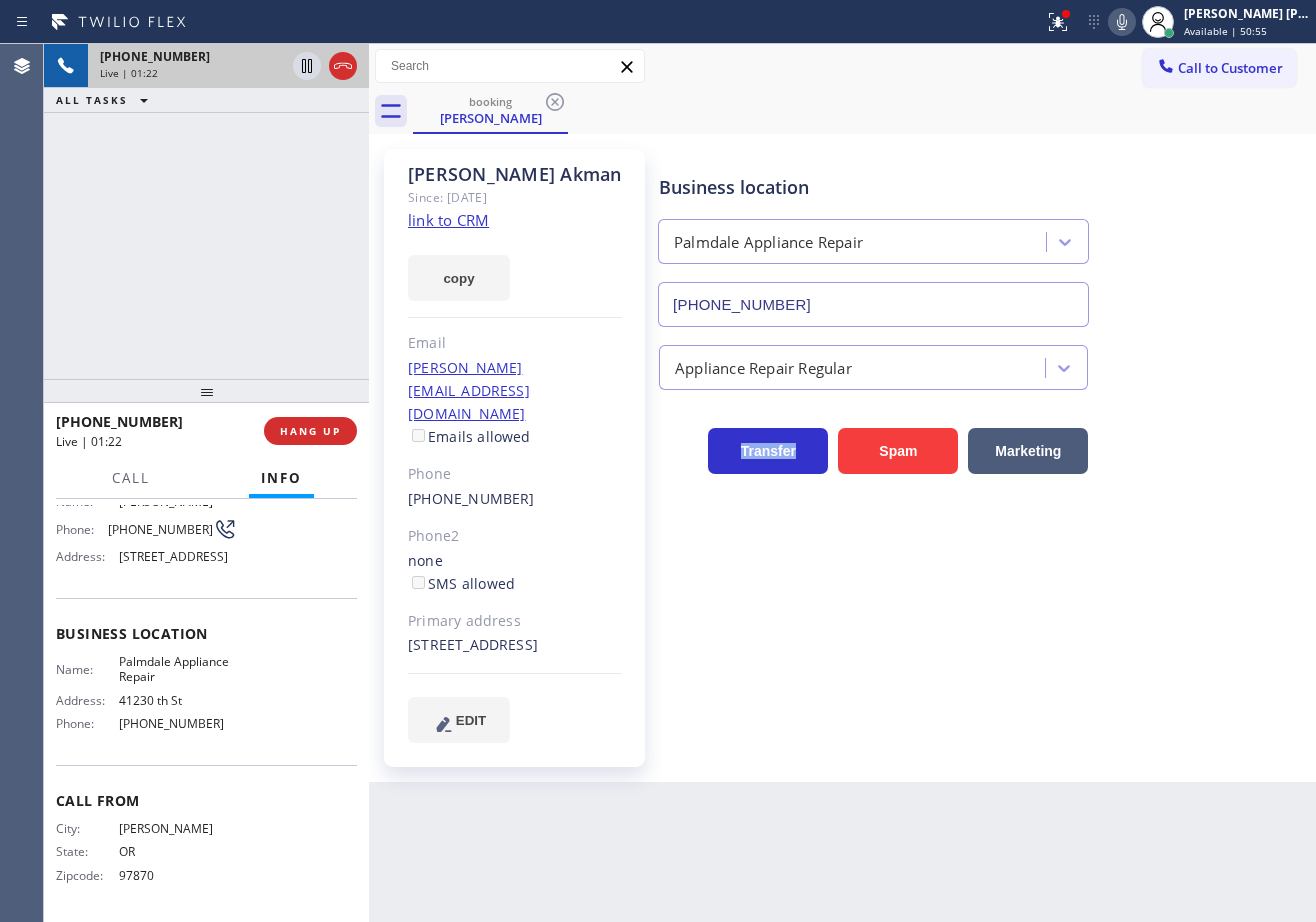 click on "Appliance Repair Regular" at bounding box center [983, 363] 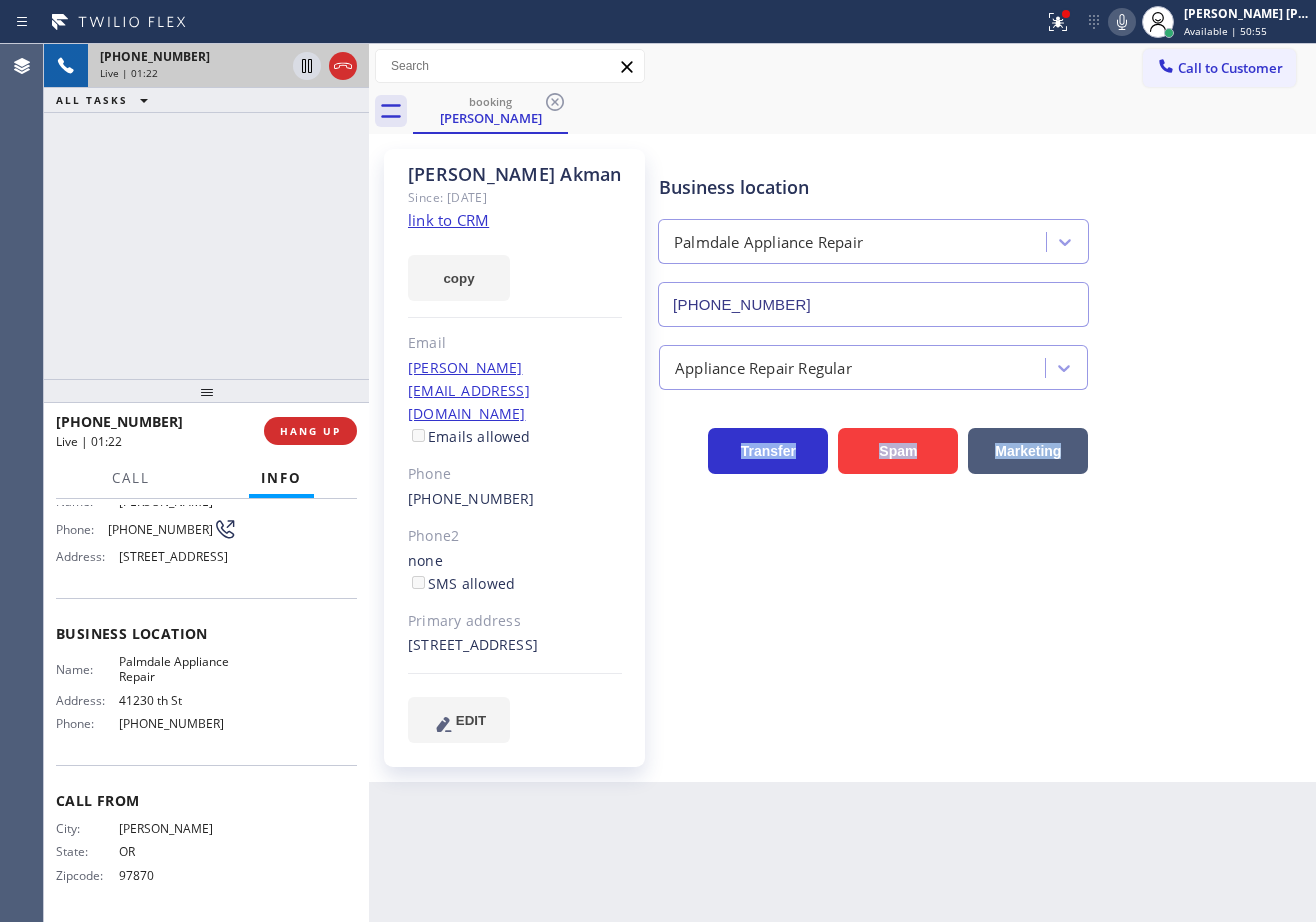 click on "Appliance Repair Regular" at bounding box center [983, 363] 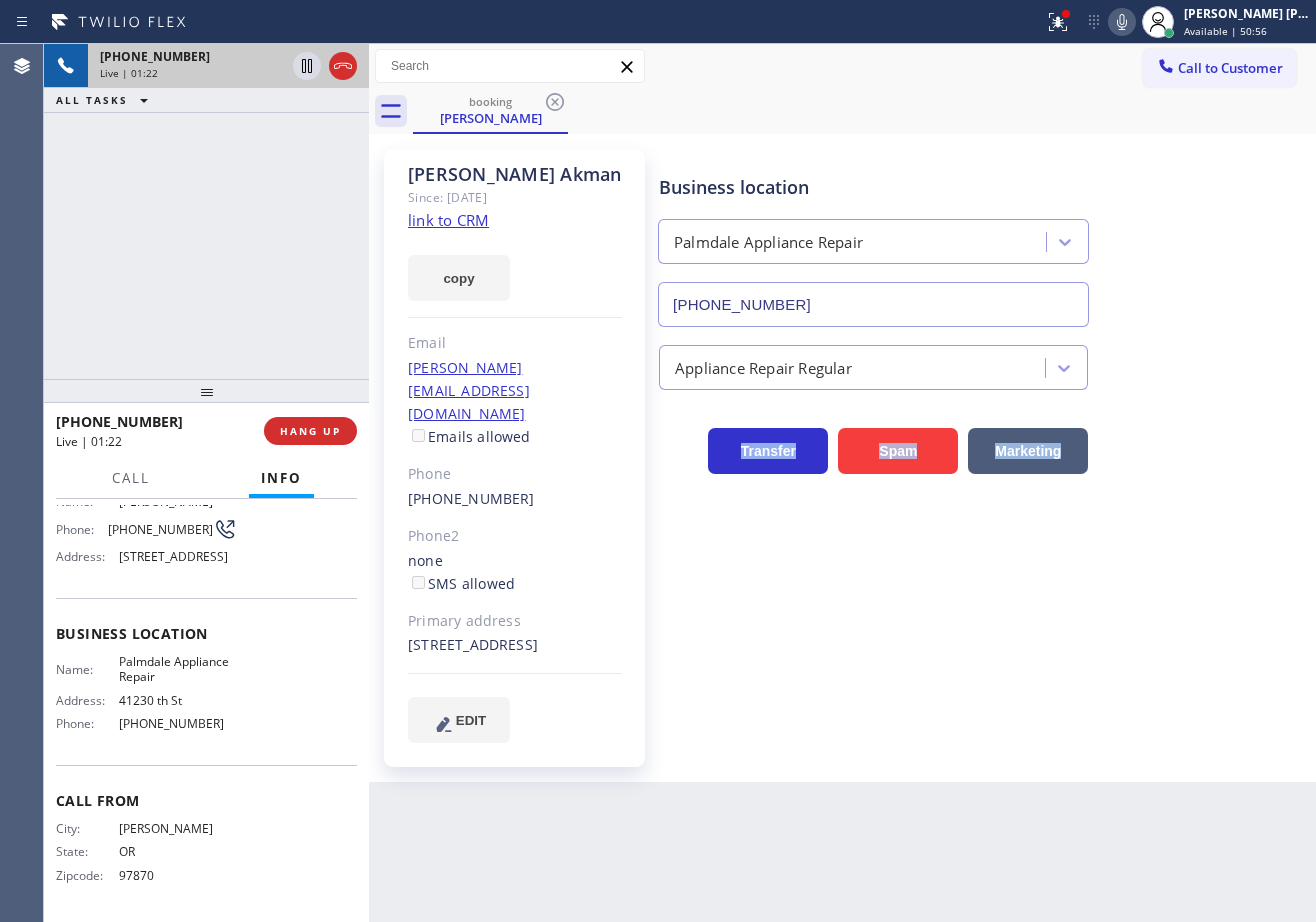 click on "Appliance Repair Regular" at bounding box center (983, 363) 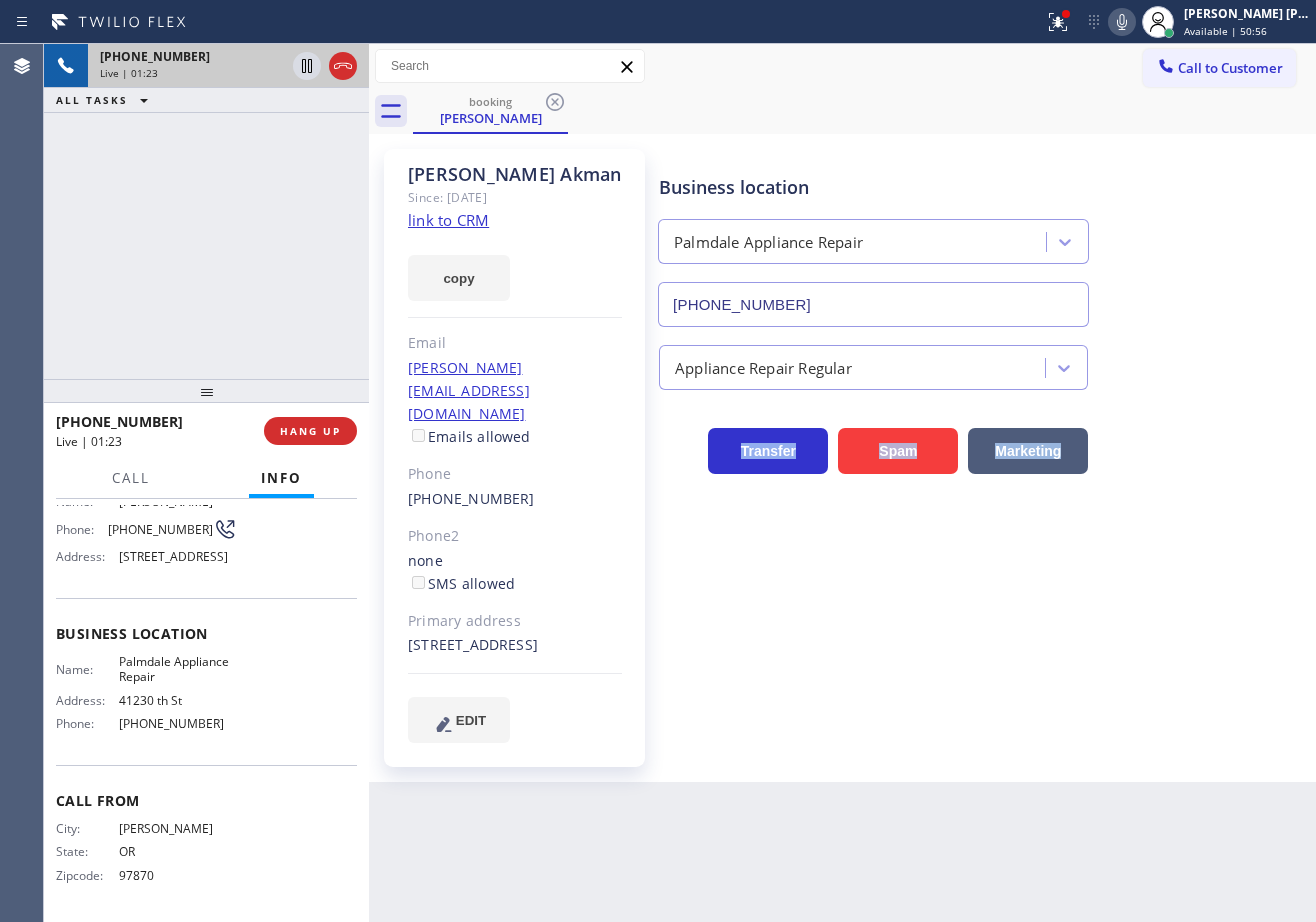 click on "Appliance Repair Regular" at bounding box center (983, 363) 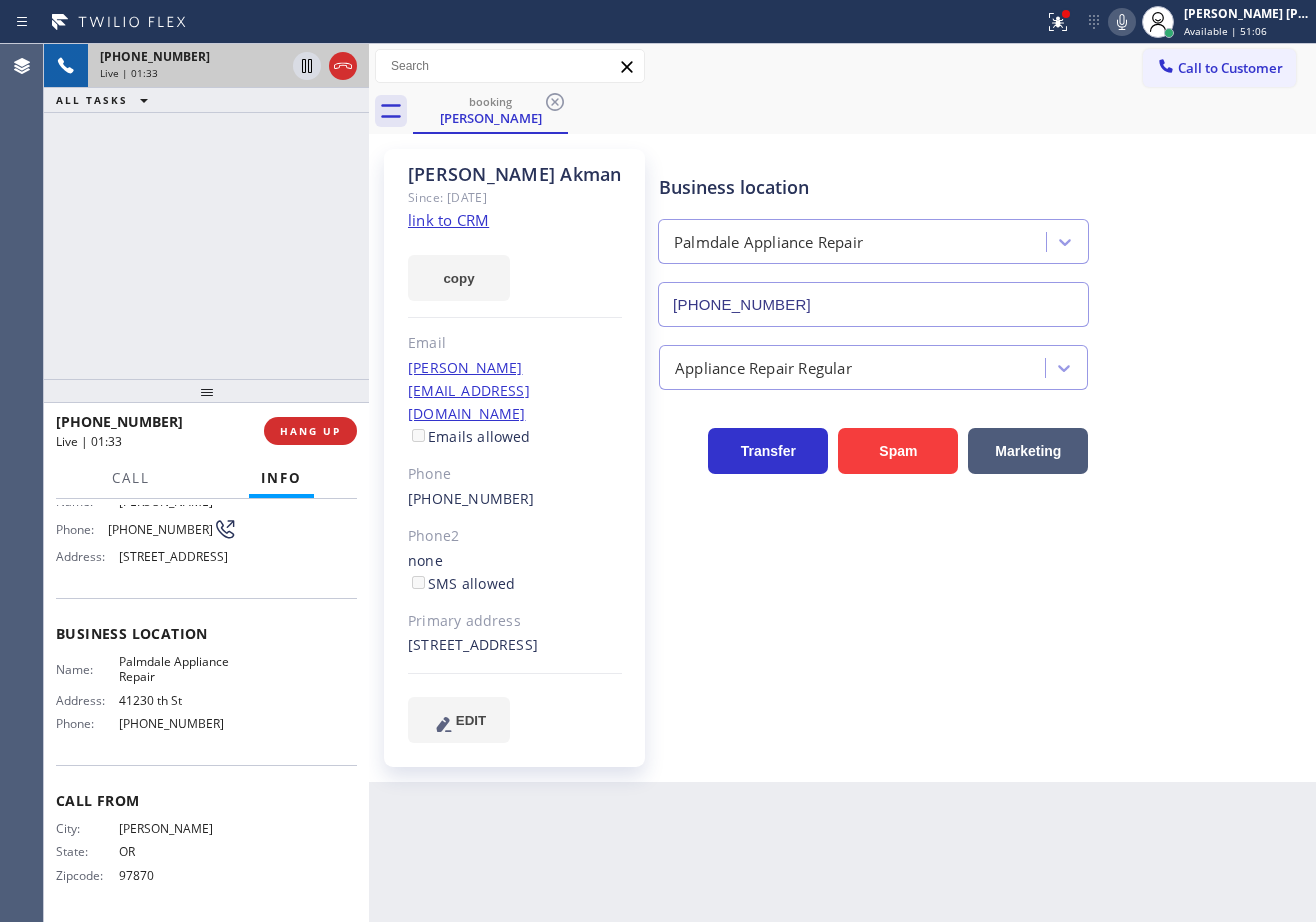click on "Appliance Repair Regular" at bounding box center [983, 358] 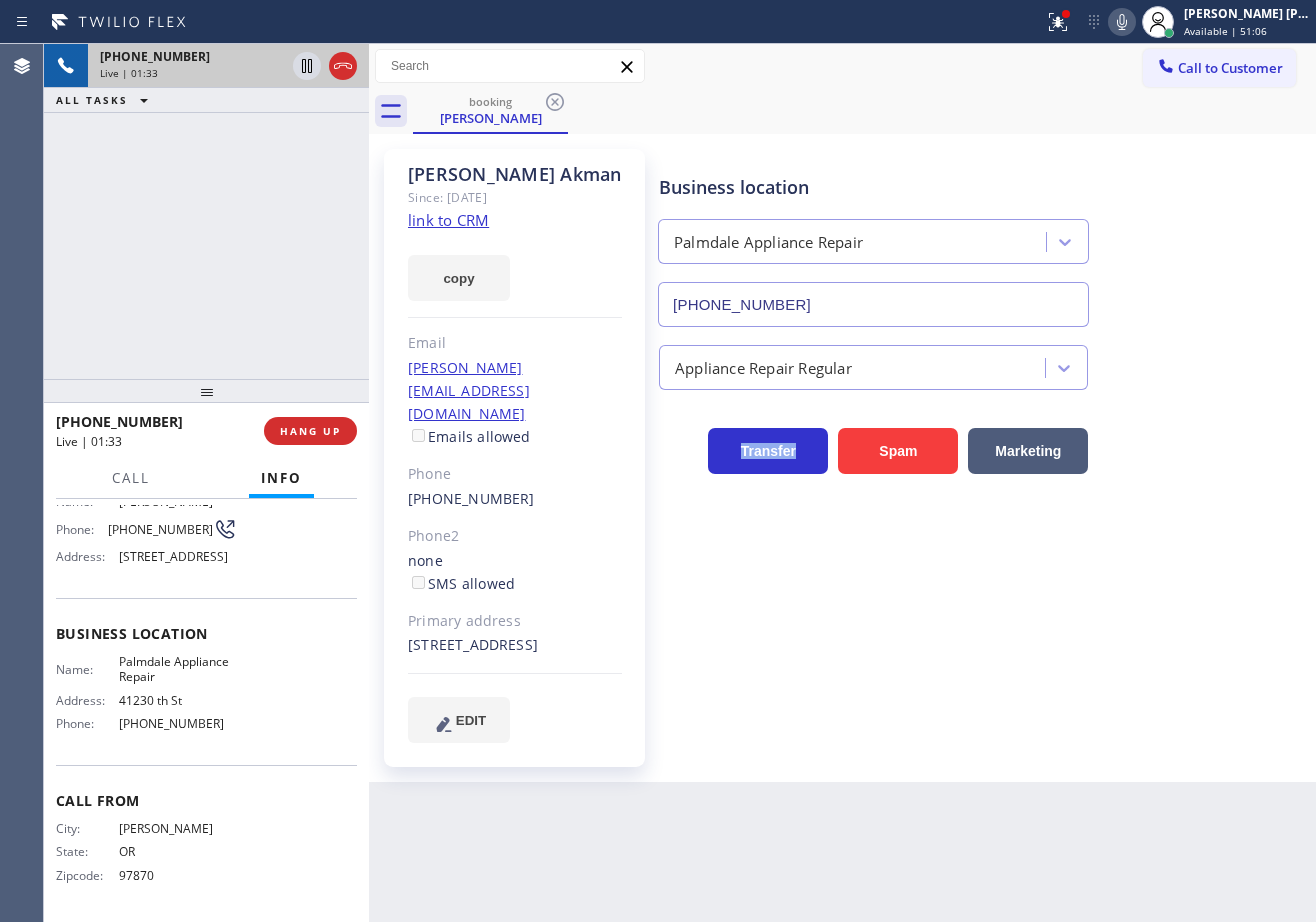 click on "Appliance Repair Regular" at bounding box center (983, 358) 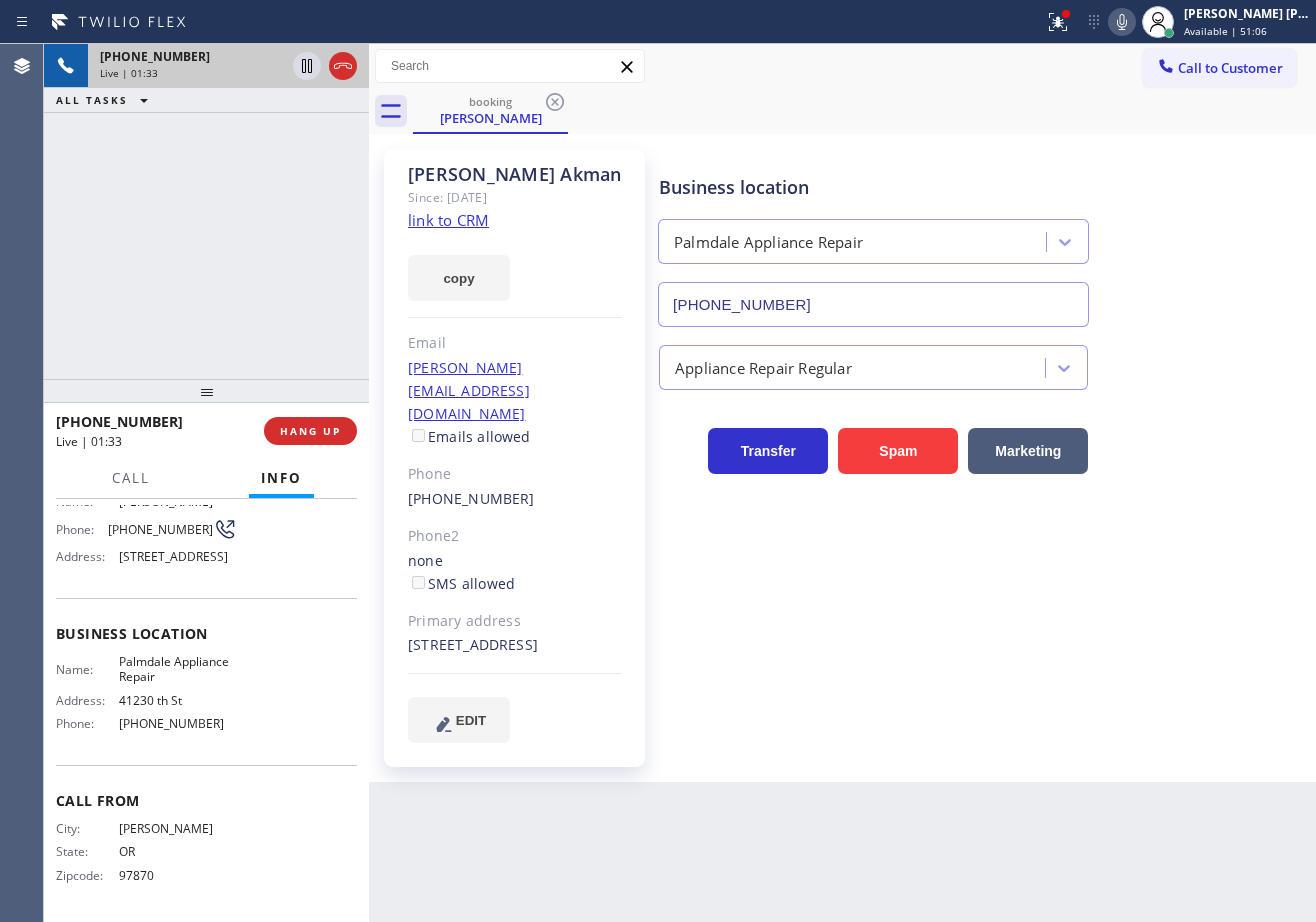 click on "Appliance Repair Regular" at bounding box center (983, 358) 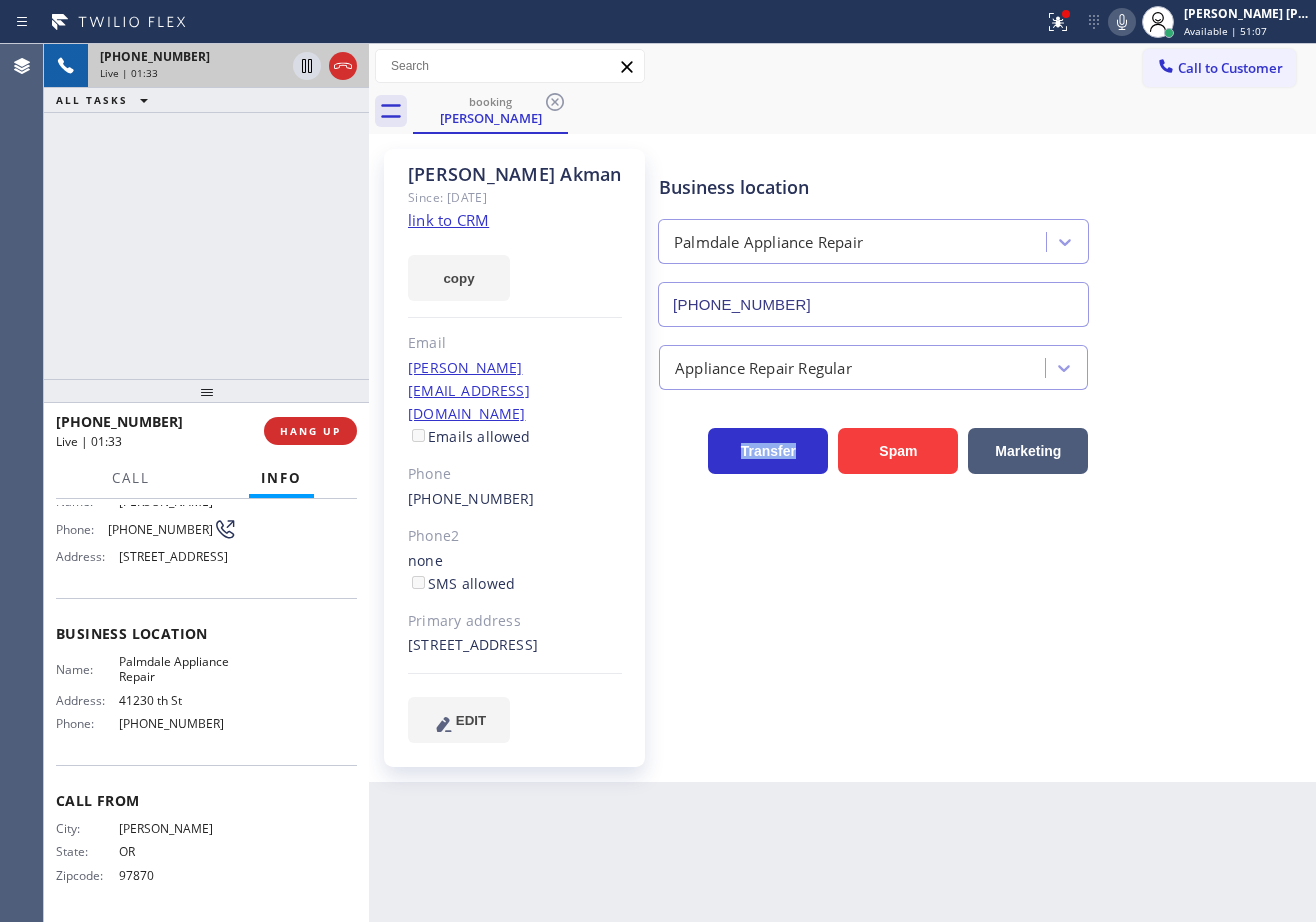 click on "Appliance Repair Regular" at bounding box center [983, 358] 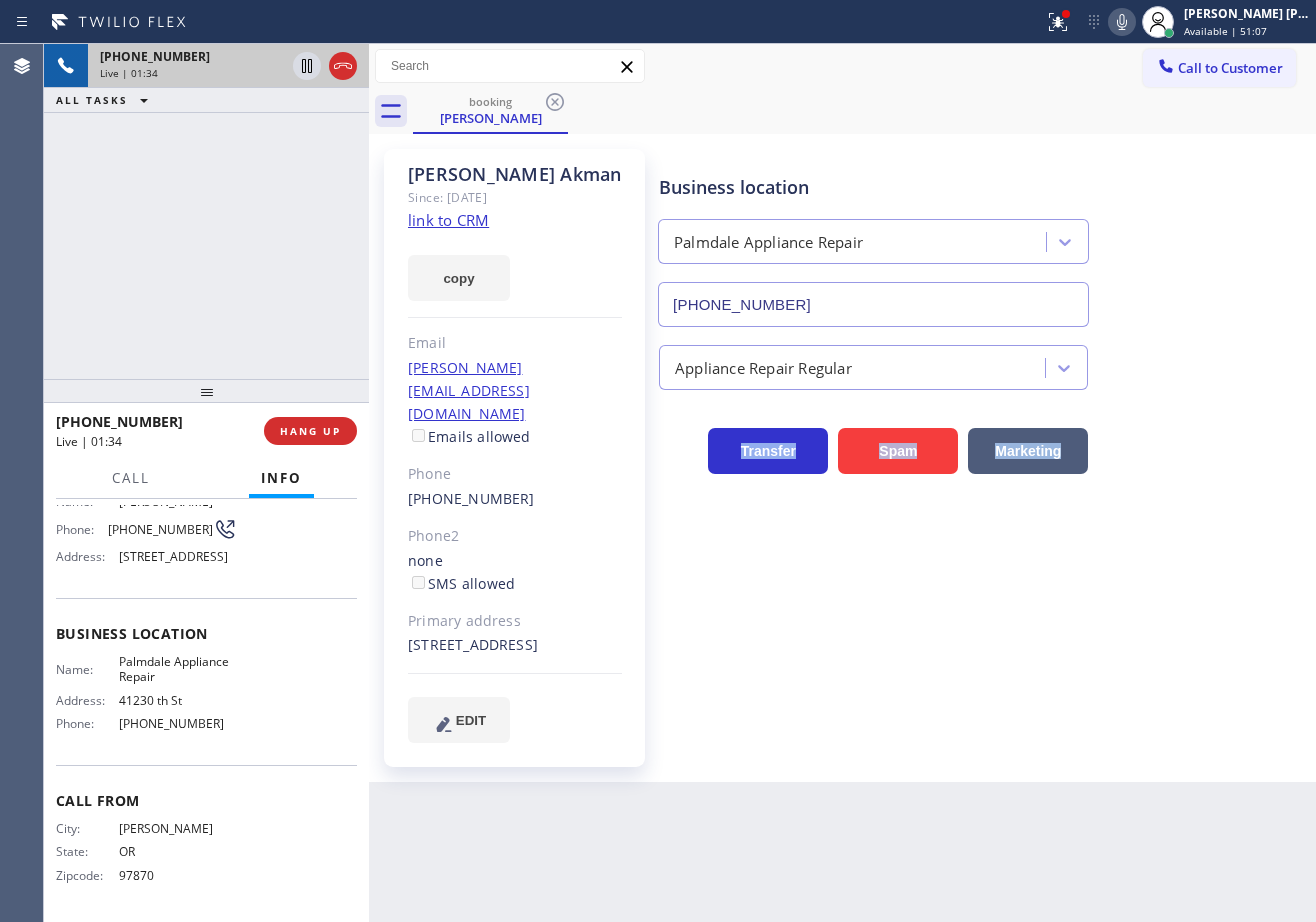 click on "Appliance Repair Regular" at bounding box center (983, 358) 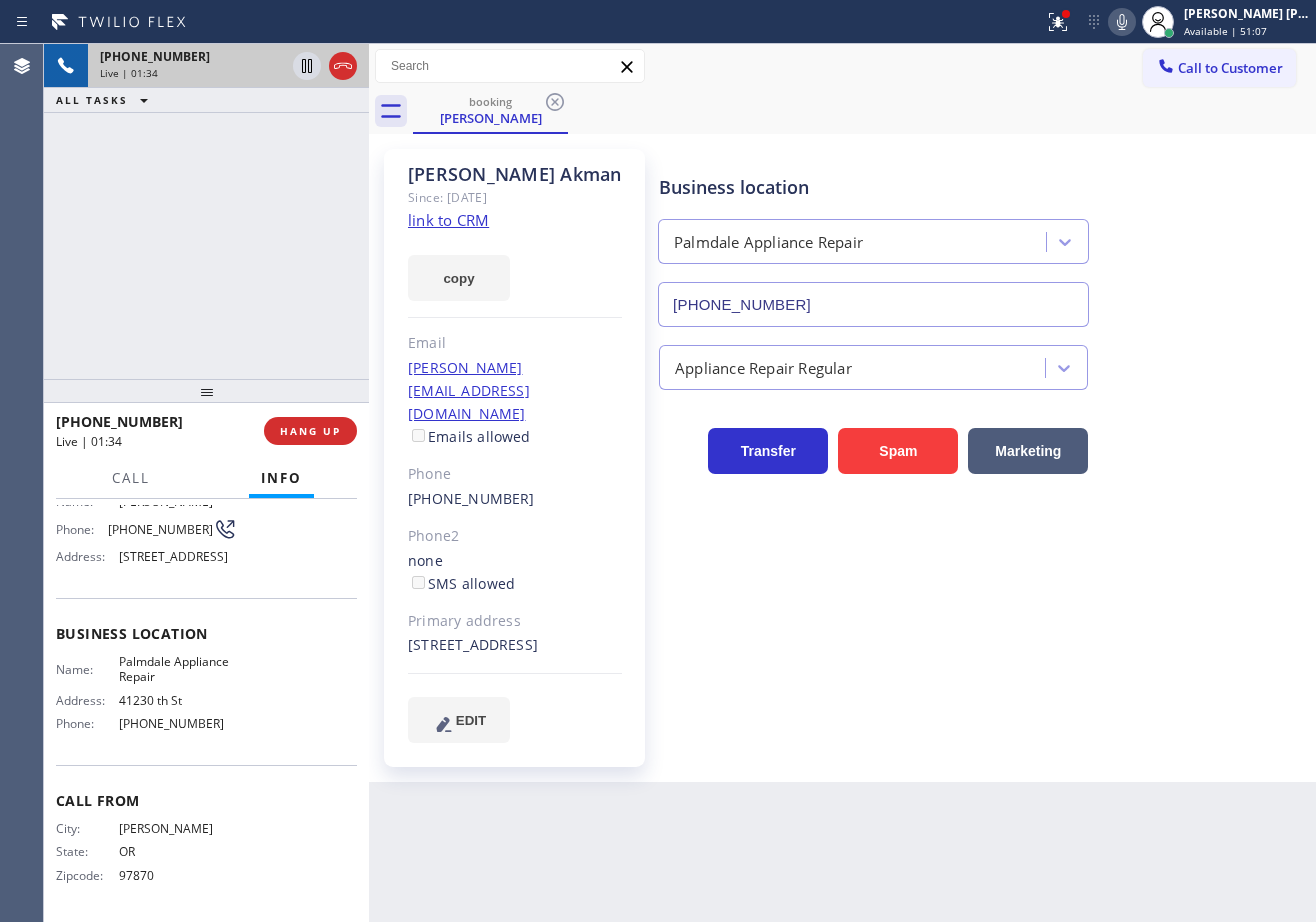 click on "Appliance Repair Regular" at bounding box center (983, 358) 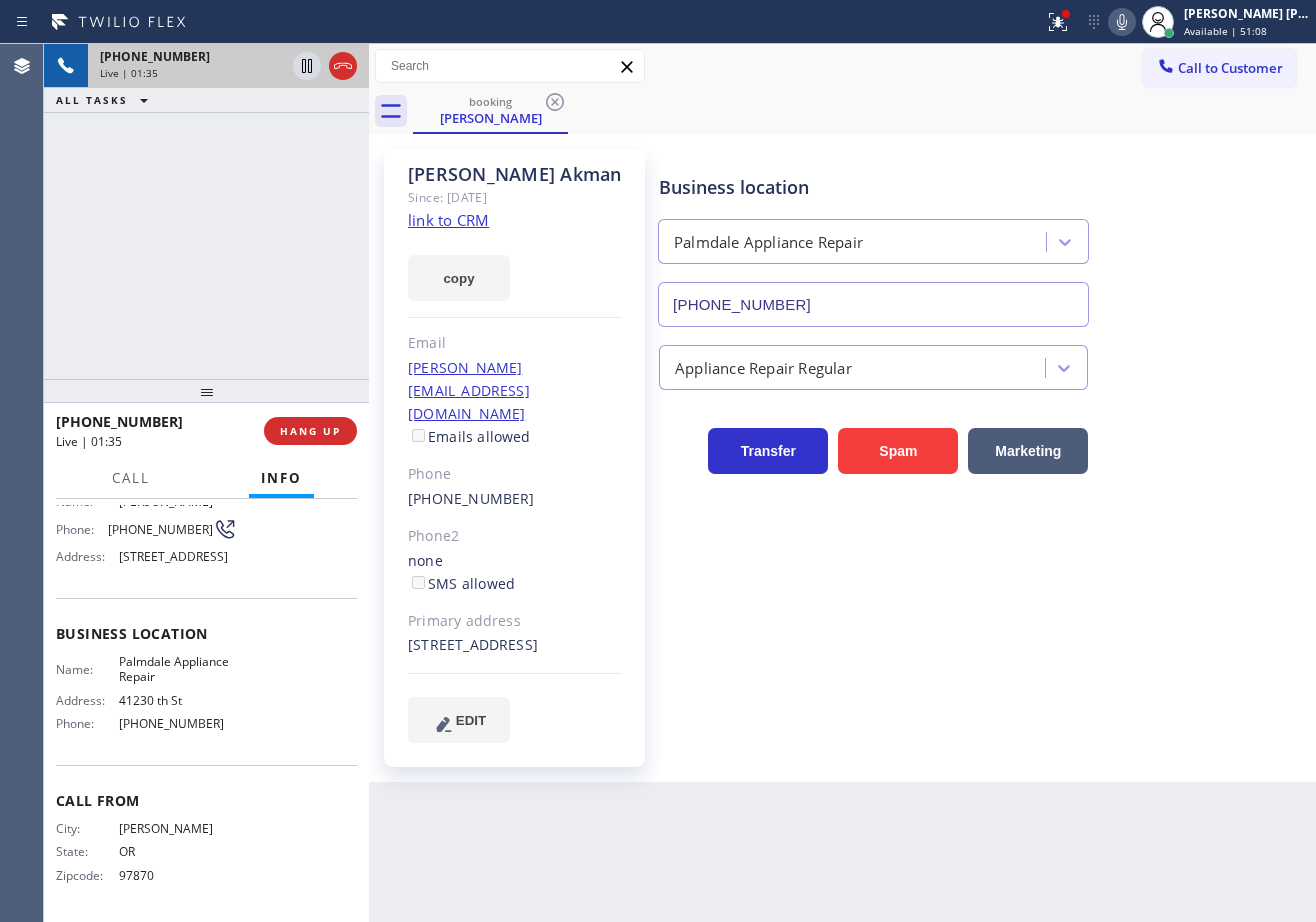 click 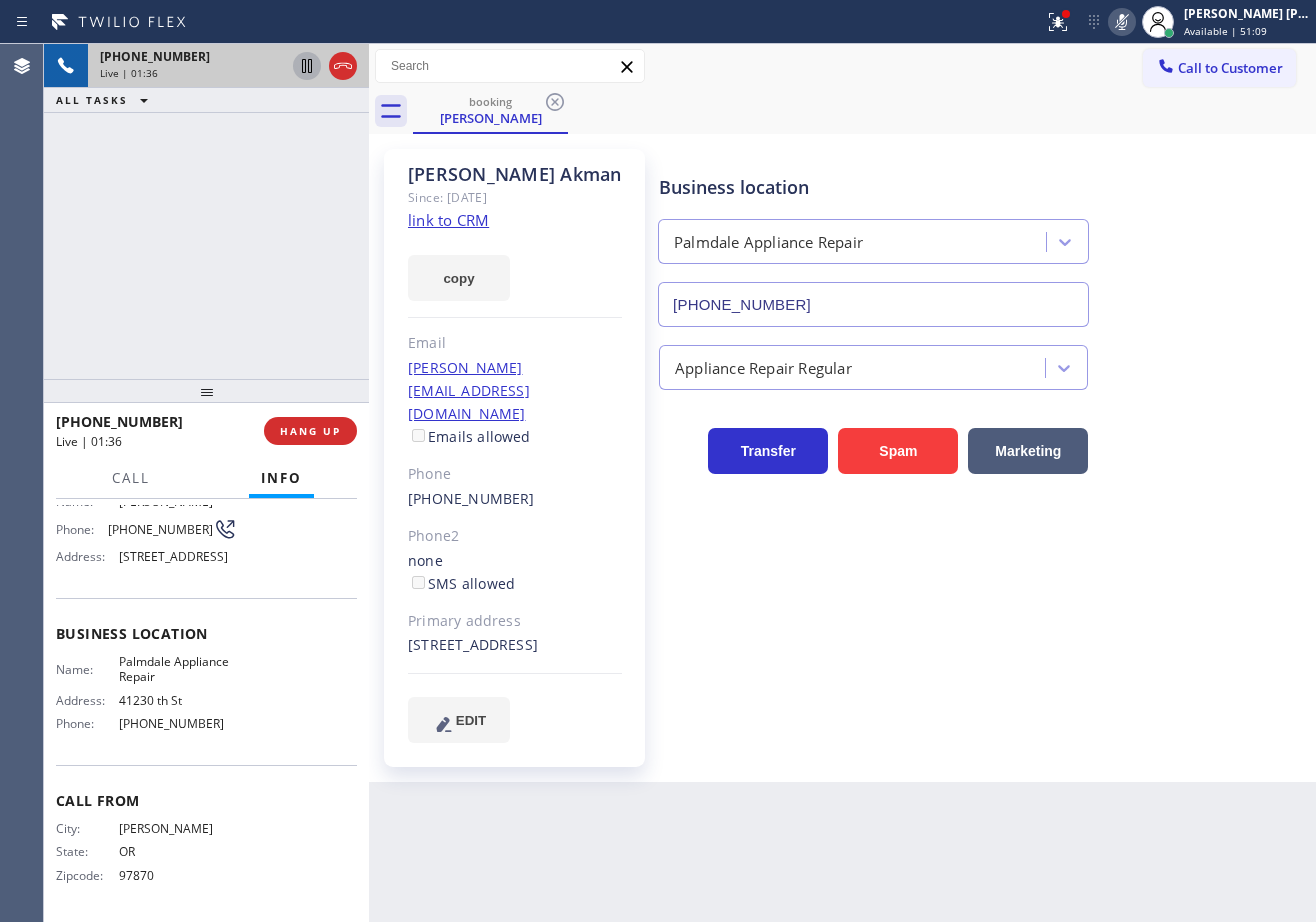 click 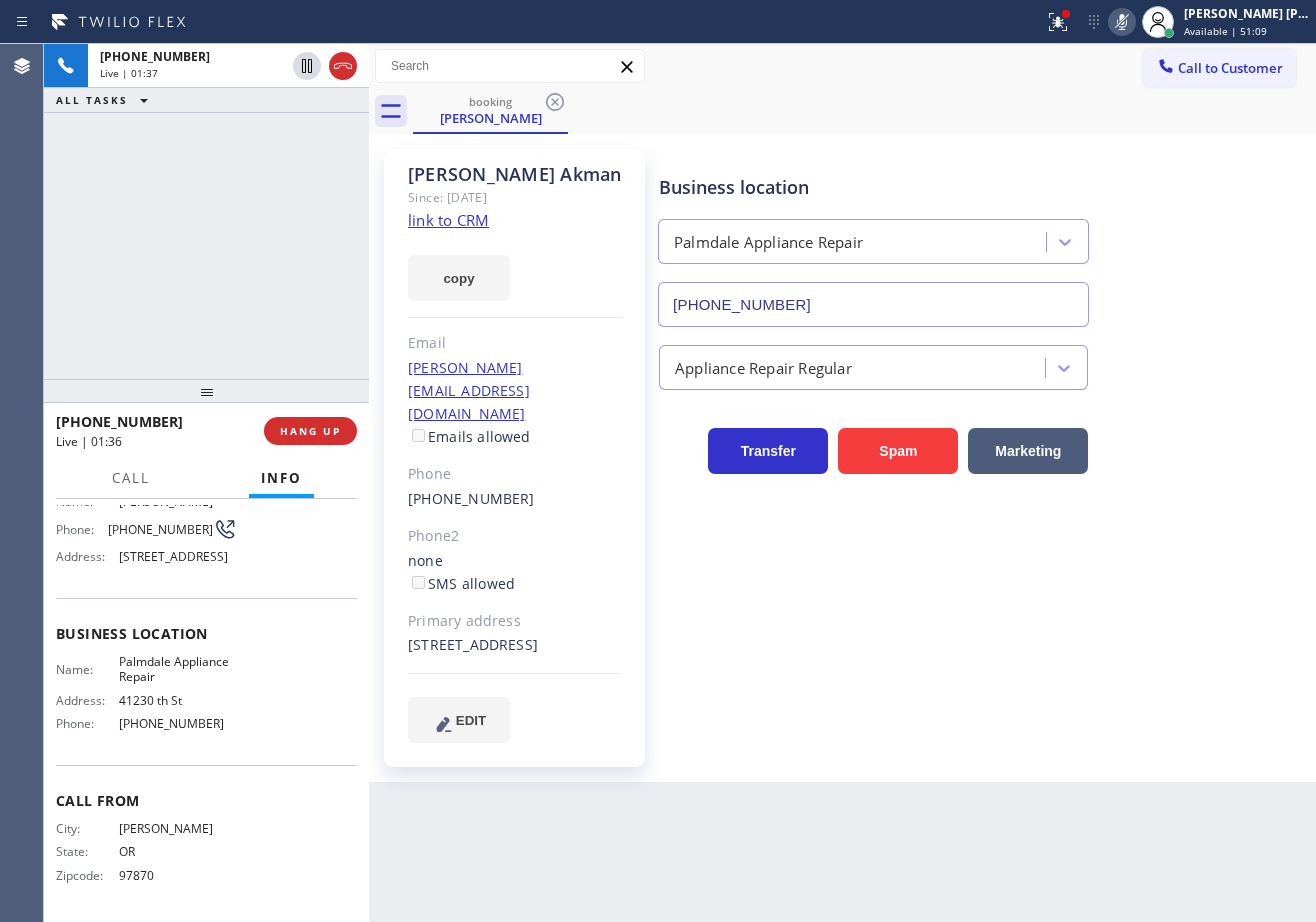 drag, startPoint x: 288, startPoint y: 191, endPoint x: 356, endPoint y: 193, distance: 68.0294 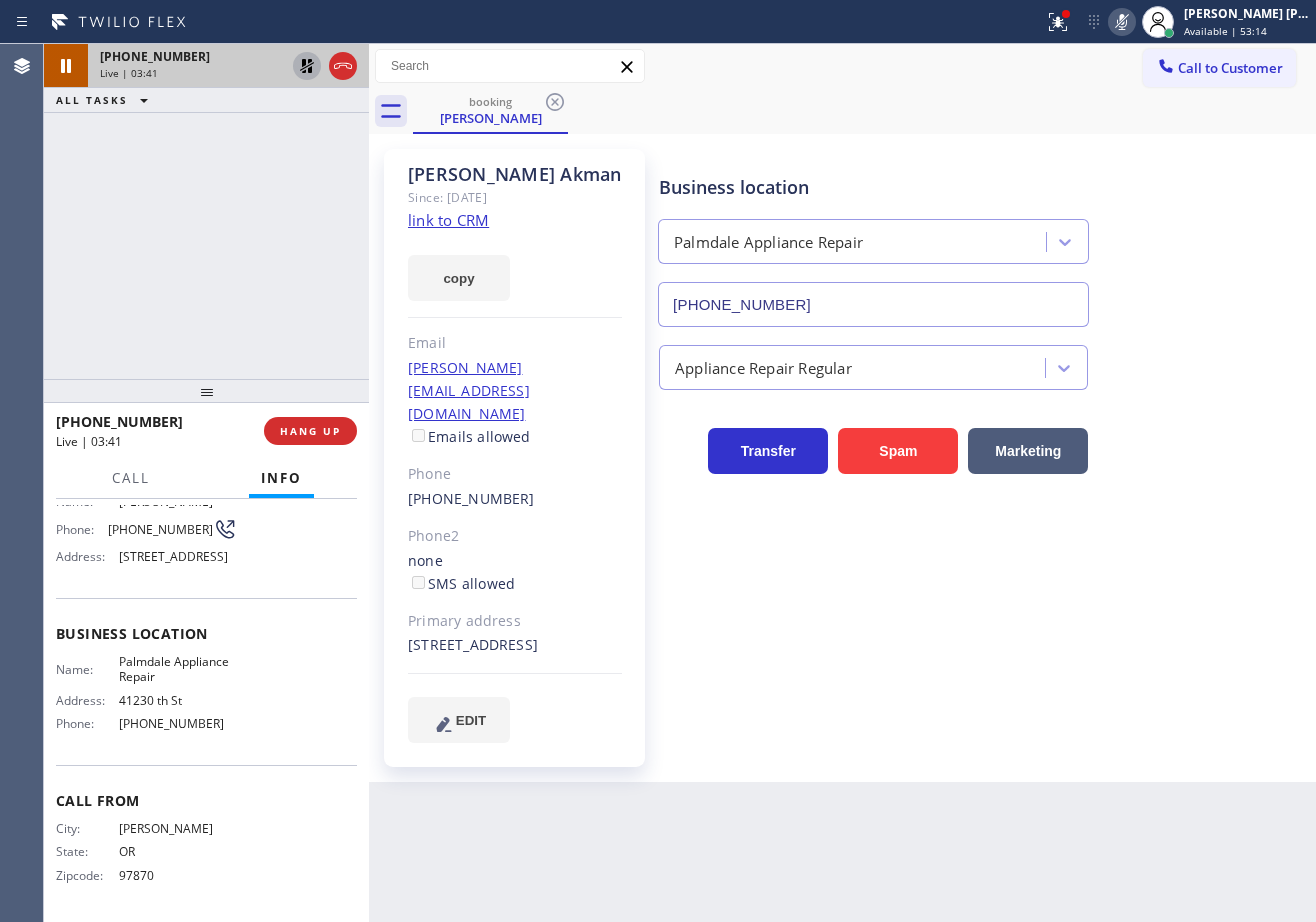 drag, startPoint x: 308, startPoint y: 64, endPoint x: 382, endPoint y: 62, distance: 74.02702 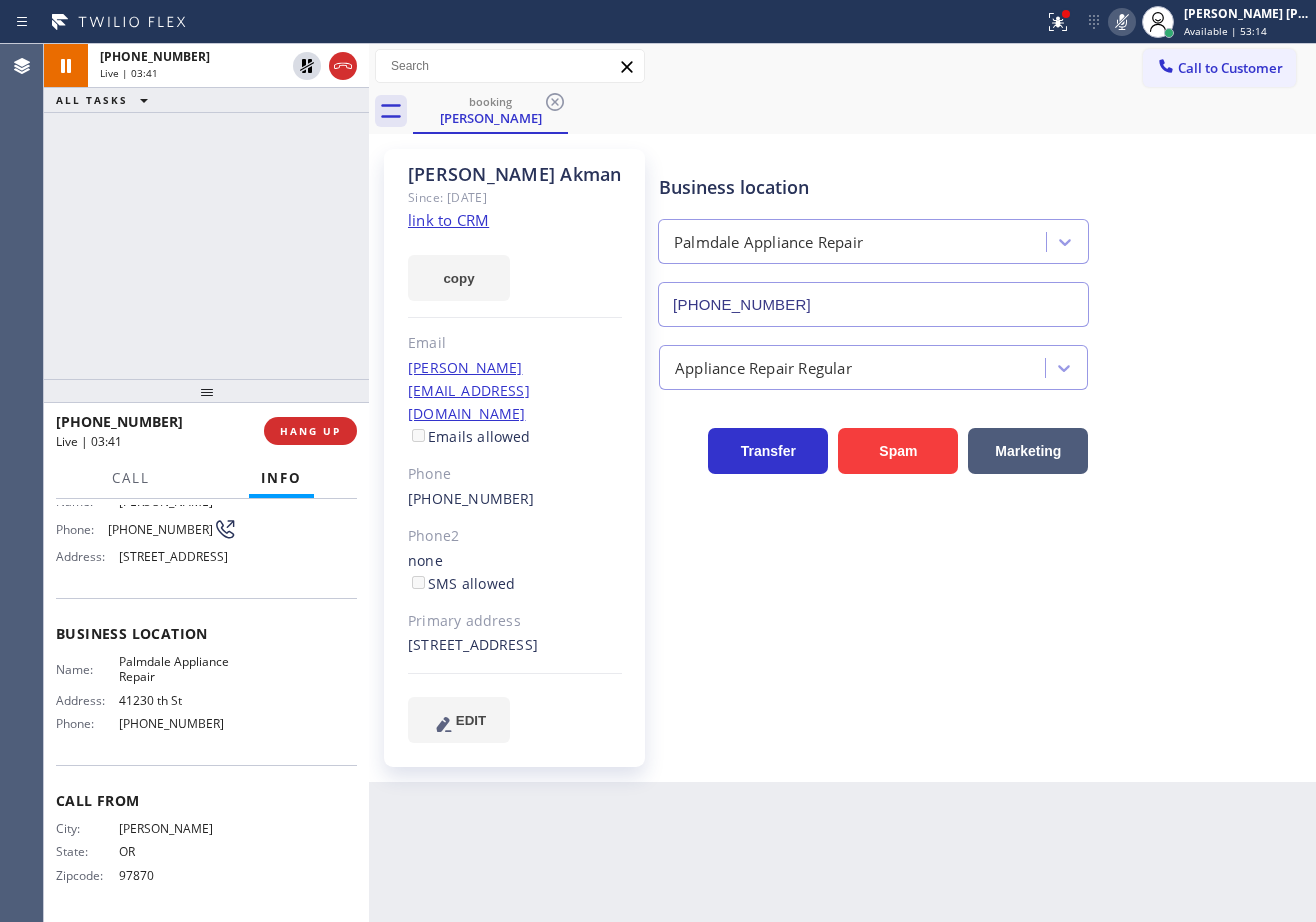 click 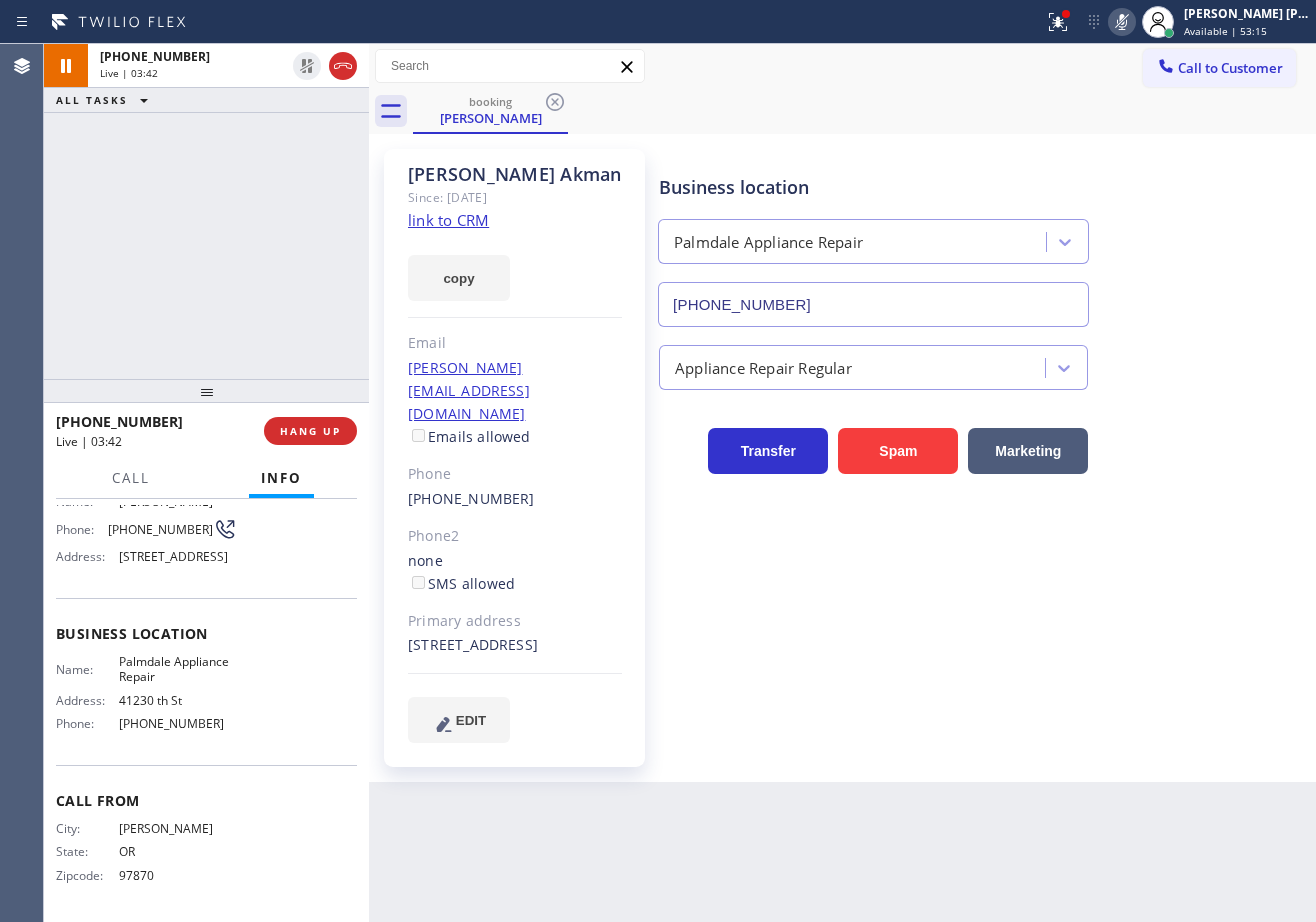 click 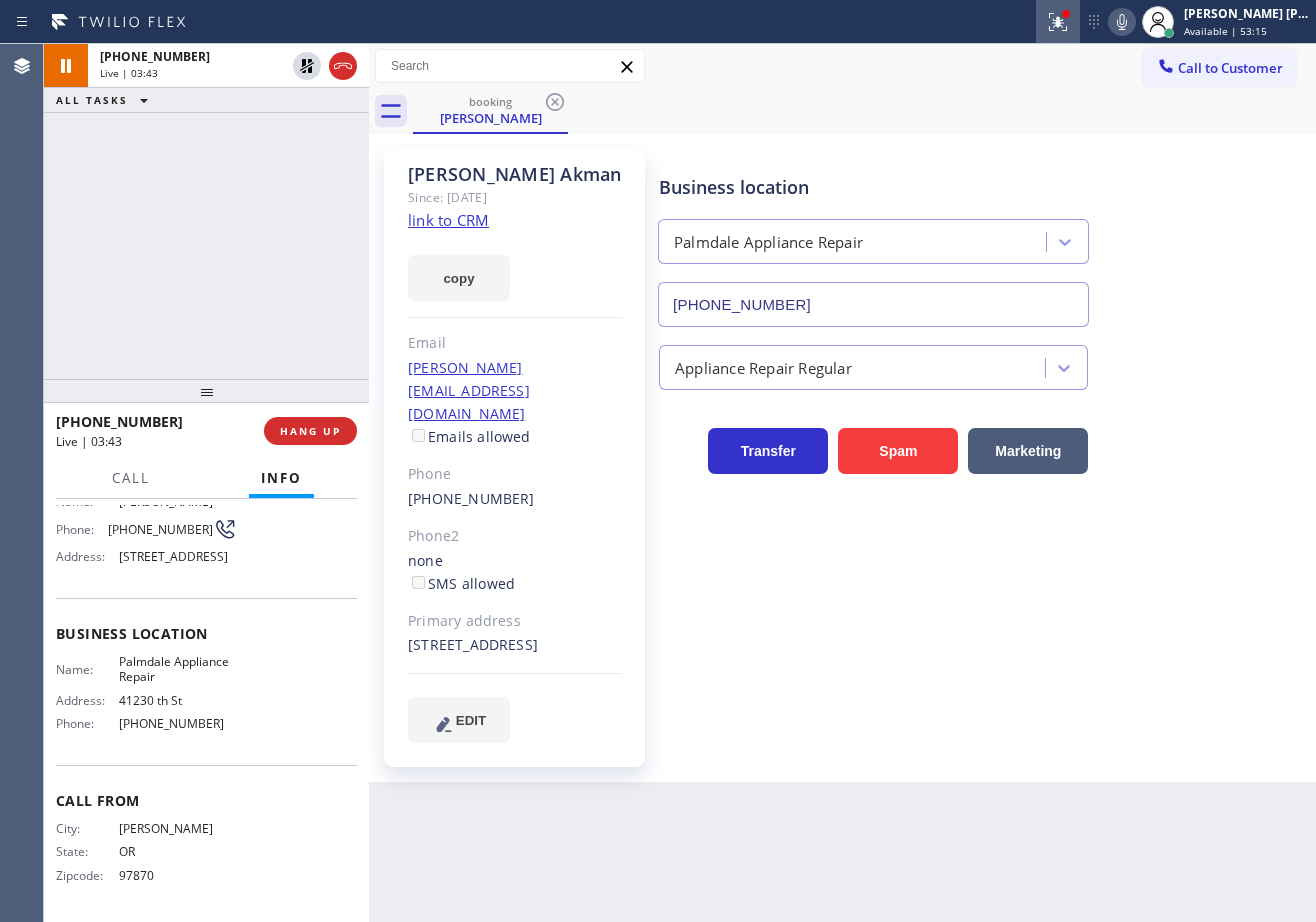 click 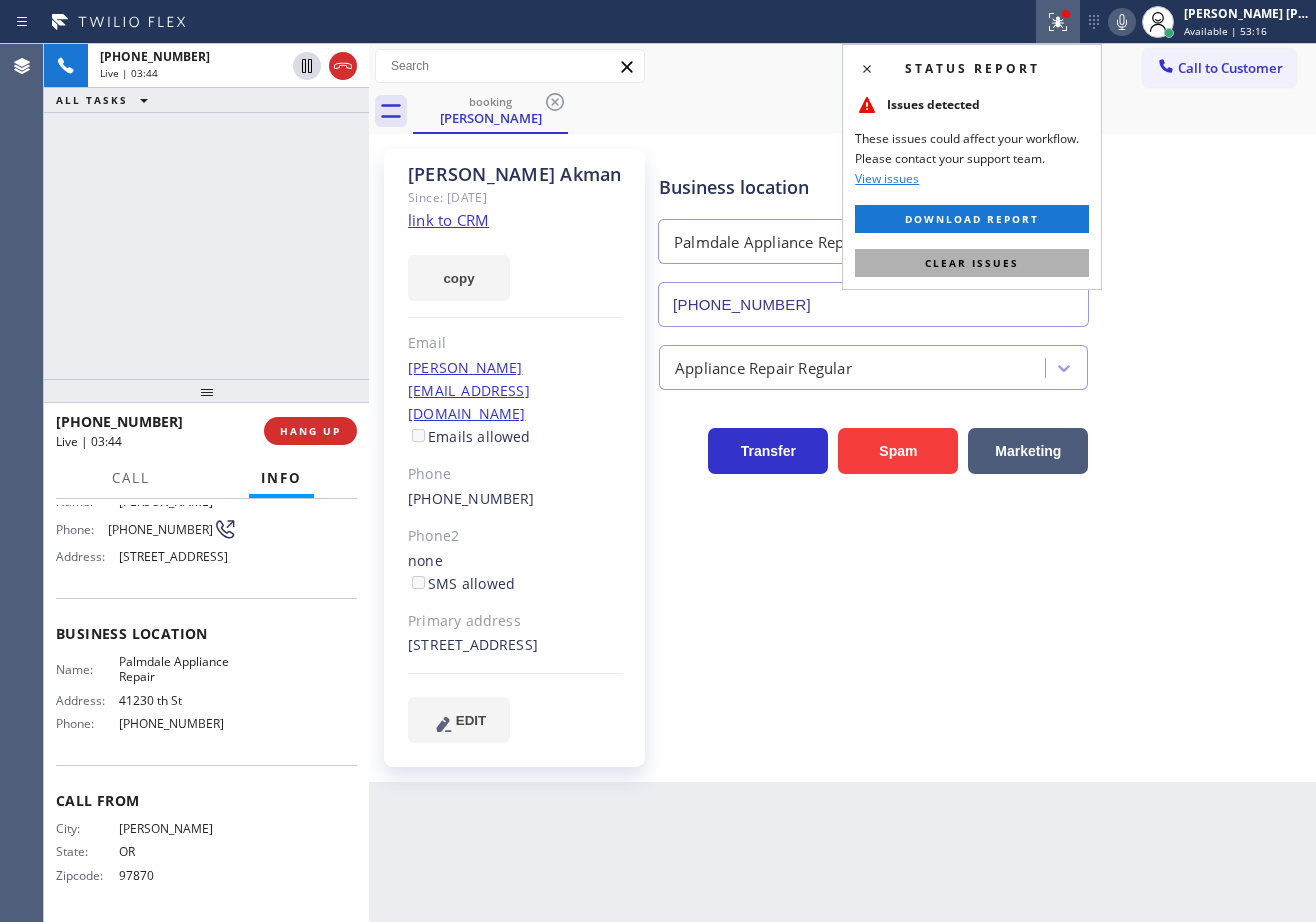 click on "Clear issues" at bounding box center (972, 263) 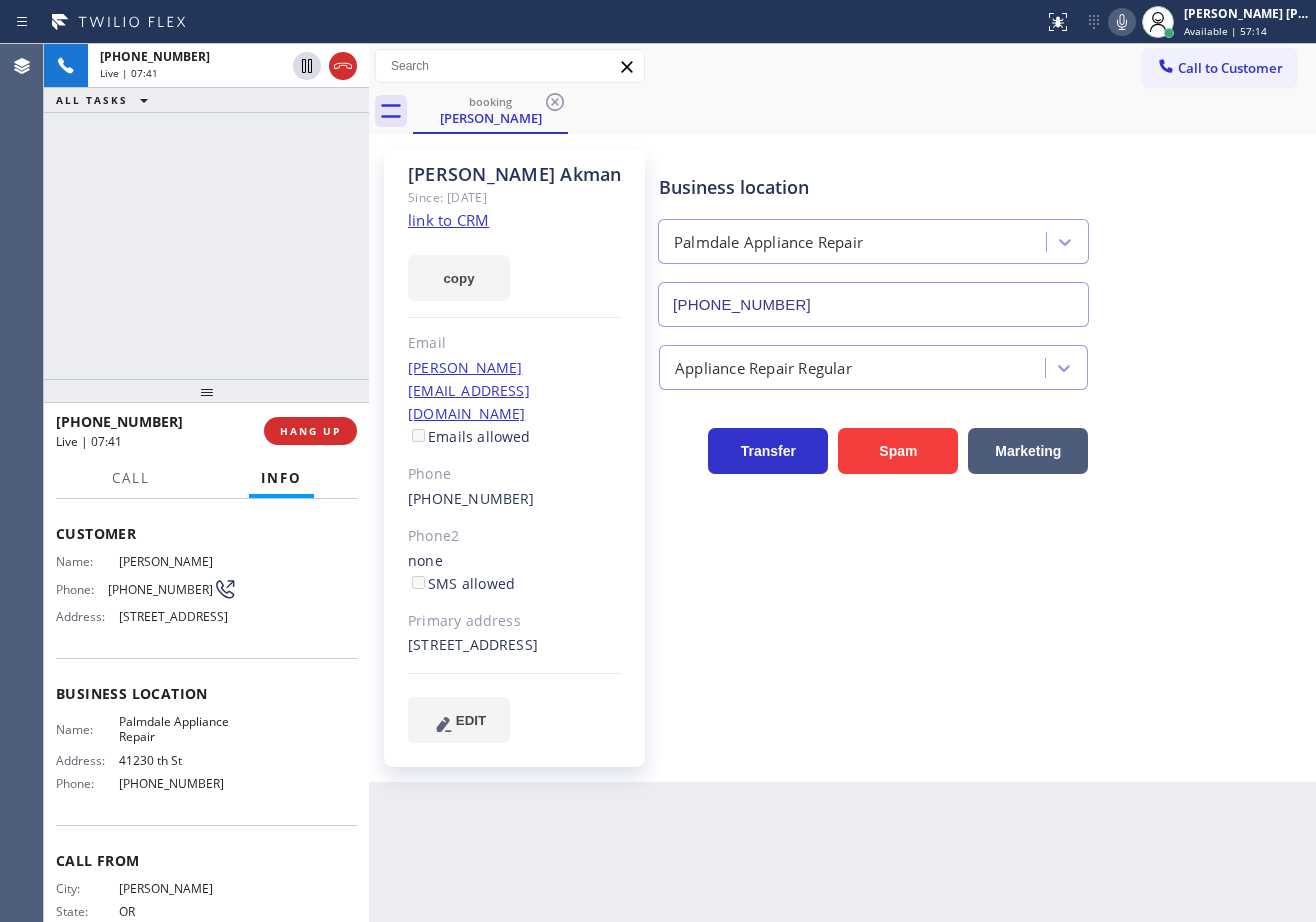 scroll, scrollTop: 0, scrollLeft: 0, axis: both 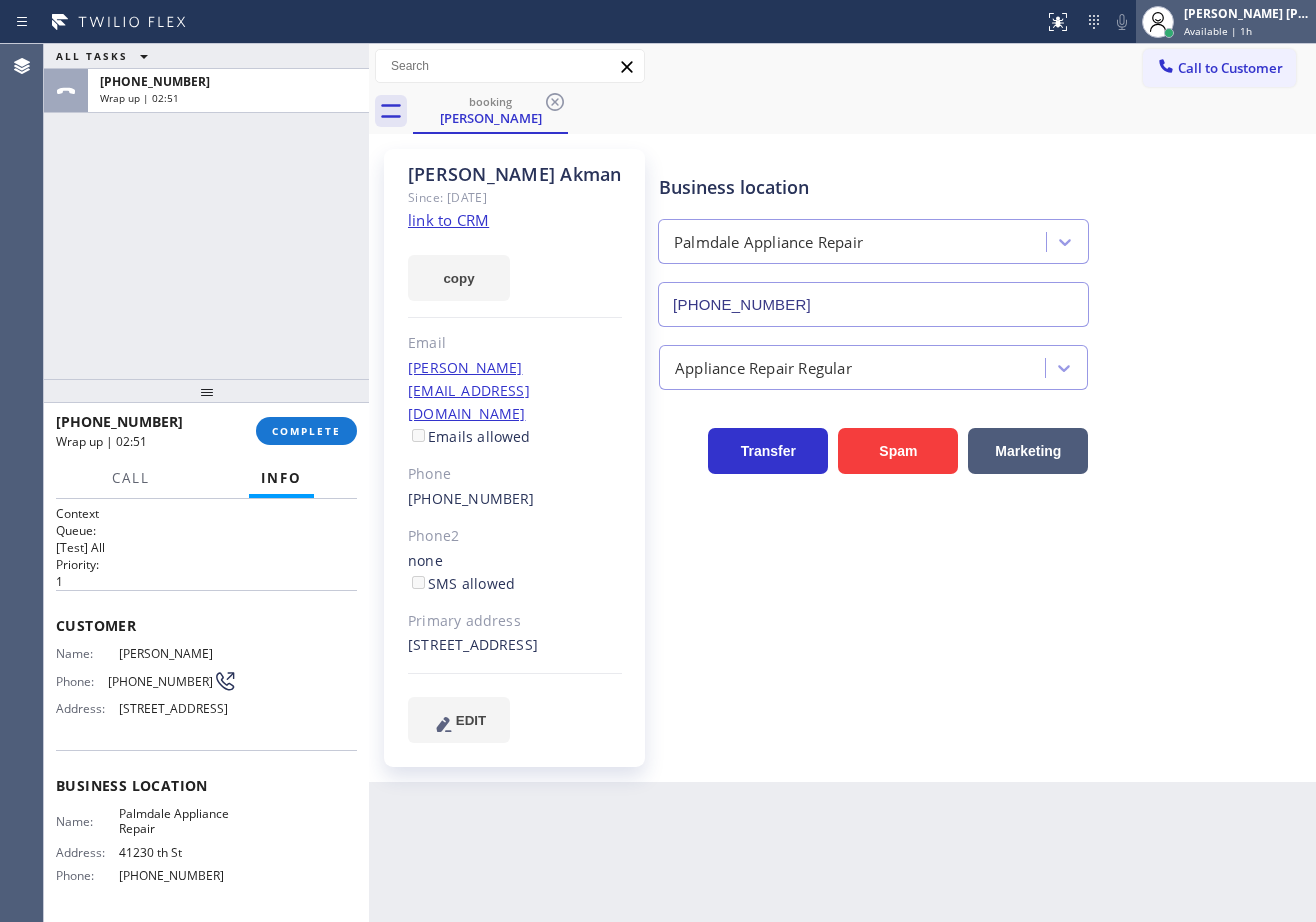 click on "Available | 1h" at bounding box center (1218, 31) 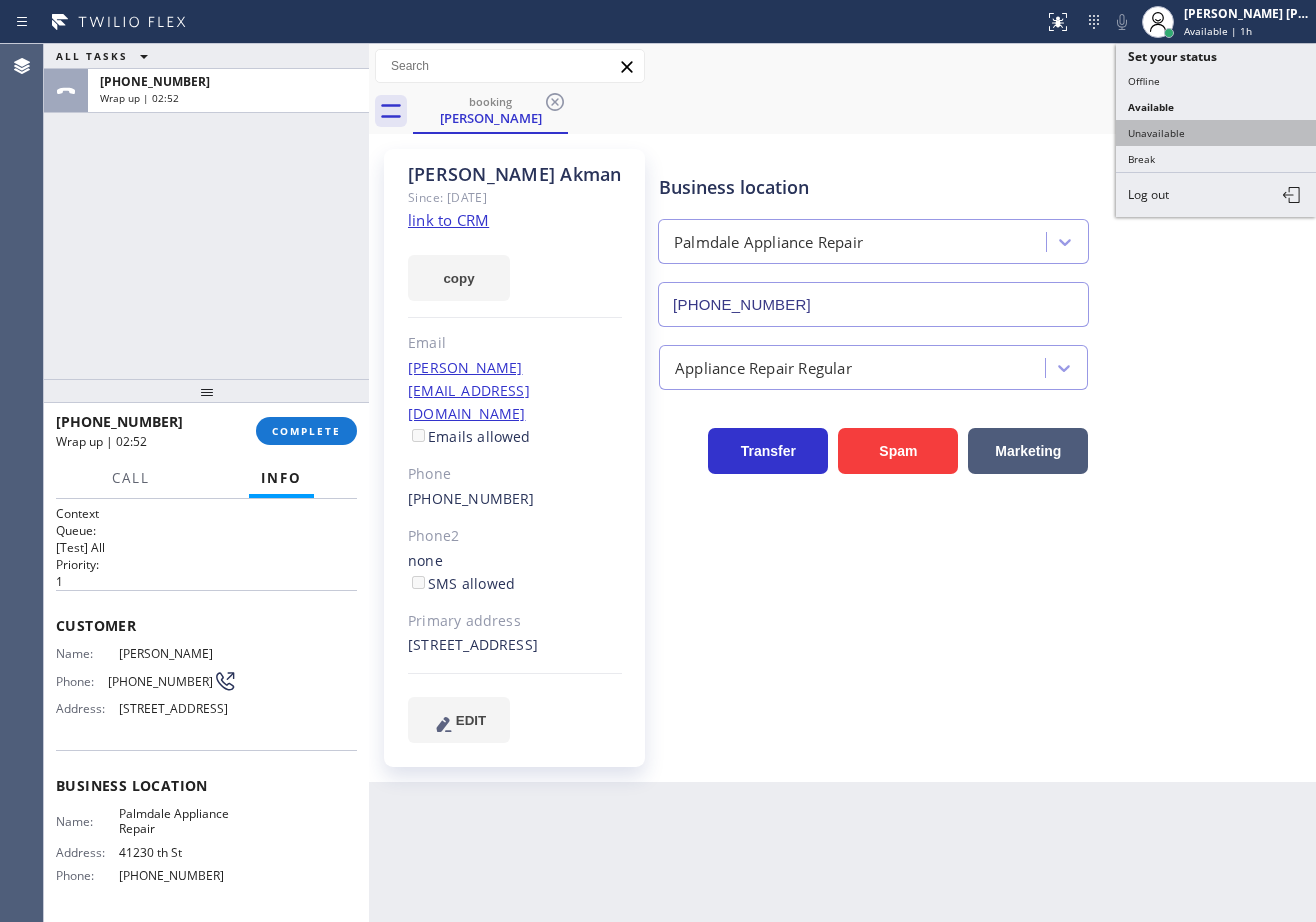 click on "Unavailable" at bounding box center [1216, 133] 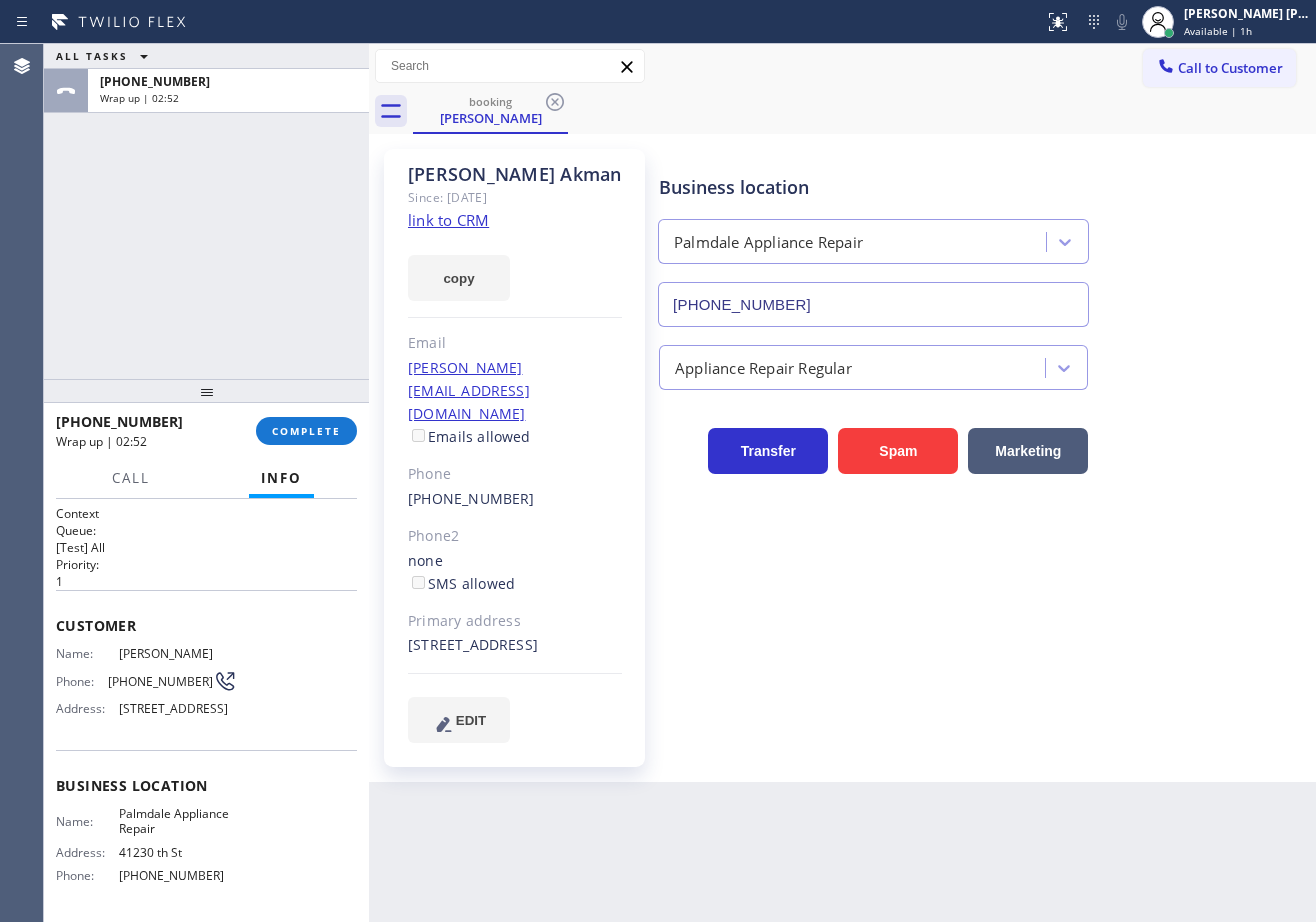 click on "[PERSON_NAME] Since: [DATE] link to CRM copy Email [PERSON_NAME][EMAIL_ADDRESS][DOMAIN_NAME]  Emails allowed Phone [PHONE_NUMBER] Phone2 none  SMS allowed Primary address  [STREET_ADDRESS] EDIT Outbound call Location [GEOGRAPHIC_DATA] Appliance Repair Your caller id phone number [PHONE_NUMBER] Customer number Call Benefits  Business location [GEOGRAPHIC_DATA] Appliance Repair [PHONE_NUMBER] Appliance Repair Regular Transfer Spam Marketing" at bounding box center (842, 458) 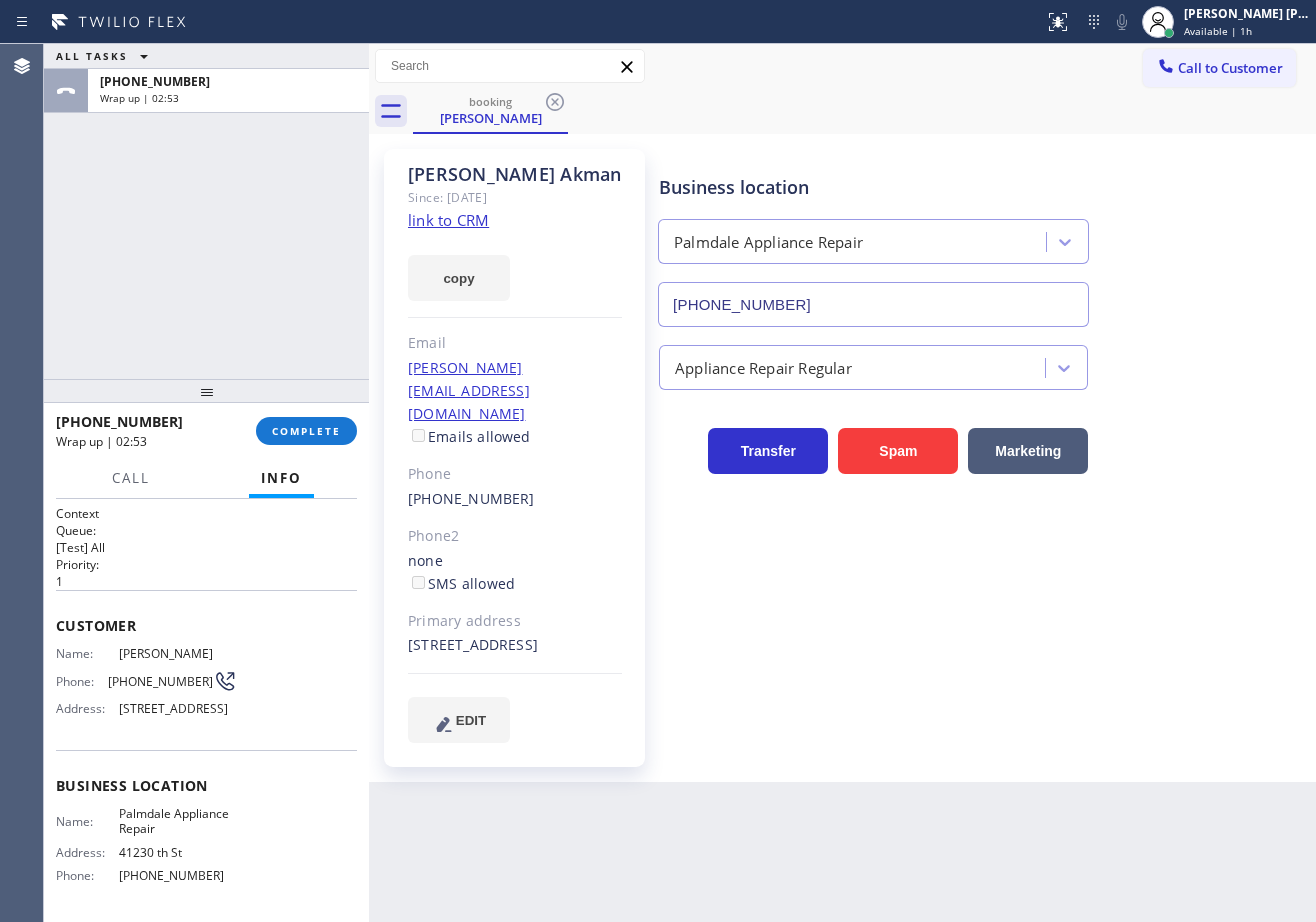 click on "Wrap up | 02:53" at bounding box center (149, 441) 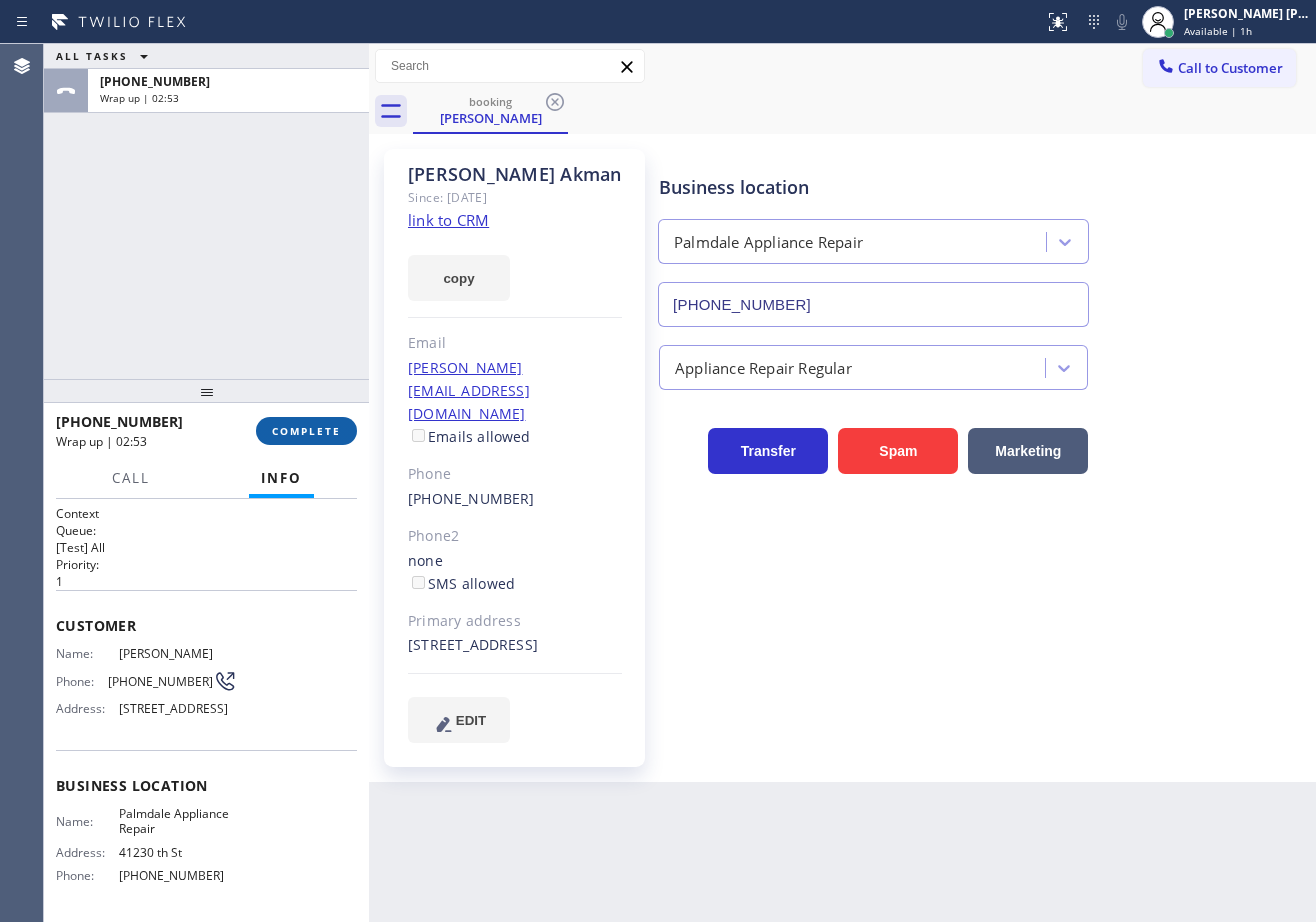 click on "COMPLETE" at bounding box center (306, 431) 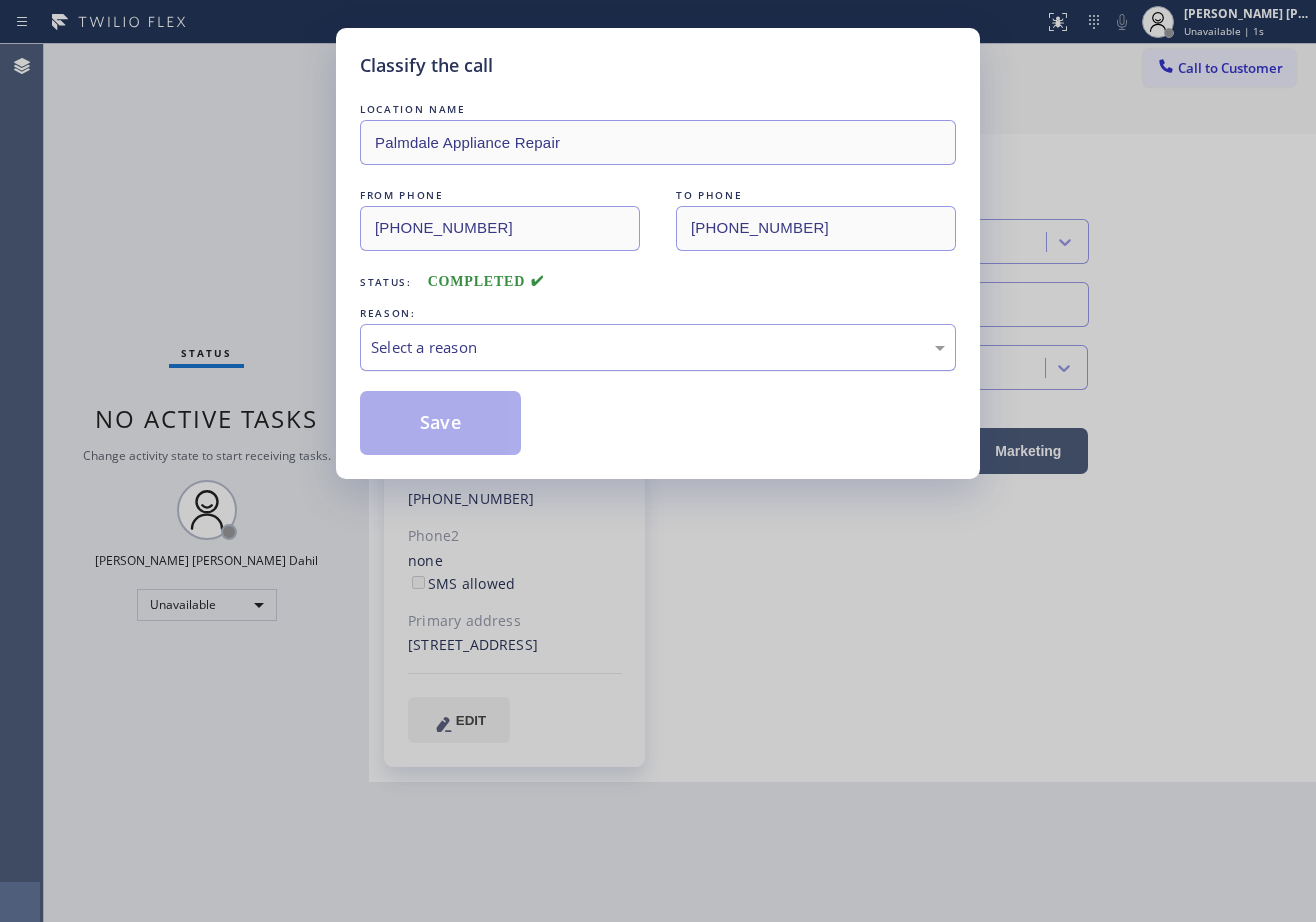 click on "Select a reason" at bounding box center [658, 347] 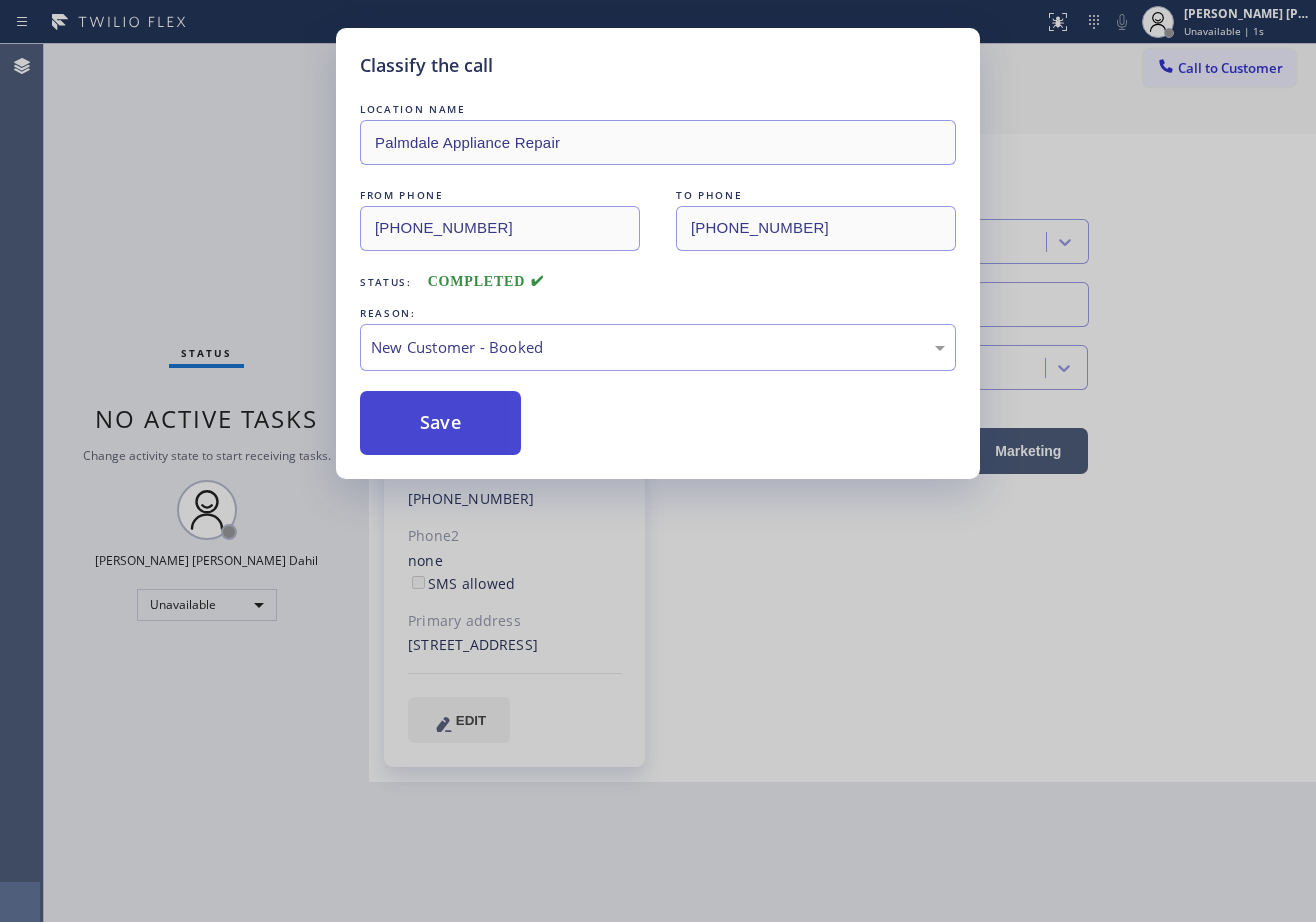 click on "Save" at bounding box center [440, 423] 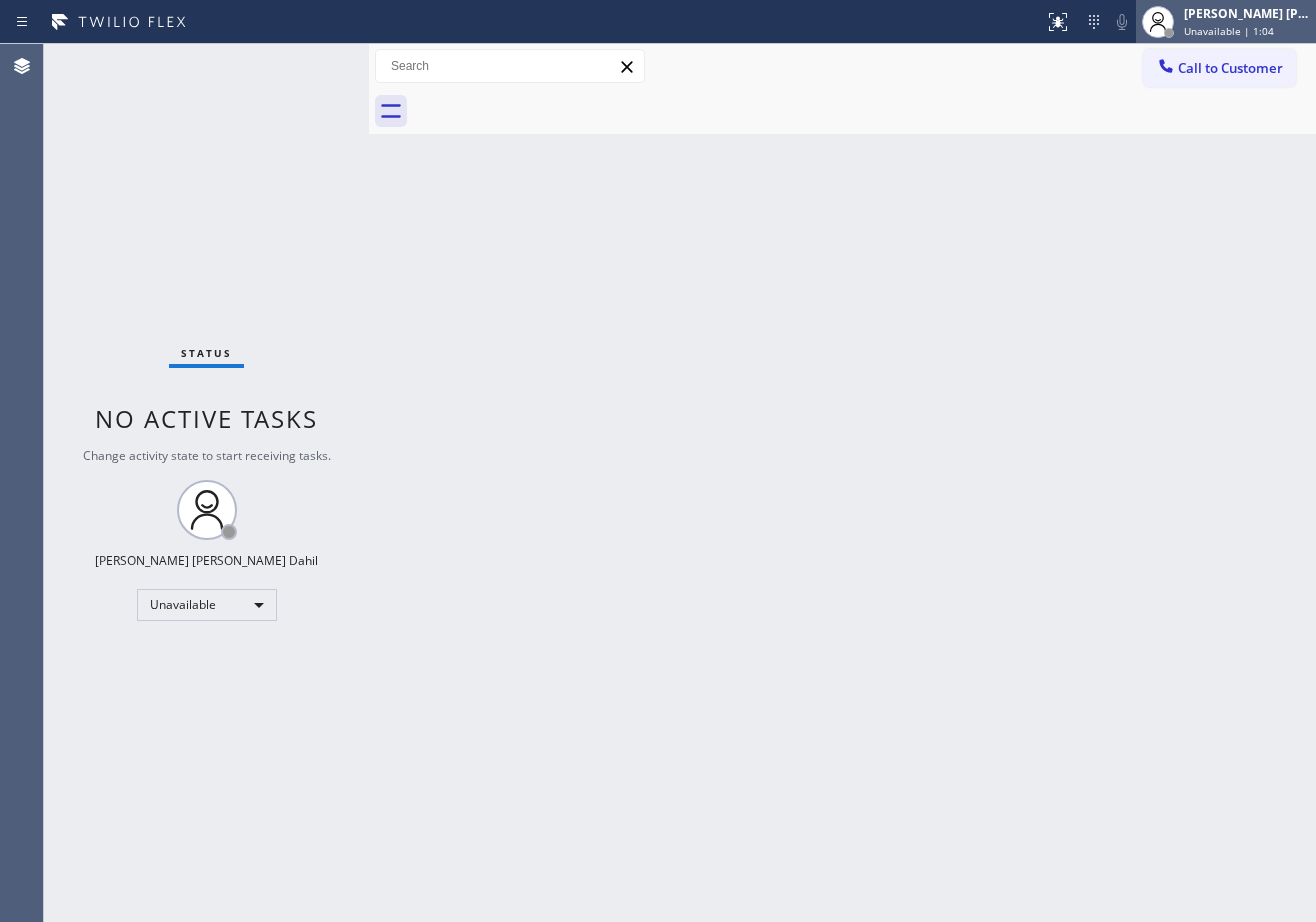 click on "[PERSON_NAME] [PERSON_NAME] Dahil Unavailable | 1:04" at bounding box center [1248, 21] 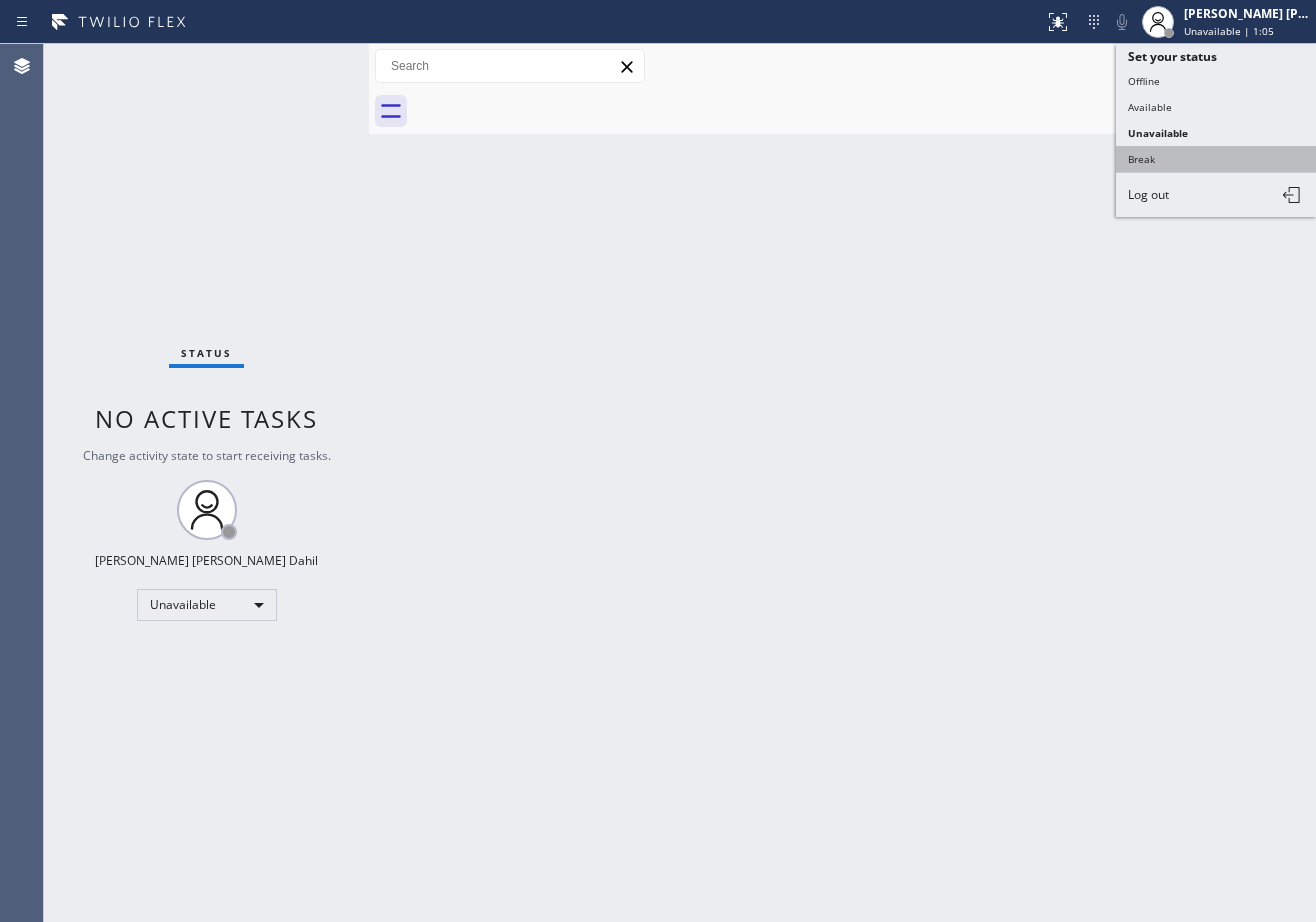 click on "Break" at bounding box center [1216, 159] 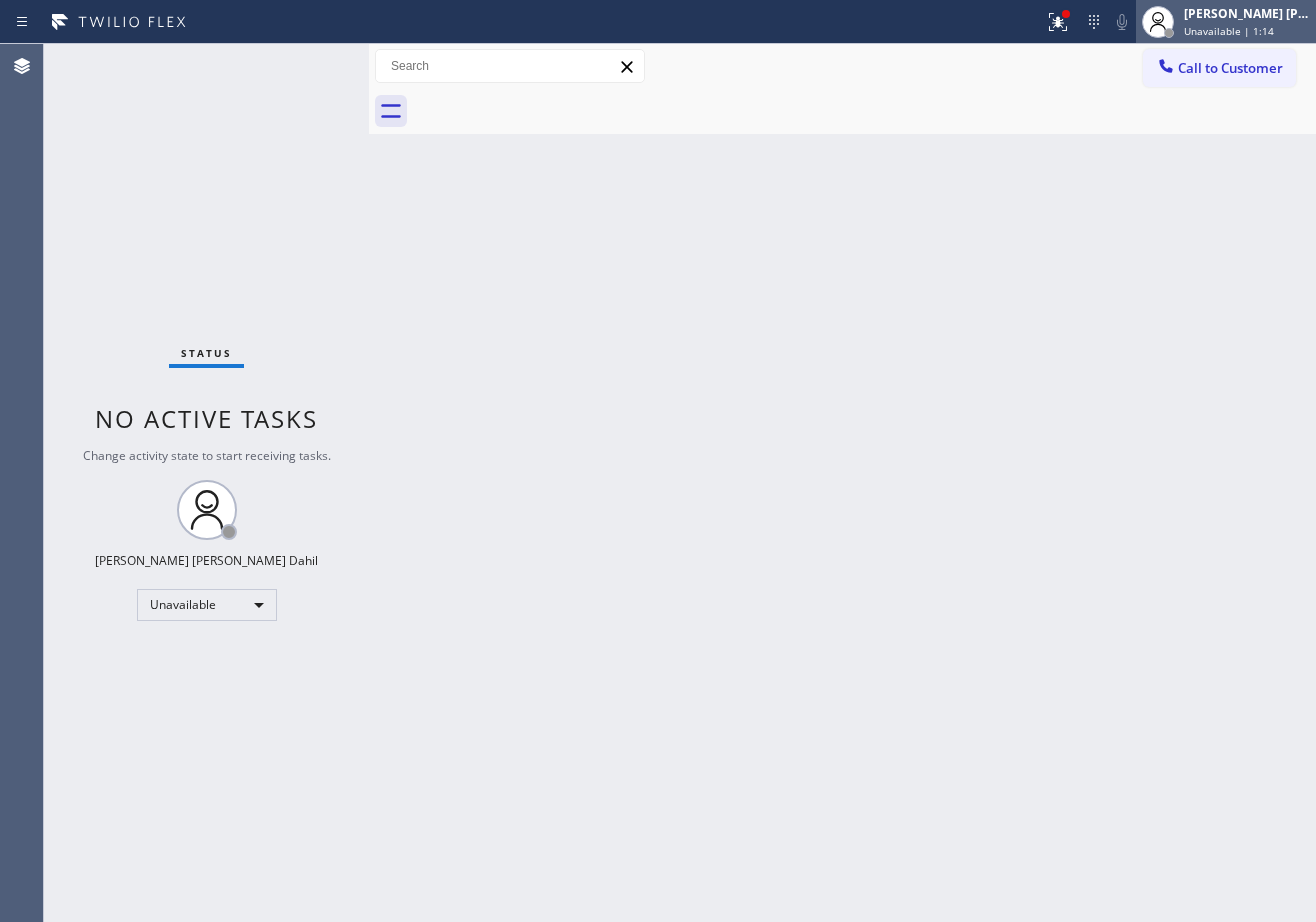 click on "[PERSON_NAME] [PERSON_NAME] Dahil" at bounding box center (1247, 13) 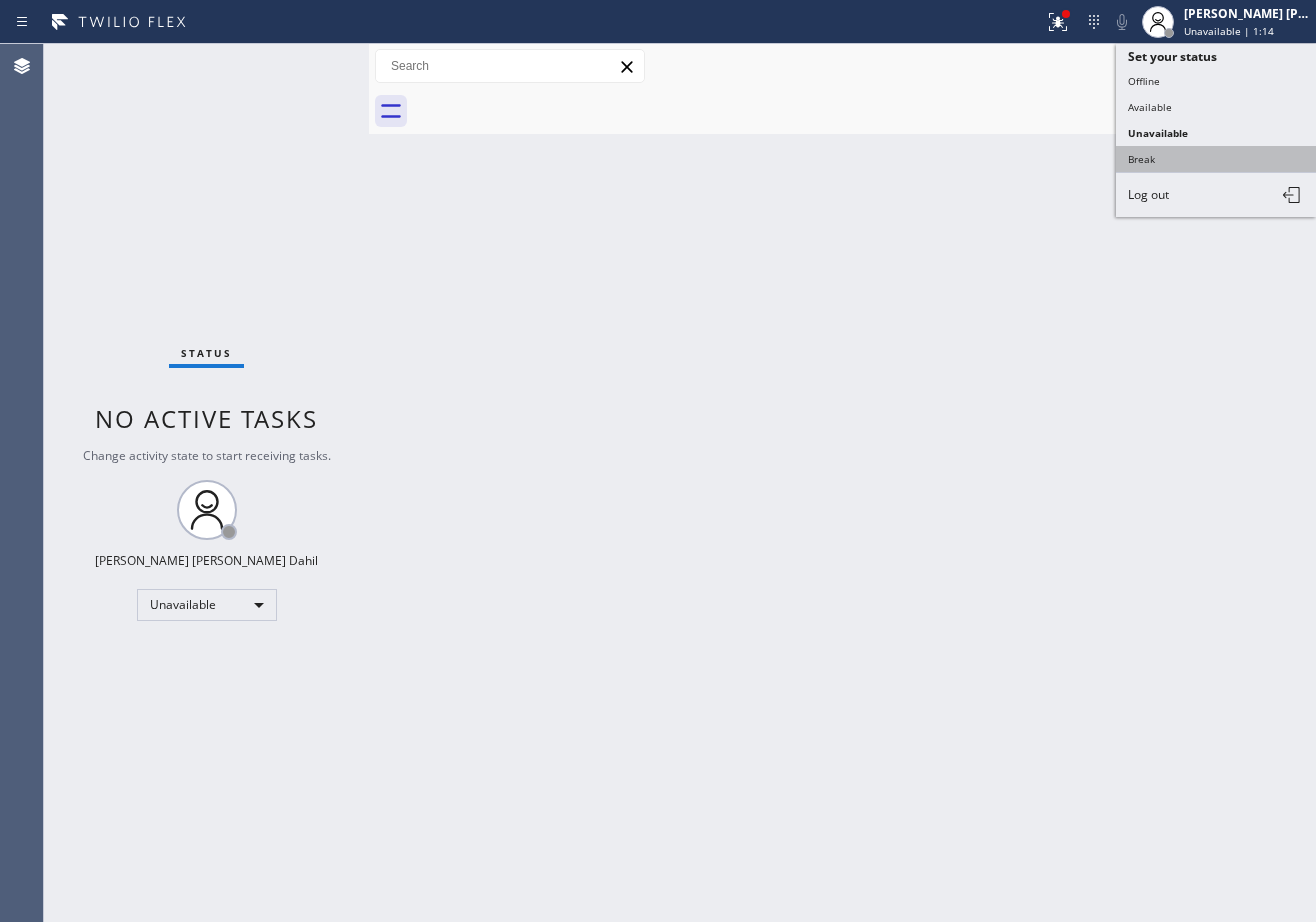 drag, startPoint x: 1170, startPoint y: 149, endPoint x: 1165, endPoint y: 174, distance: 25.495098 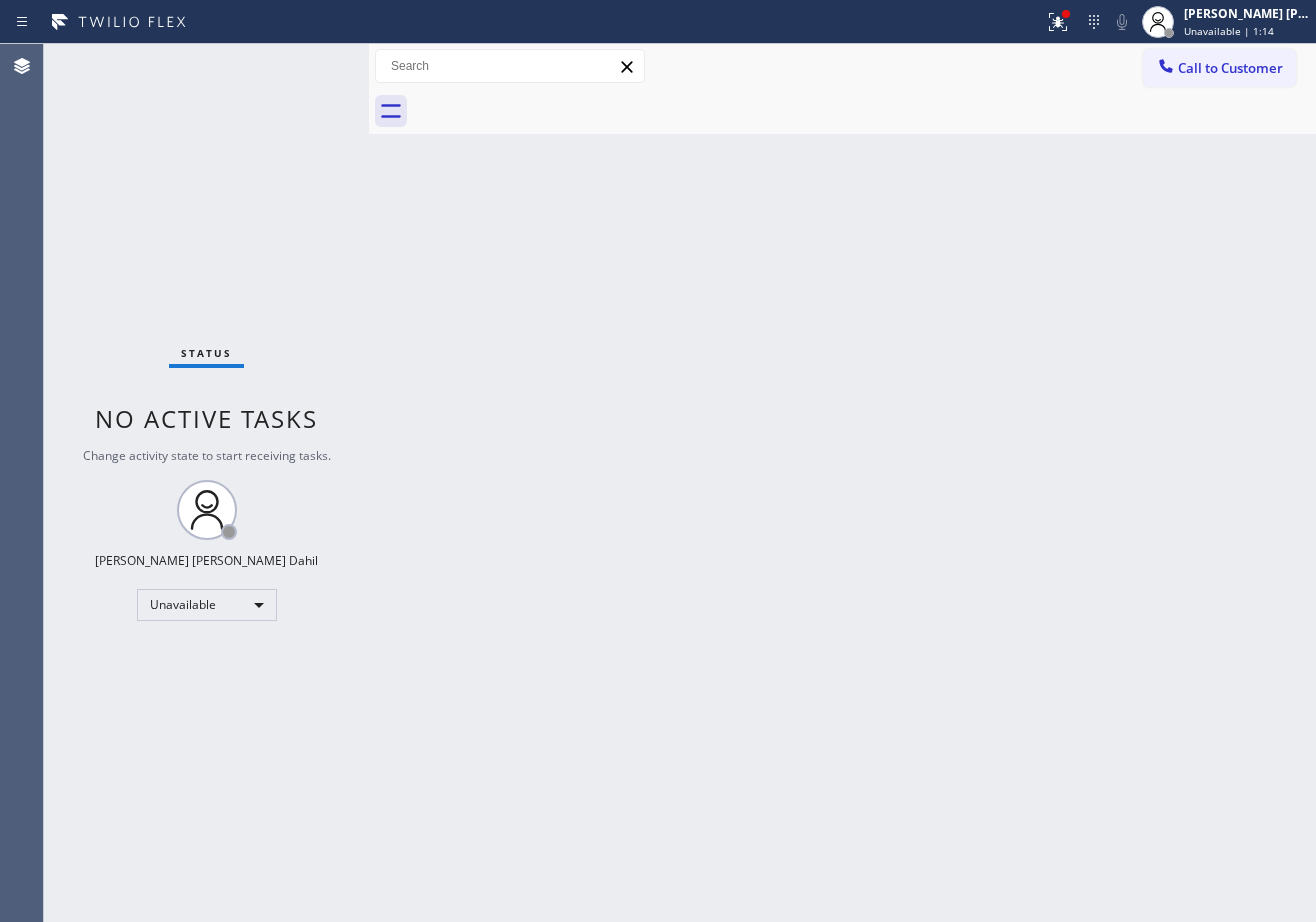click on "Back to Dashboard Change Sender ID Customers Technicians Select a contact Outbound call Technician Search Technician Your caller id phone number Your caller id phone number Call Technician info Name   Phone none Address none Change Sender ID HVAC [PHONE_NUMBER] 5 Star Appliance [PHONE_NUMBER] Appliance Repair [PHONE_NUMBER] Plumbing [PHONE_NUMBER] Air Duct Cleaning [PHONE_NUMBER]  Electricians [PHONE_NUMBER] Cancel Change Check personal SMS Reset Change No tabs Call to Customer Outbound call Location Search location Your caller id phone number Customer number Call Outbound call Technician Search Technician Your caller id phone number Your caller id phone number Call" at bounding box center (842, 483) 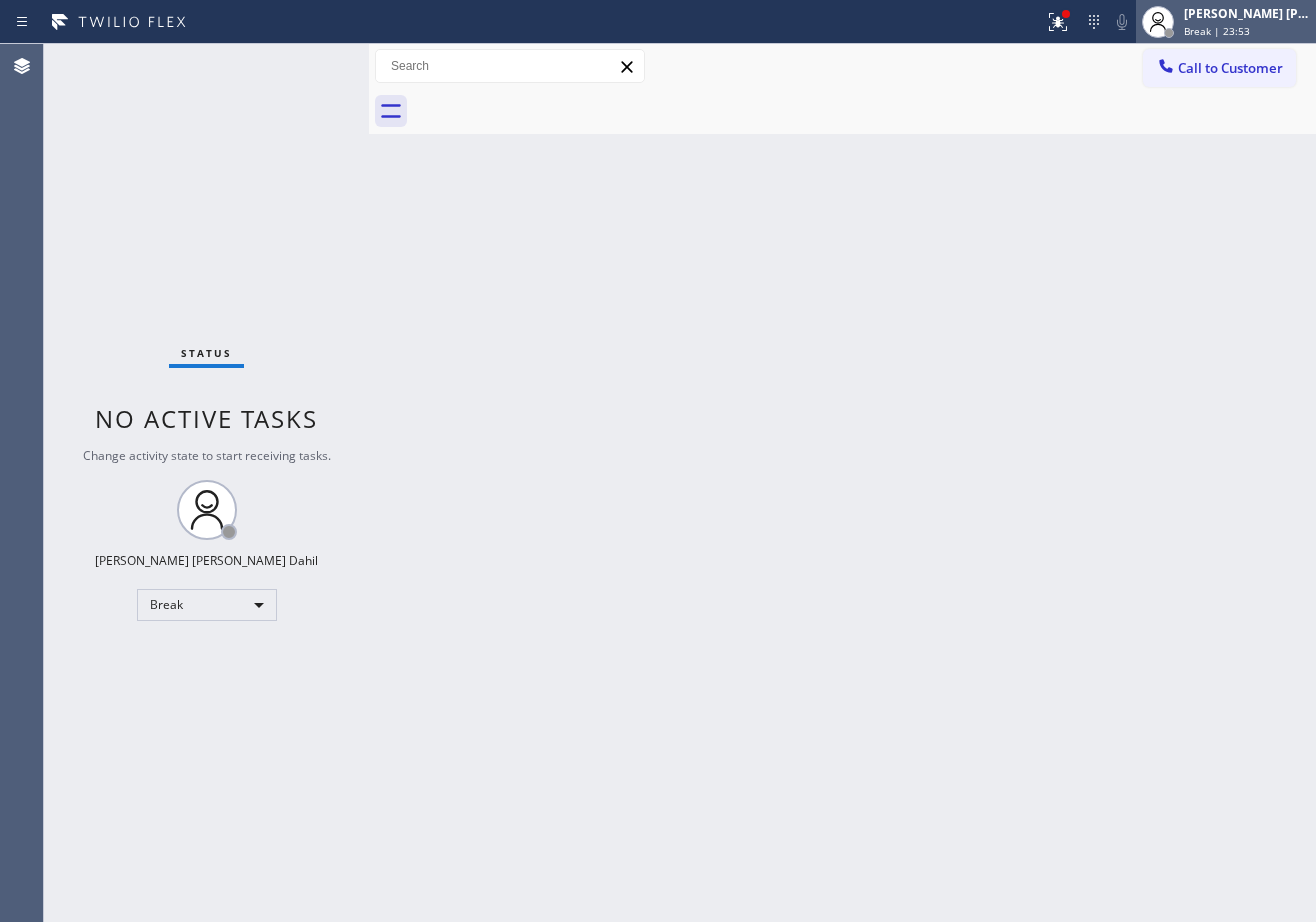 click on "Break | 23:53" at bounding box center (1217, 31) 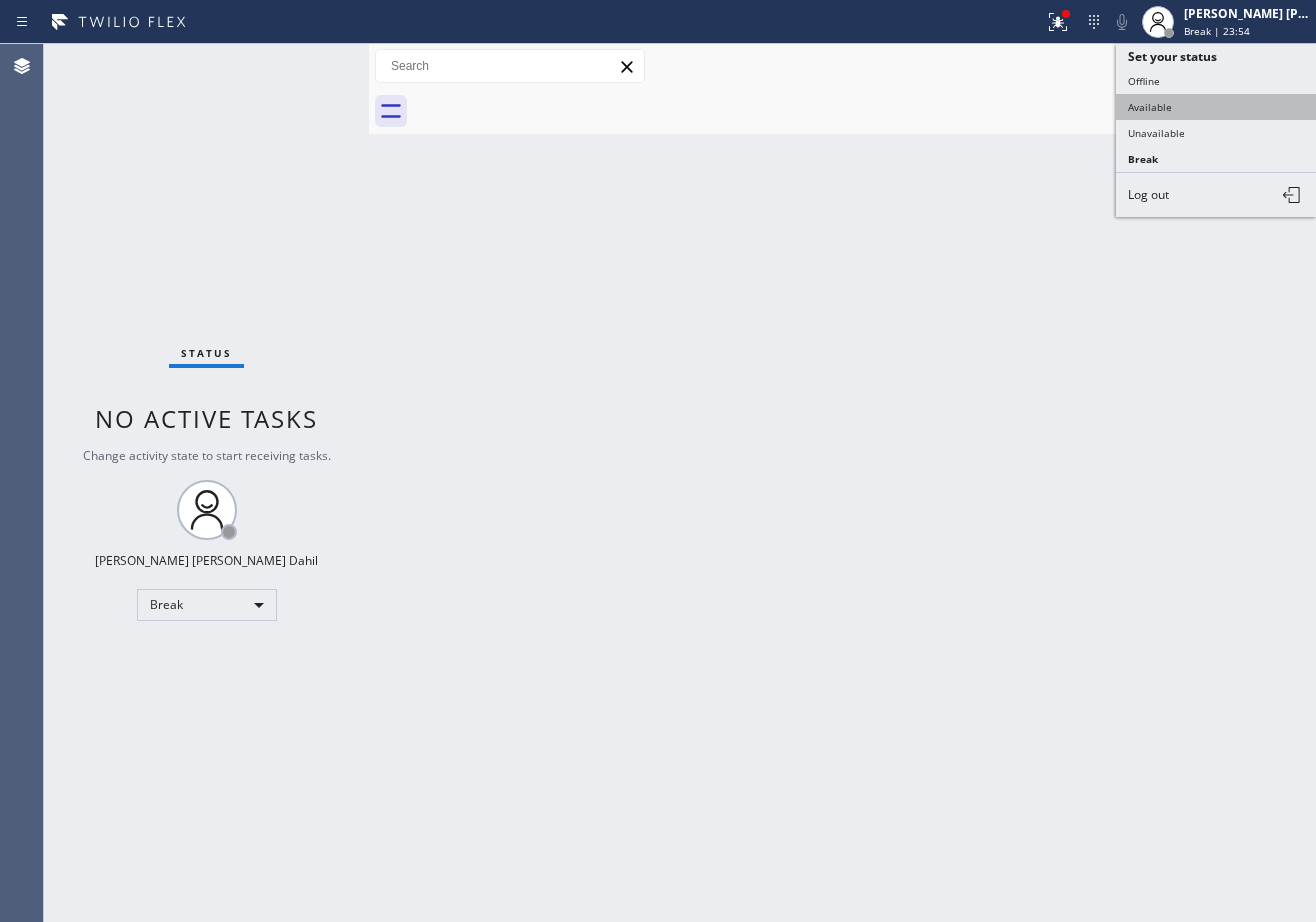 click on "Available" at bounding box center [1216, 107] 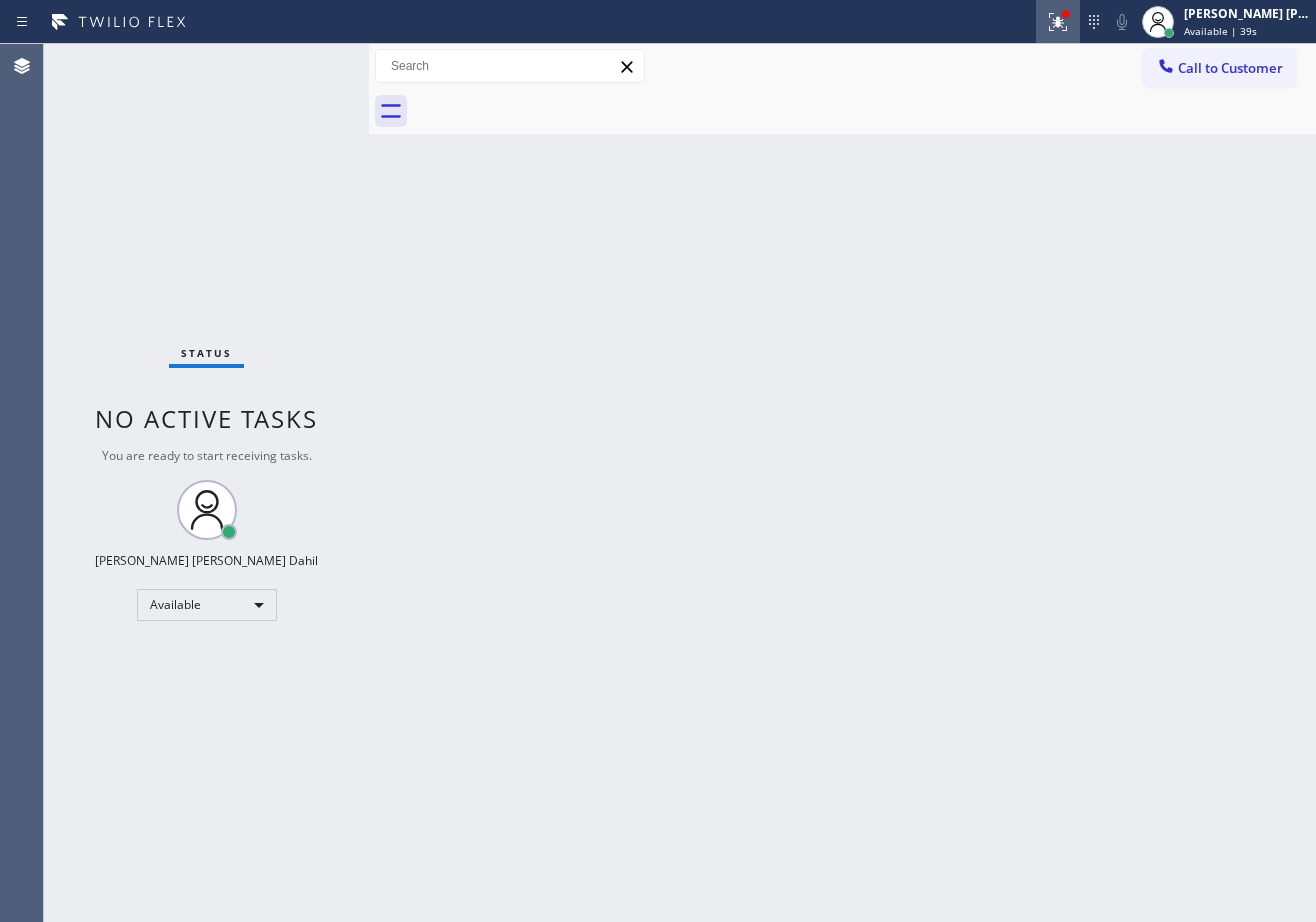 click 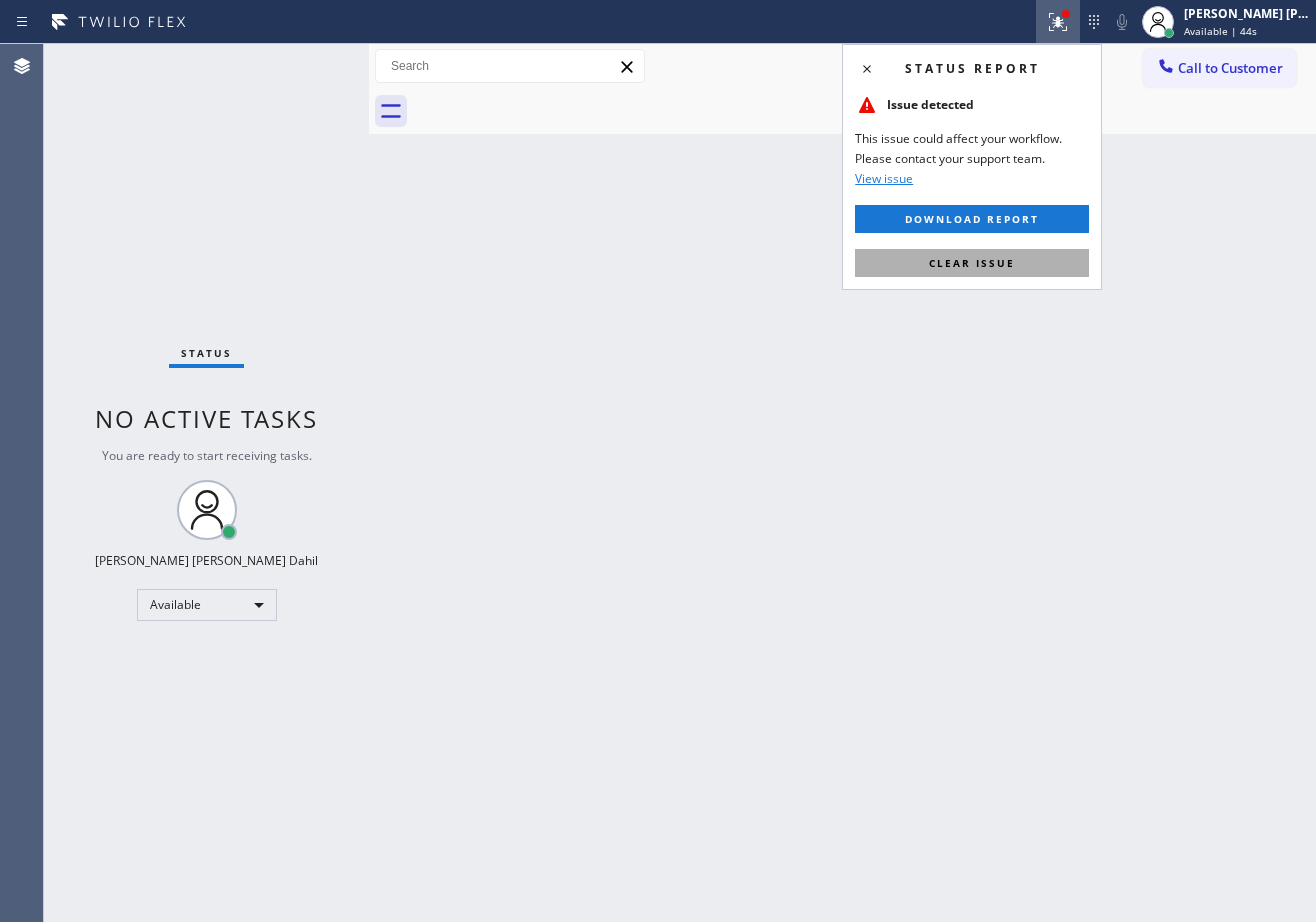 click on "Clear issue" at bounding box center (972, 263) 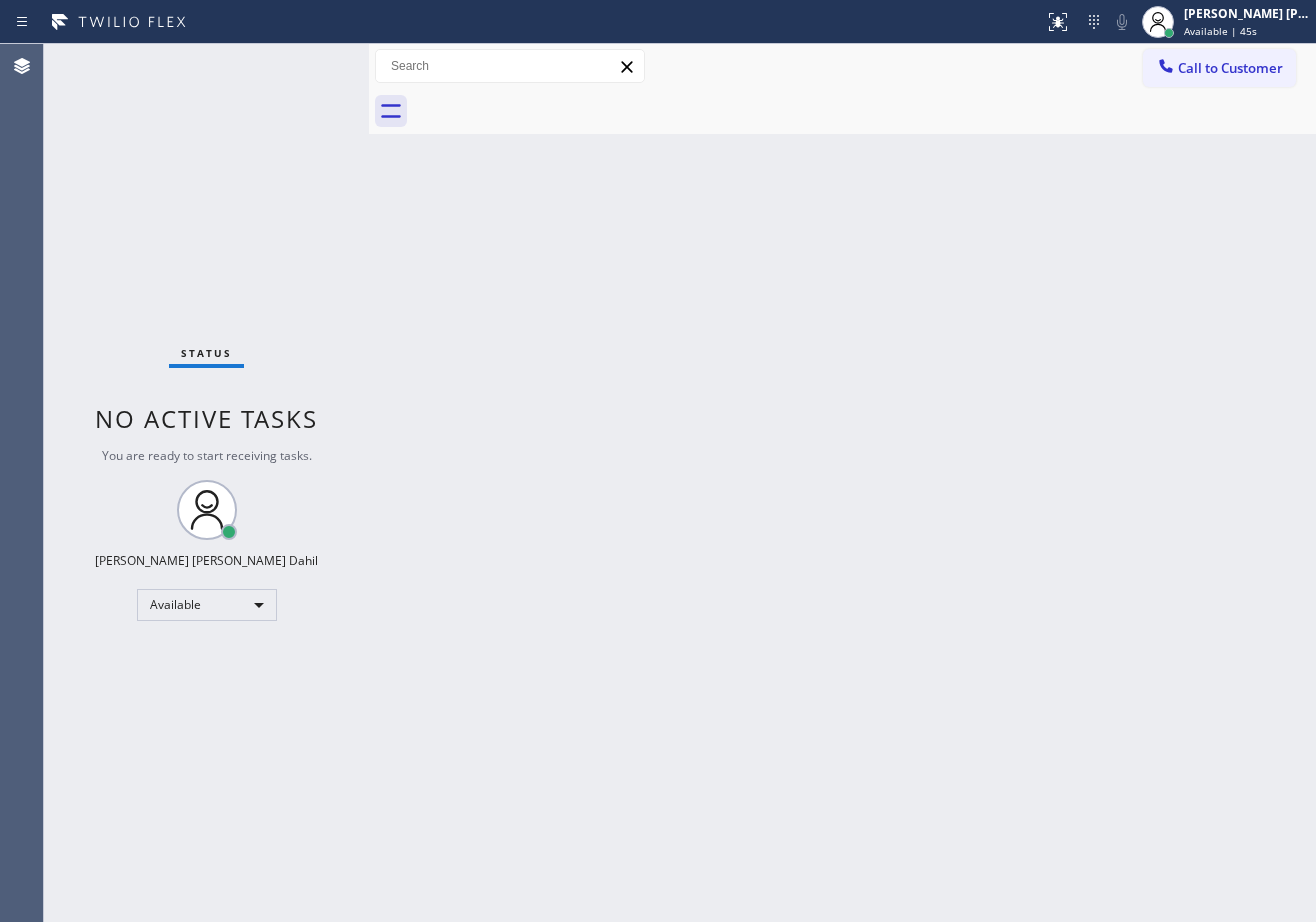 click on "Back to Dashboard Change Sender ID Customers Technicians Select a contact Outbound call Technician Search Technician Your caller id phone number Your caller id phone number Call Technician info Name   Phone none Address none Change Sender ID HVAC [PHONE_NUMBER] 5 Star Appliance [PHONE_NUMBER] Appliance Repair [PHONE_NUMBER] Plumbing [PHONE_NUMBER] Air Duct Cleaning [PHONE_NUMBER]  Electricians [PHONE_NUMBER] Cancel Change Check personal SMS Reset Change No tabs Call to Customer Outbound call Location Search location Your caller id phone number Customer number Call Outbound call Technician Search Technician Your caller id phone number Your caller id phone number Call" at bounding box center [842, 483] 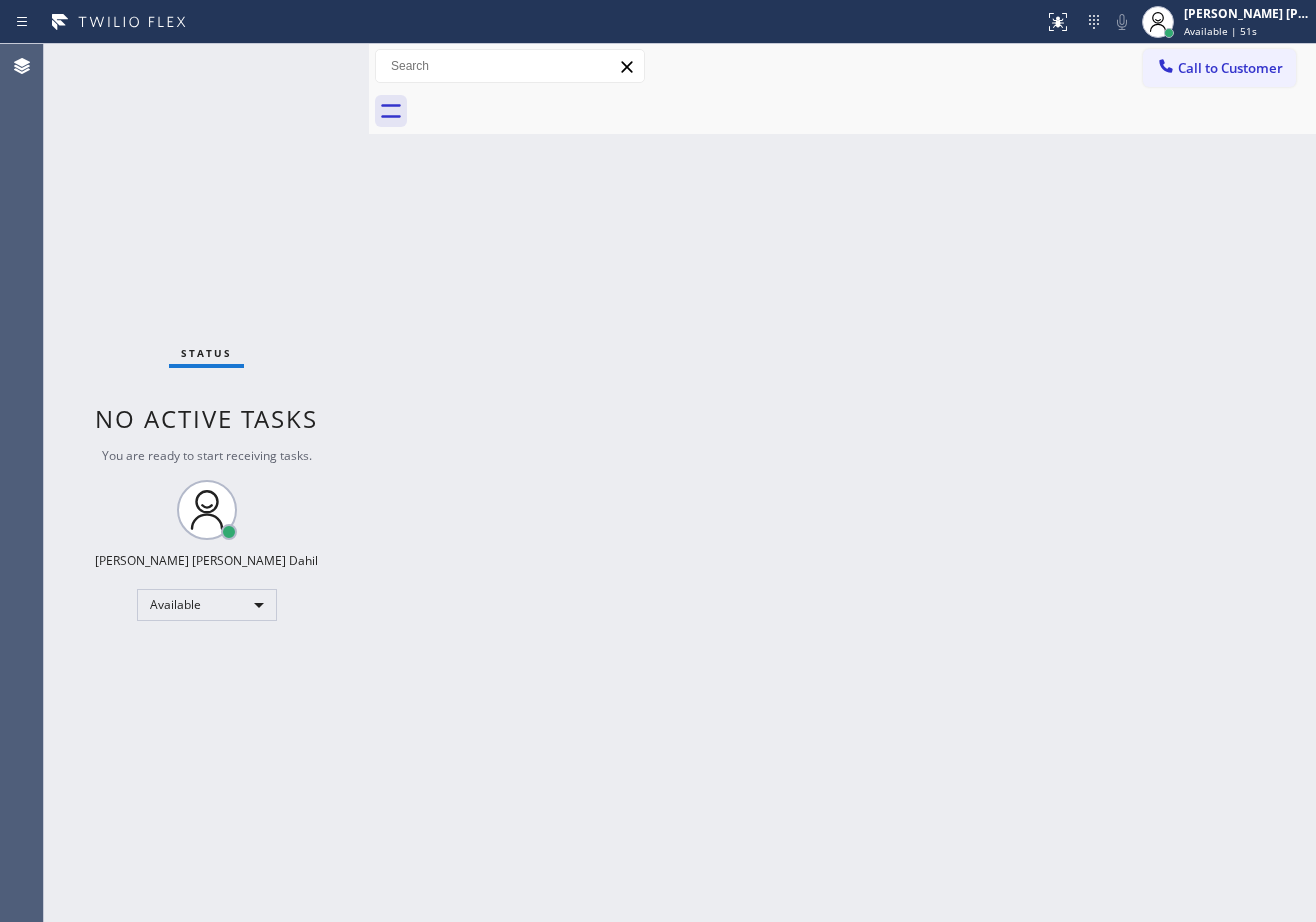 click on "Back to Dashboard Change Sender ID Customers Technicians Select a contact Outbound call Technician Search Technician Your caller id phone number Your caller id phone number Call Technician info Name   Phone none Address none Change Sender ID HVAC [PHONE_NUMBER] 5 Star Appliance [PHONE_NUMBER] Appliance Repair [PHONE_NUMBER] Plumbing [PHONE_NUMBER] Air Duct Cleaning [PHONE_NUMBER]  Electricians [PHONE_NUMBER] Cancel Change Check personal SMS Reset Change No tabs Call to Customer Outbound call Location Search location Your caller id phone number Customer number Call Outbound call Technician Search Technician Your caller id phone number Your caller id phone number Call" at bounding box center [842, 483] 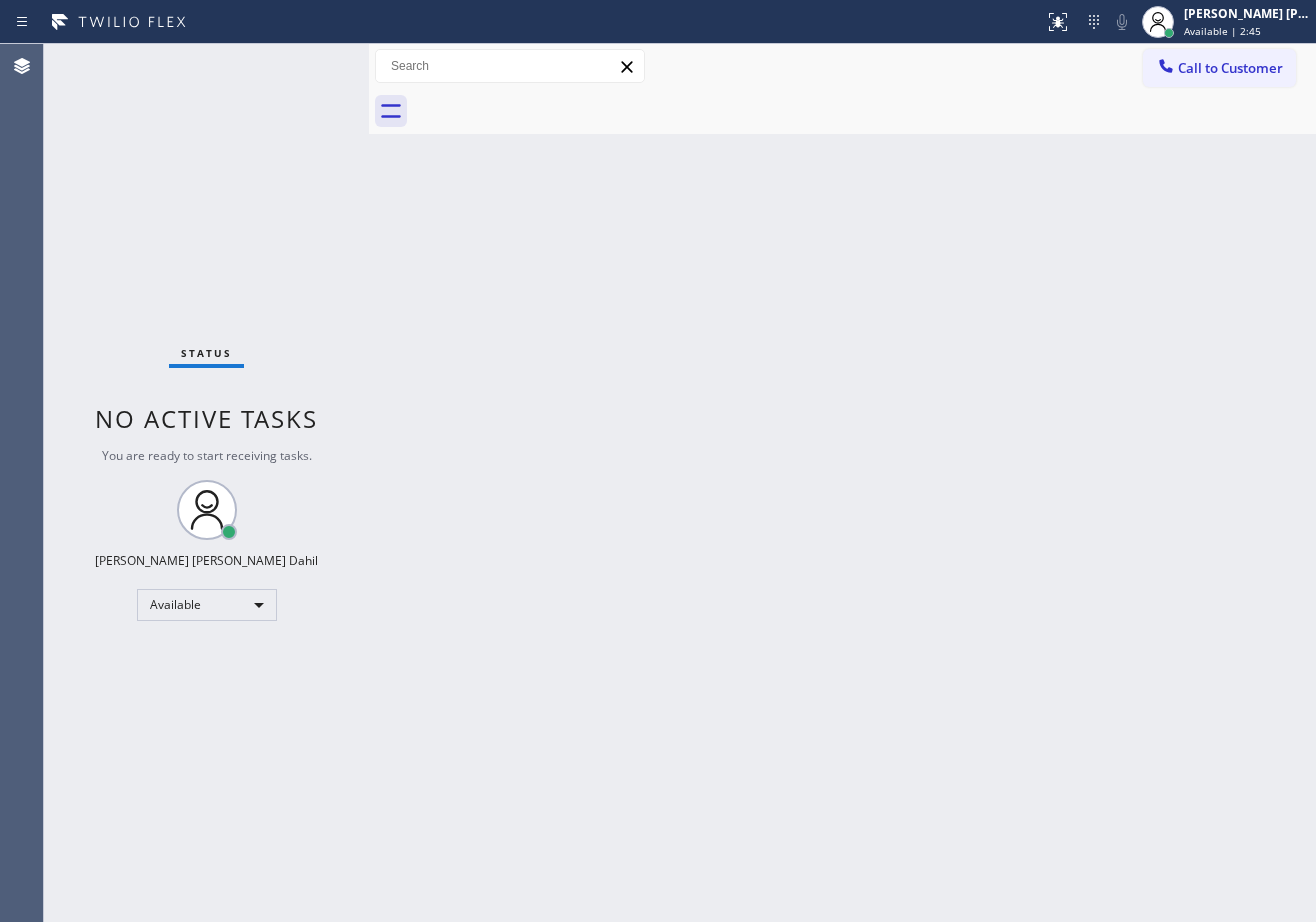 click on "Status   No active tasks     You are ready to start receiving tasks.   [PERSON_NAME] [PERSON_NAME] Dahil Available" at bounding box center (206, 483) 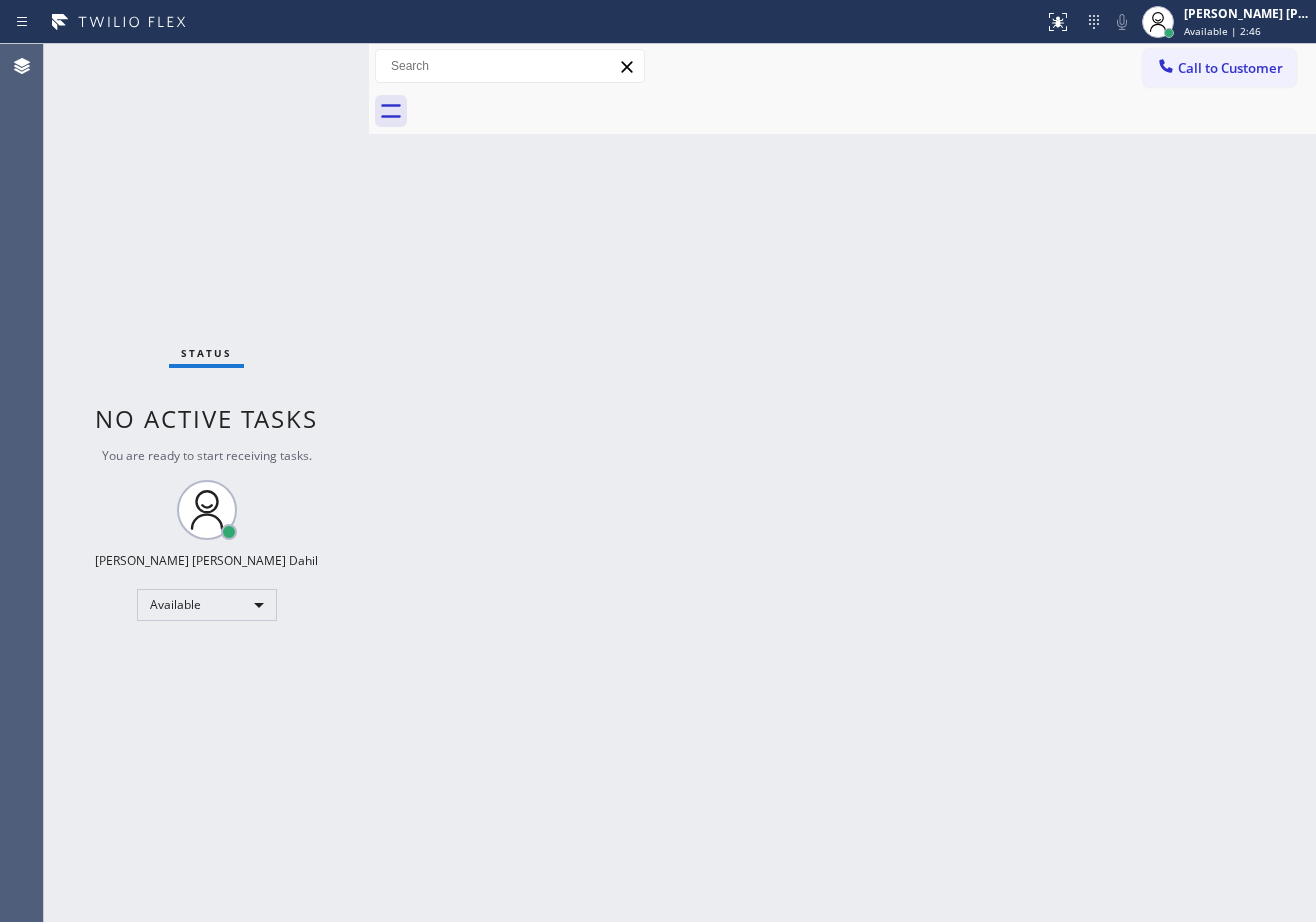 click on "Status   No active tasks     You are ready to start receiving tasks.   [PERSON_NAME] [PERSON_NAME] Dahil Available" at bounding box center (206, 483) 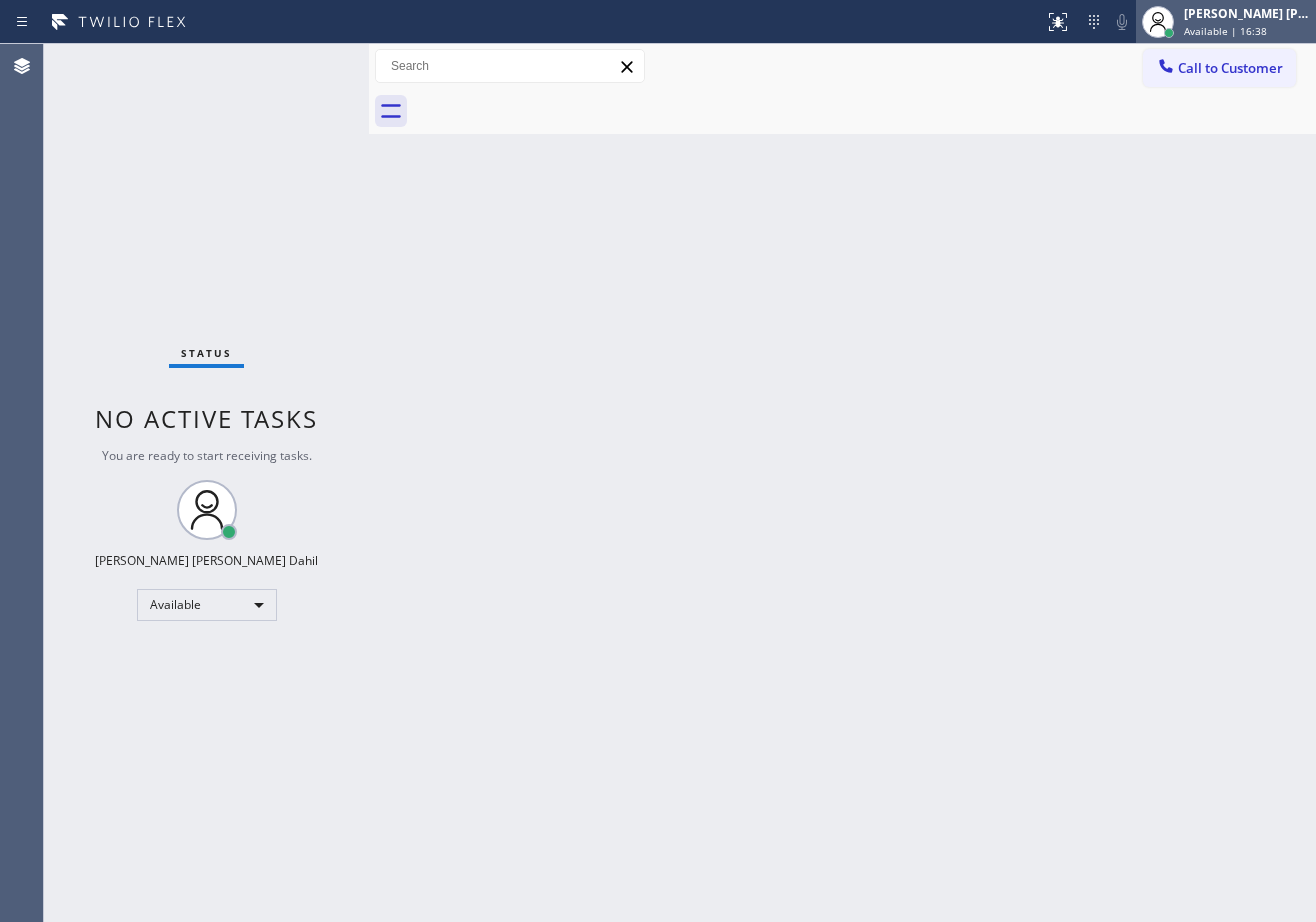 click on "[PERSON_NAME] [PERSON_NAME] Dahil Available | 16:38" at bounding box center (1248, 21) 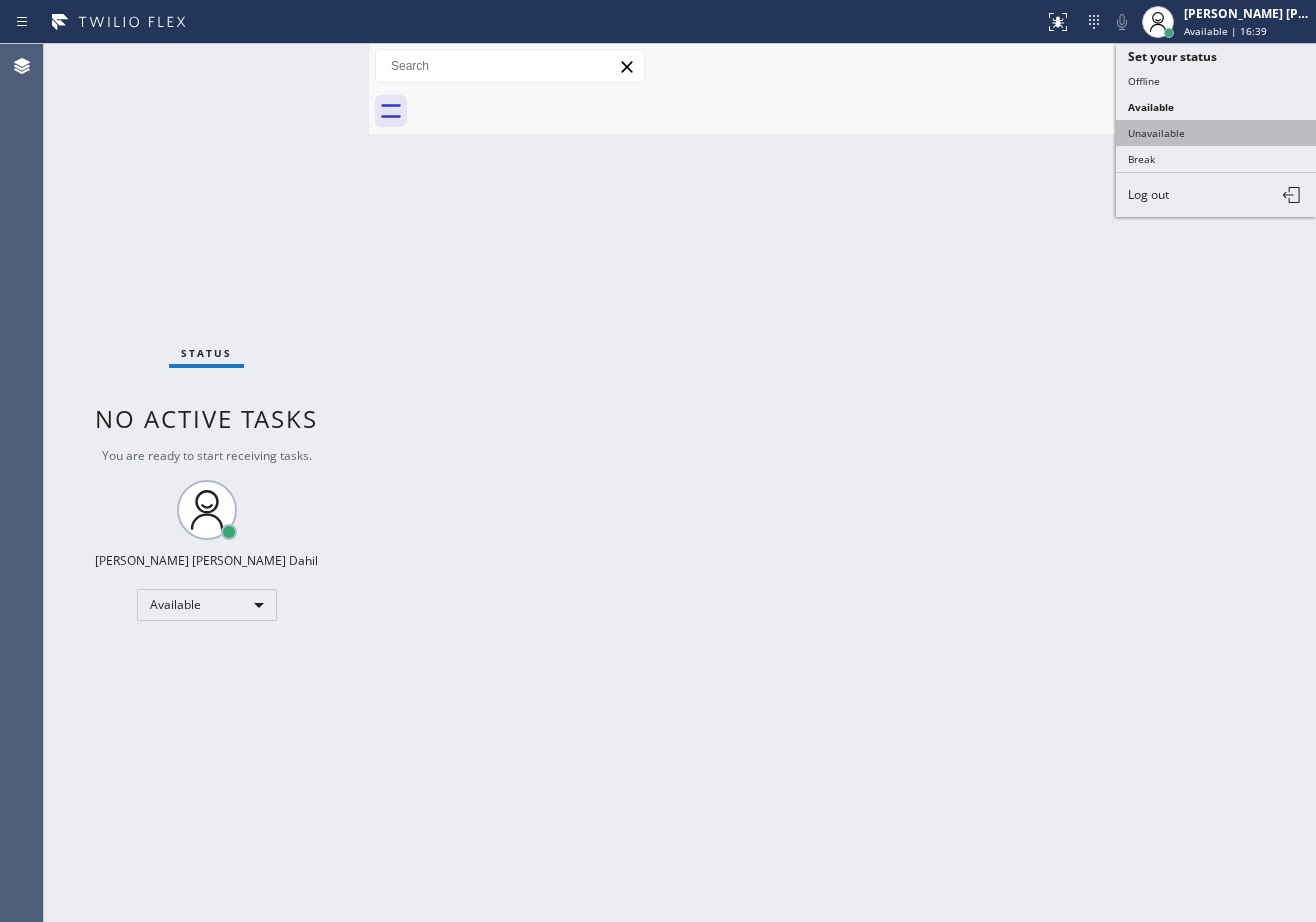 click on "Unavailable" at bounding box center (1216, 133) 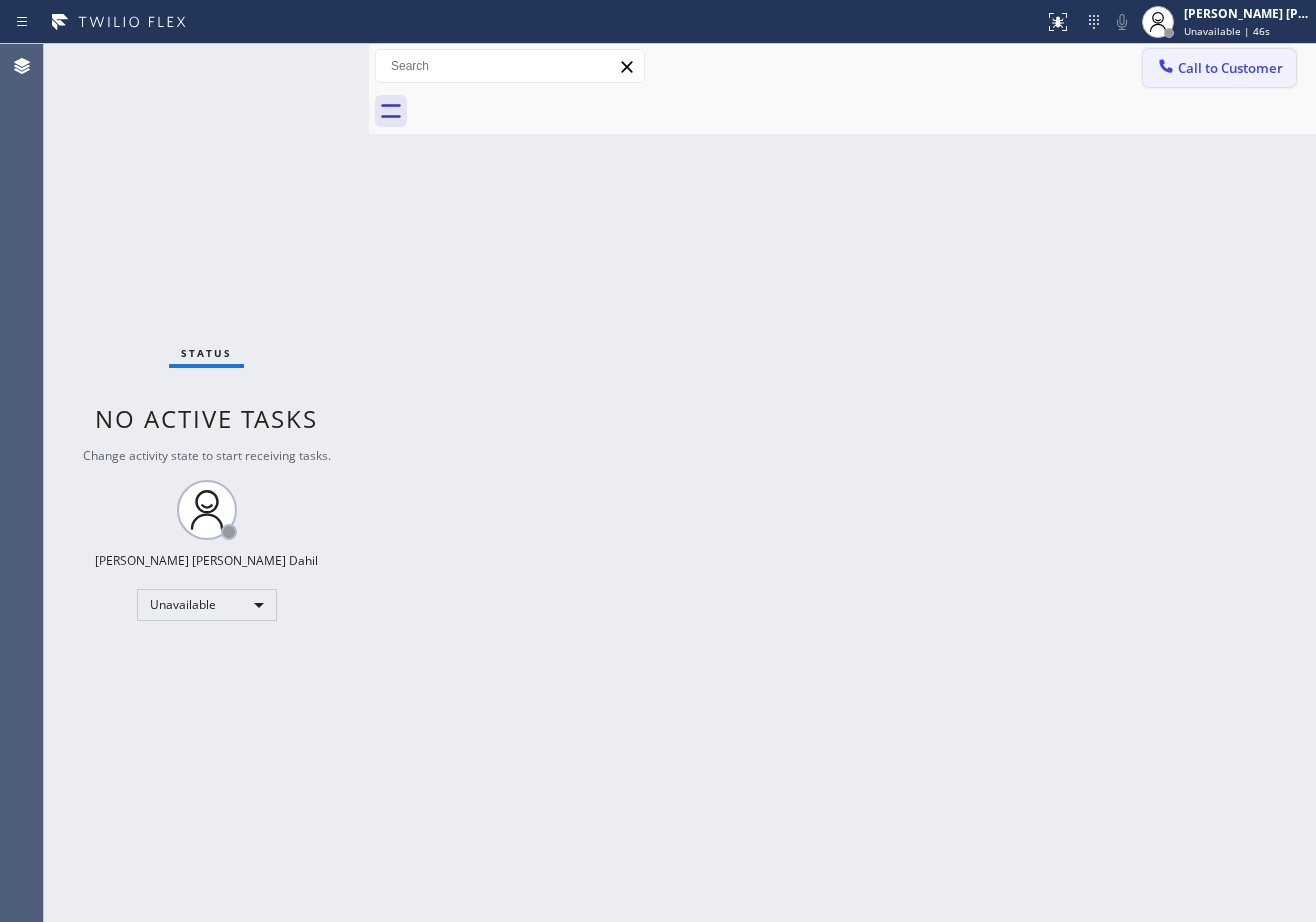 drag, startPoint x: 1224, startPoint y: 11, endPoint x: 1229, endPoint y: 52, distance: 41.303753 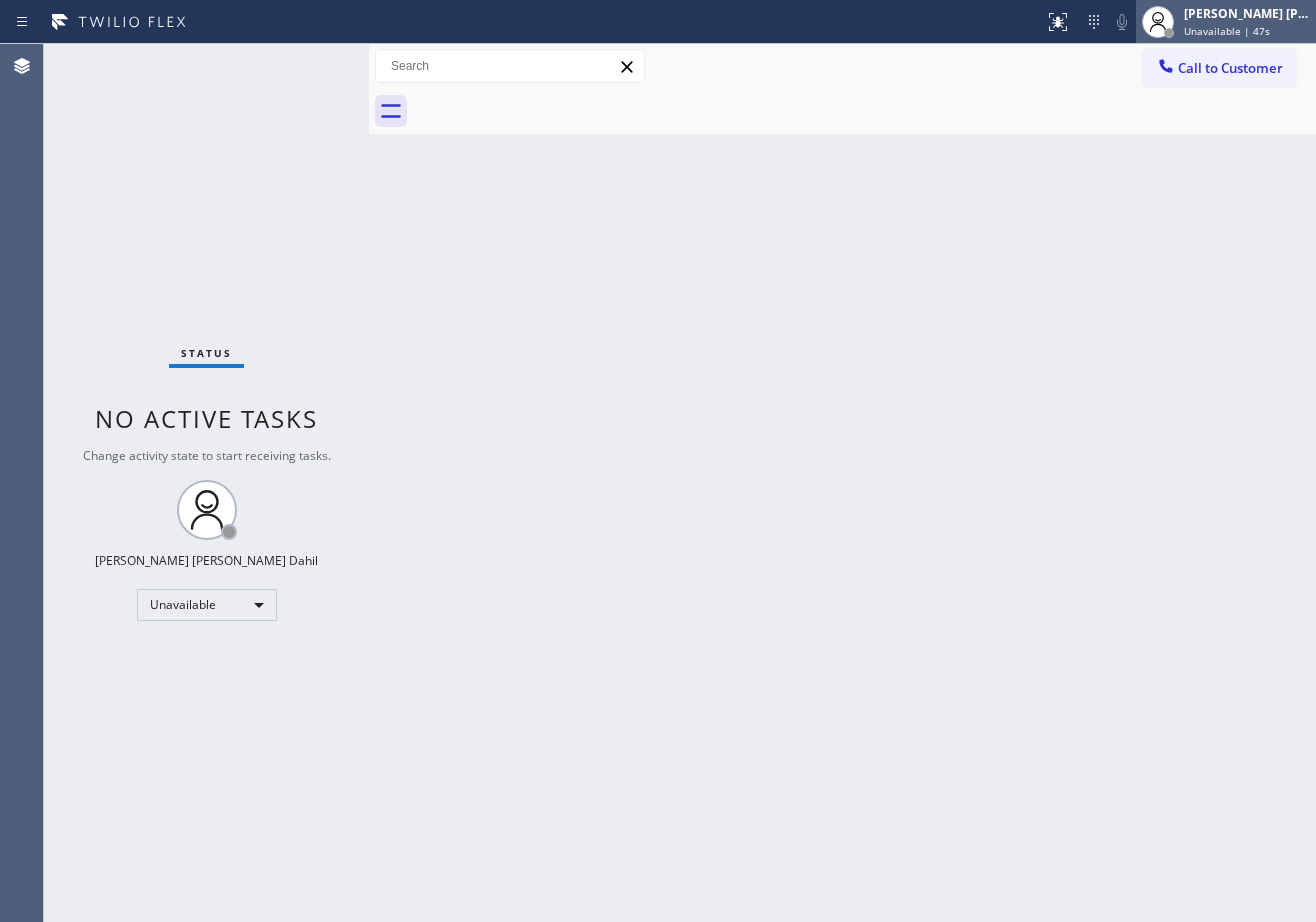 click on "[PERSON_NAME] [PERSON_NAME] Dahil" at bounding box center (1247, 13) 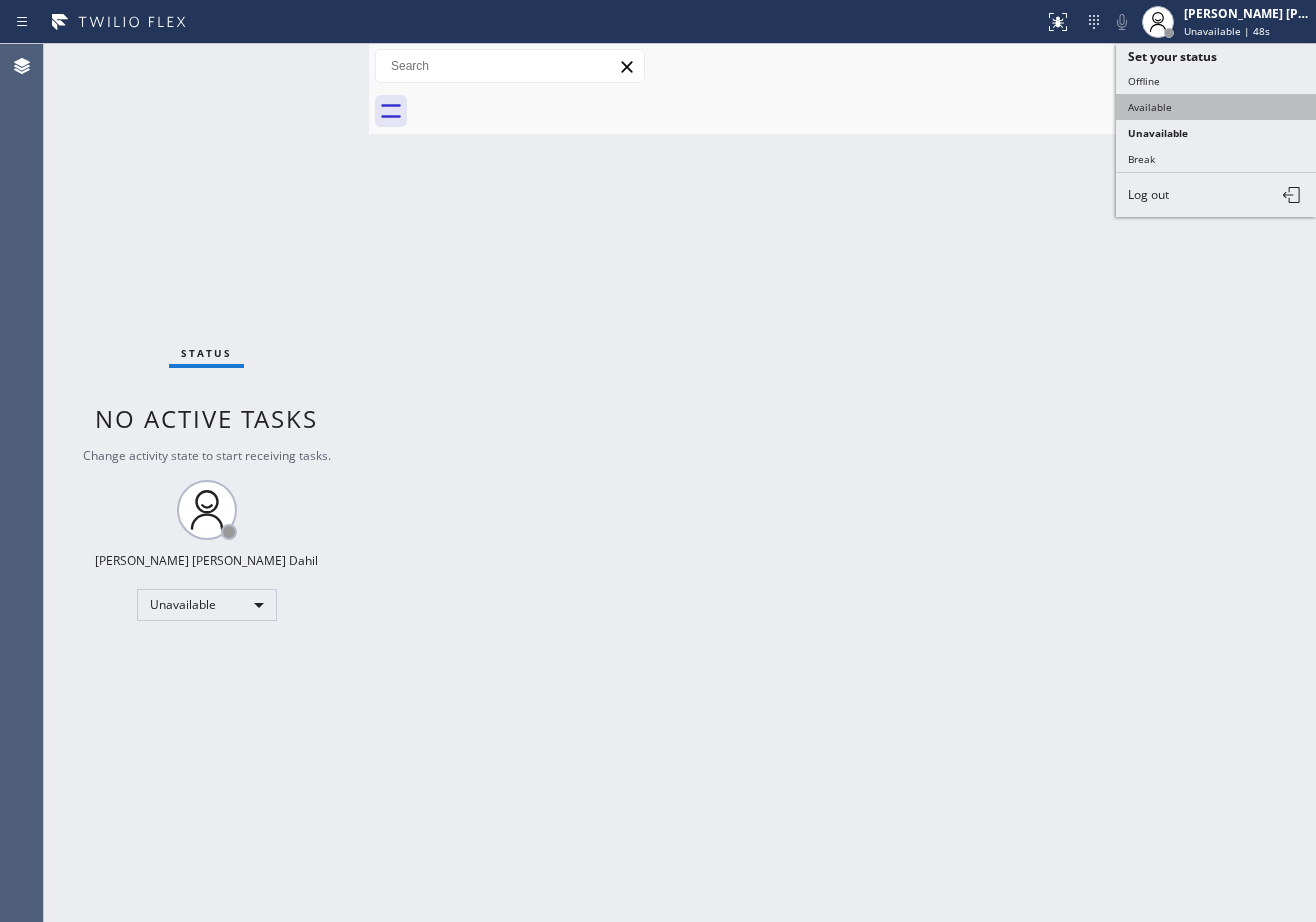 click on "Available" at bounding box center [1216, 107] 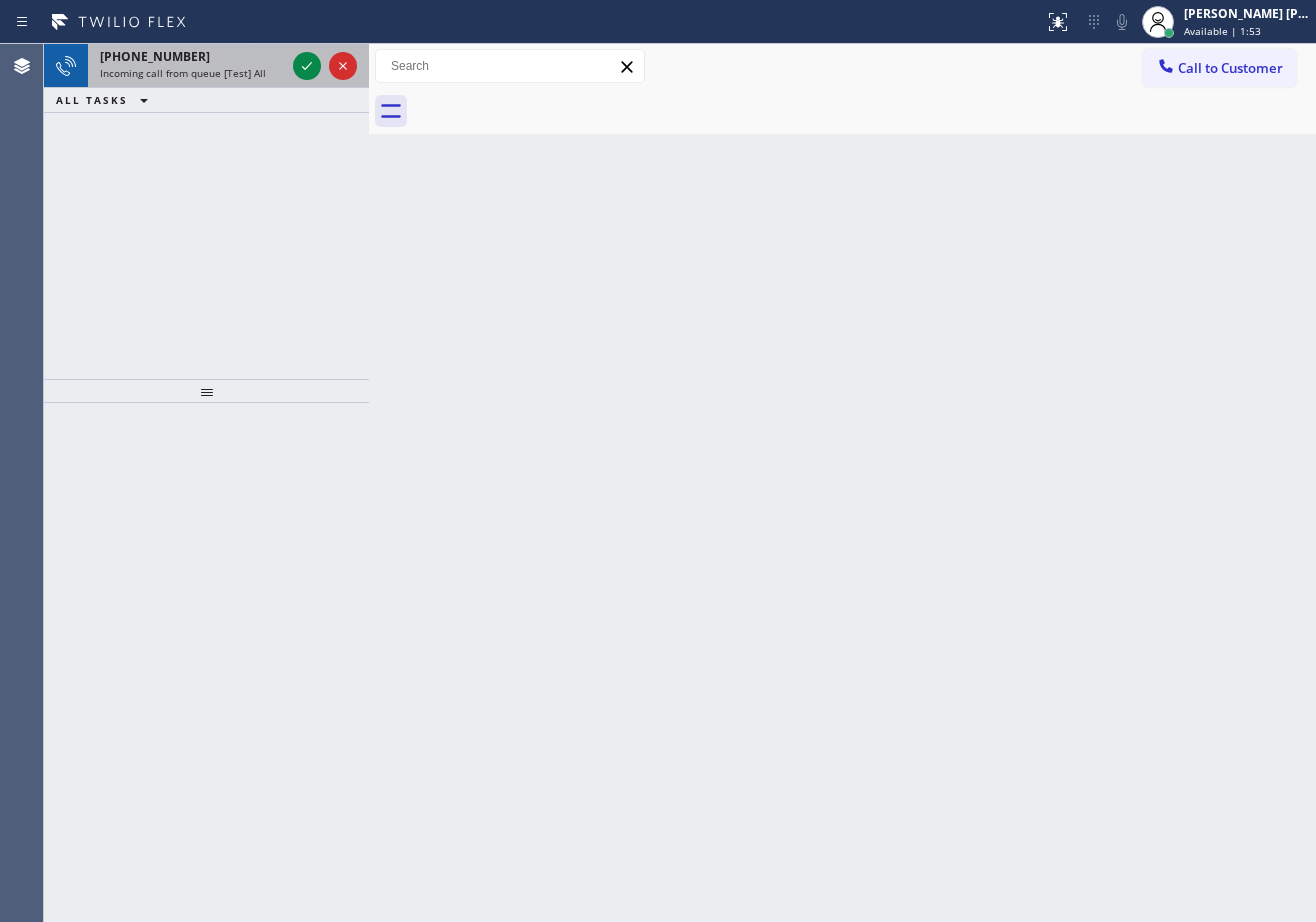 click on "[PHONE_NUMBER] Incoming call from queue [Test] All" at bounding box center (188, 66) 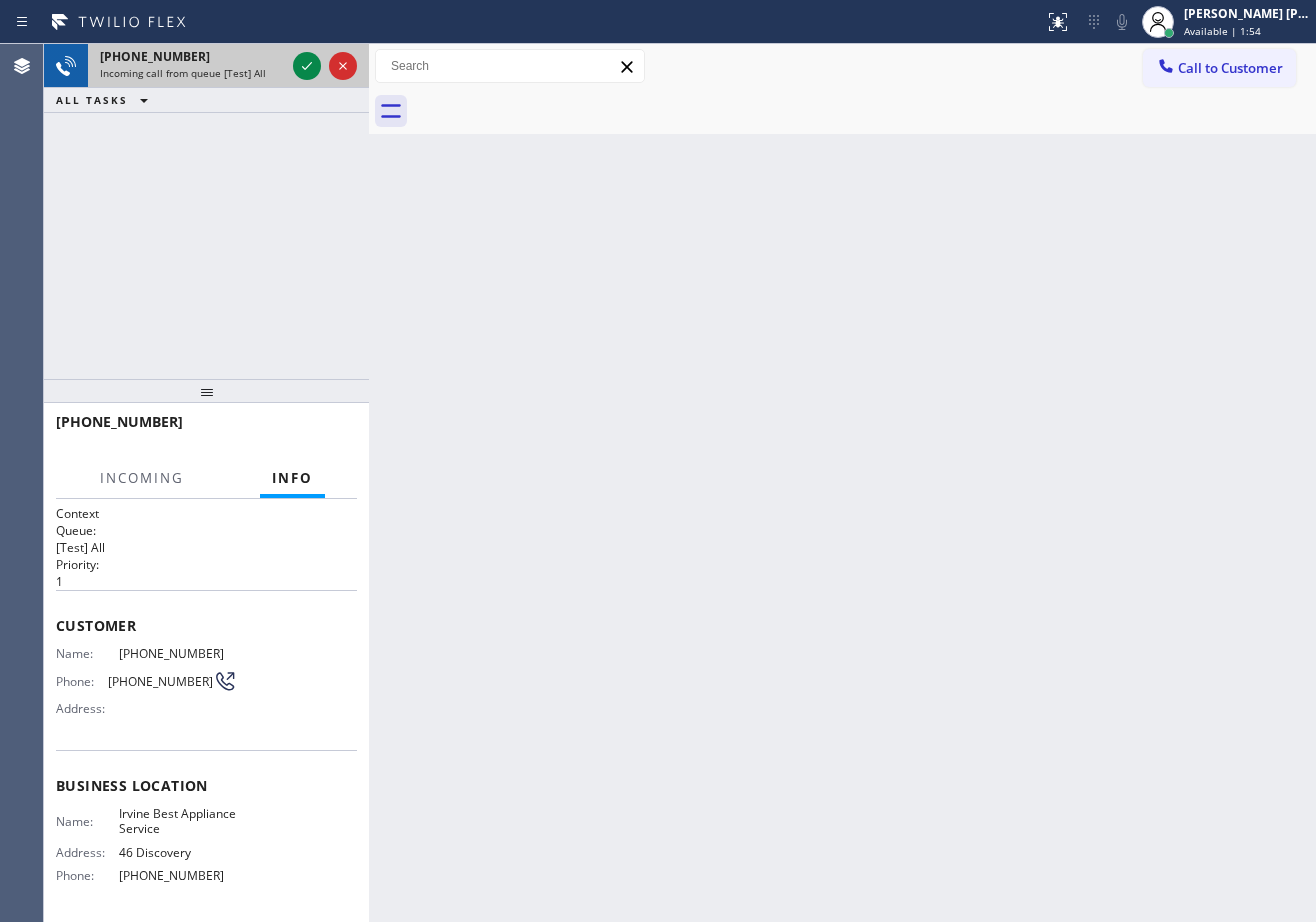 click on "[PHONE_NUMBER] Incoming call from queue [Test] All" at bounding box center (188, 66) 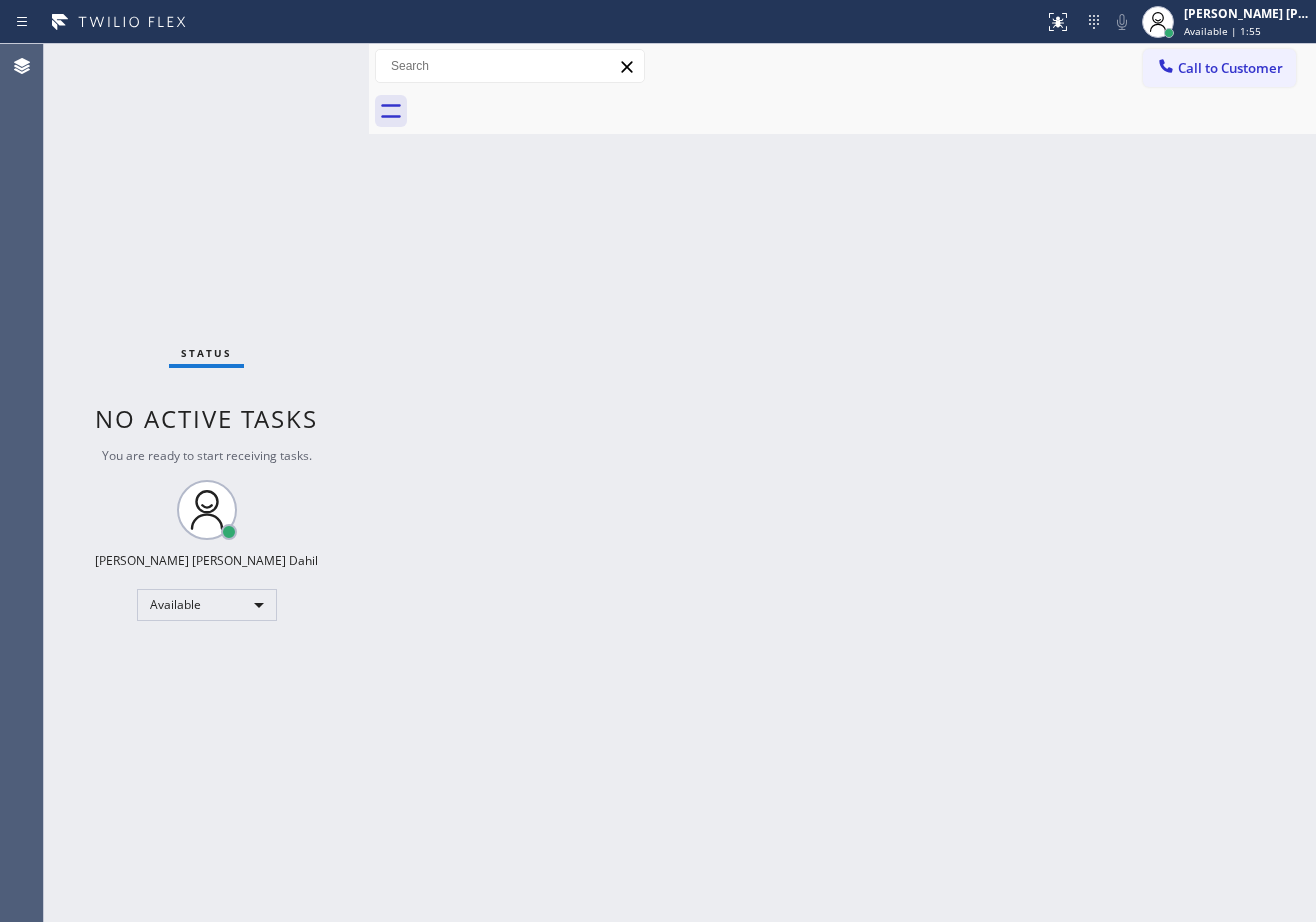 click on "Status   No active tasks     You are ready to start receiving tasks.   [PERSON_NAME] [PERSON_NAME] Dahil Available" at bounding box center (206, 483) 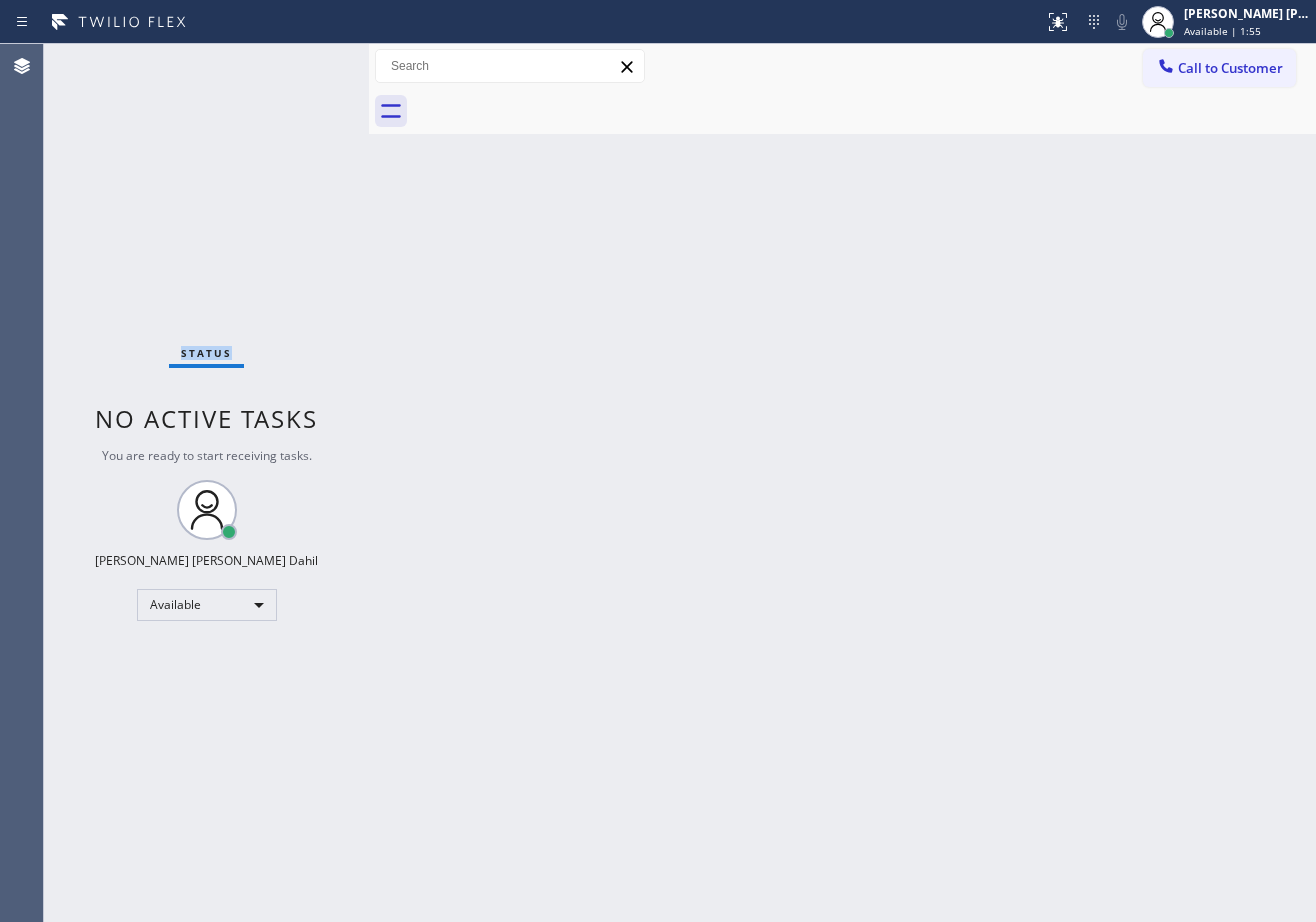 click on "Status   No active tasks     You are ready to start receiving tasks.   [PERSON_NAME] [PERSON_NAME] Dahil Available" at bounding box center (206, 483) 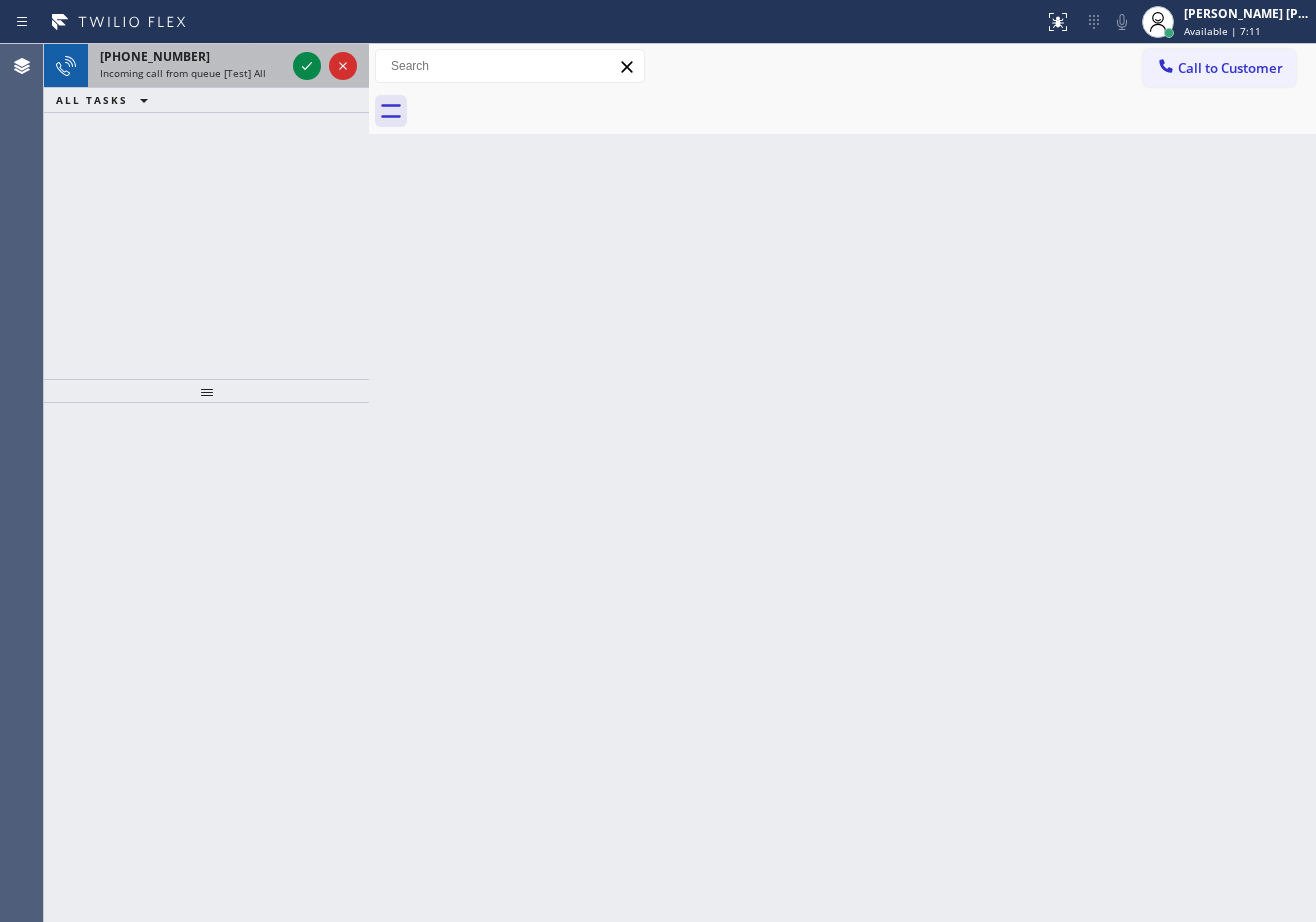 click on "[PHONE_NUMBER]" at bounding box center [192, 56] 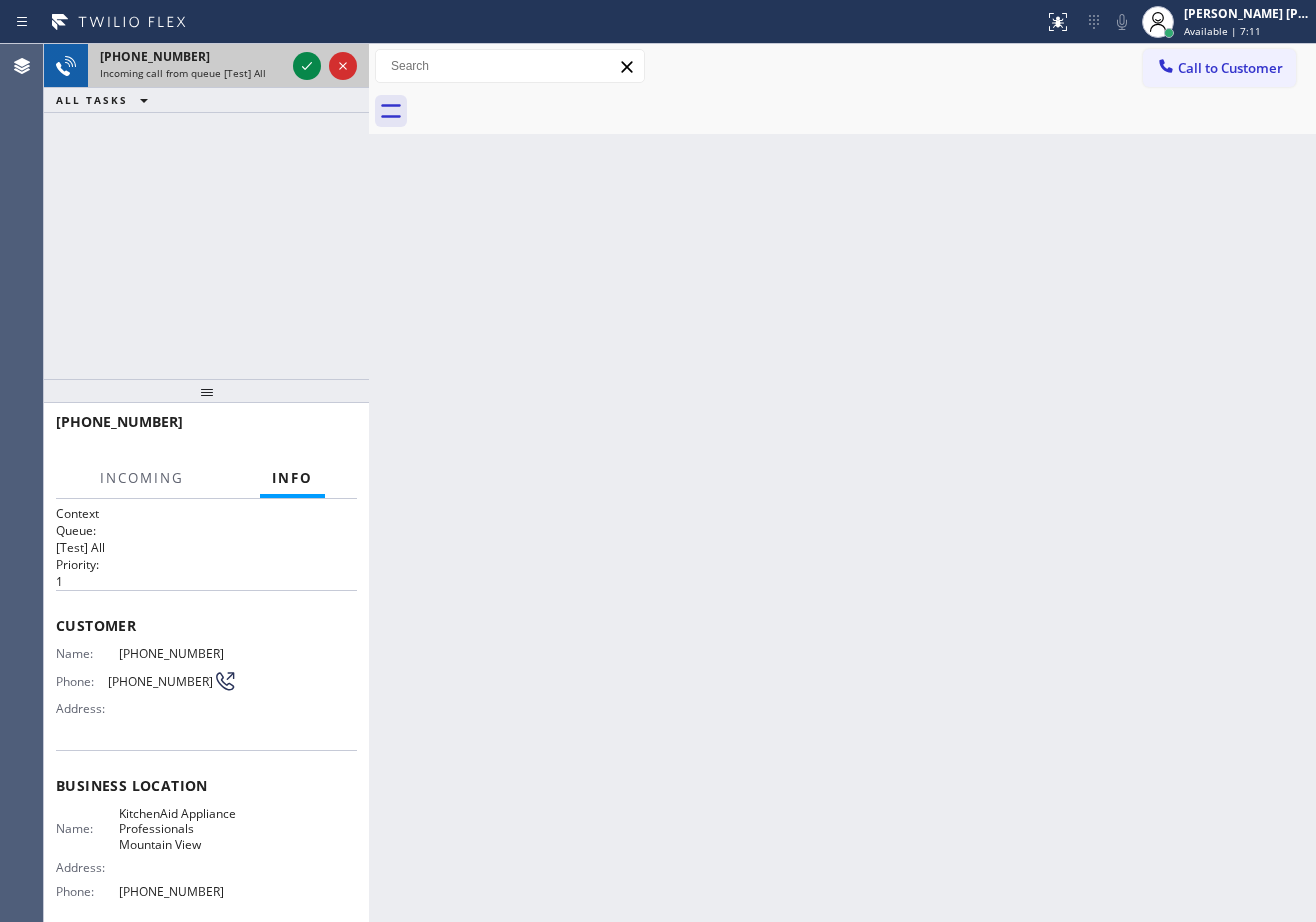 click on "[PHONE_NUMBER]" at bounding box center (192, 56) 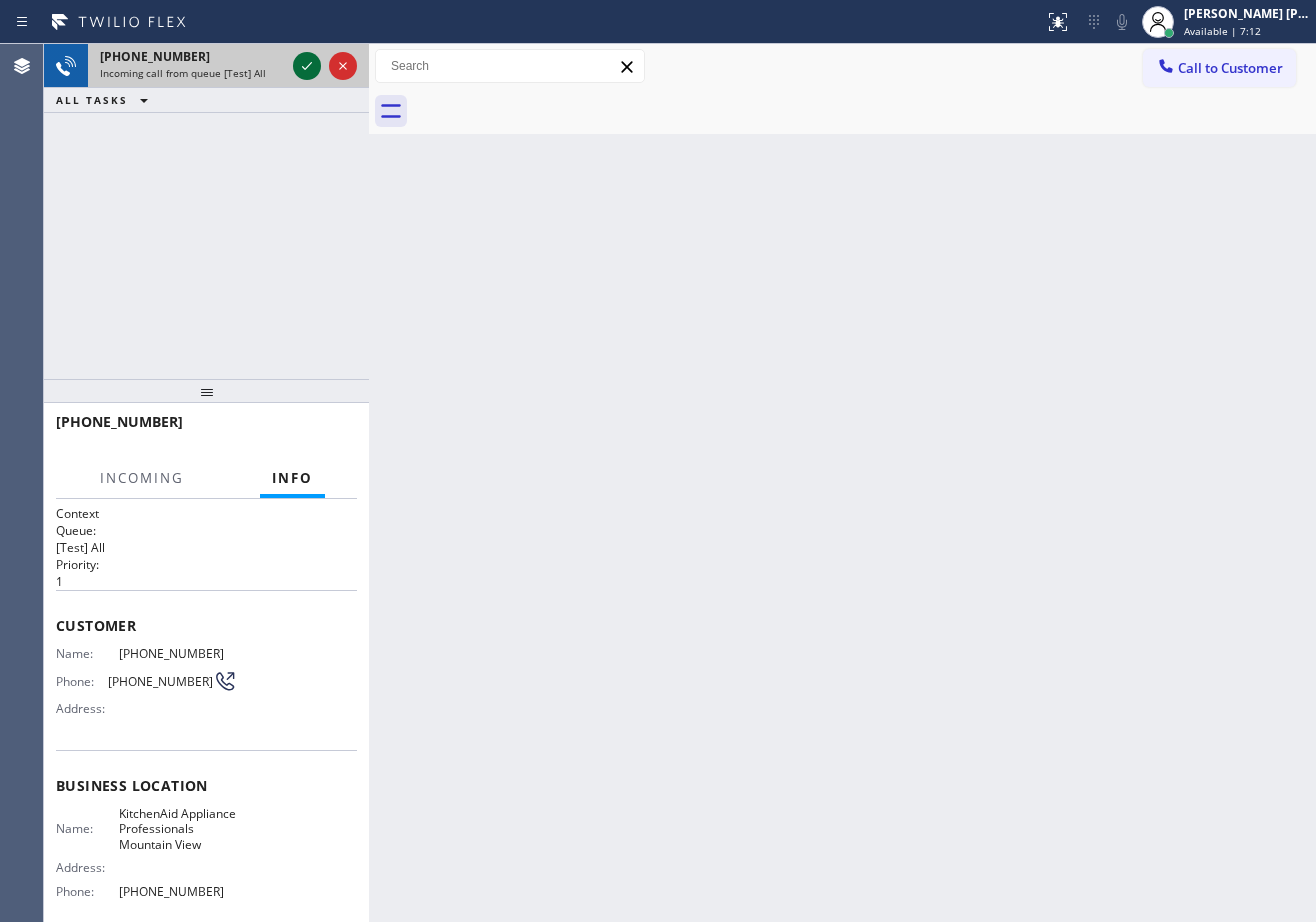 click 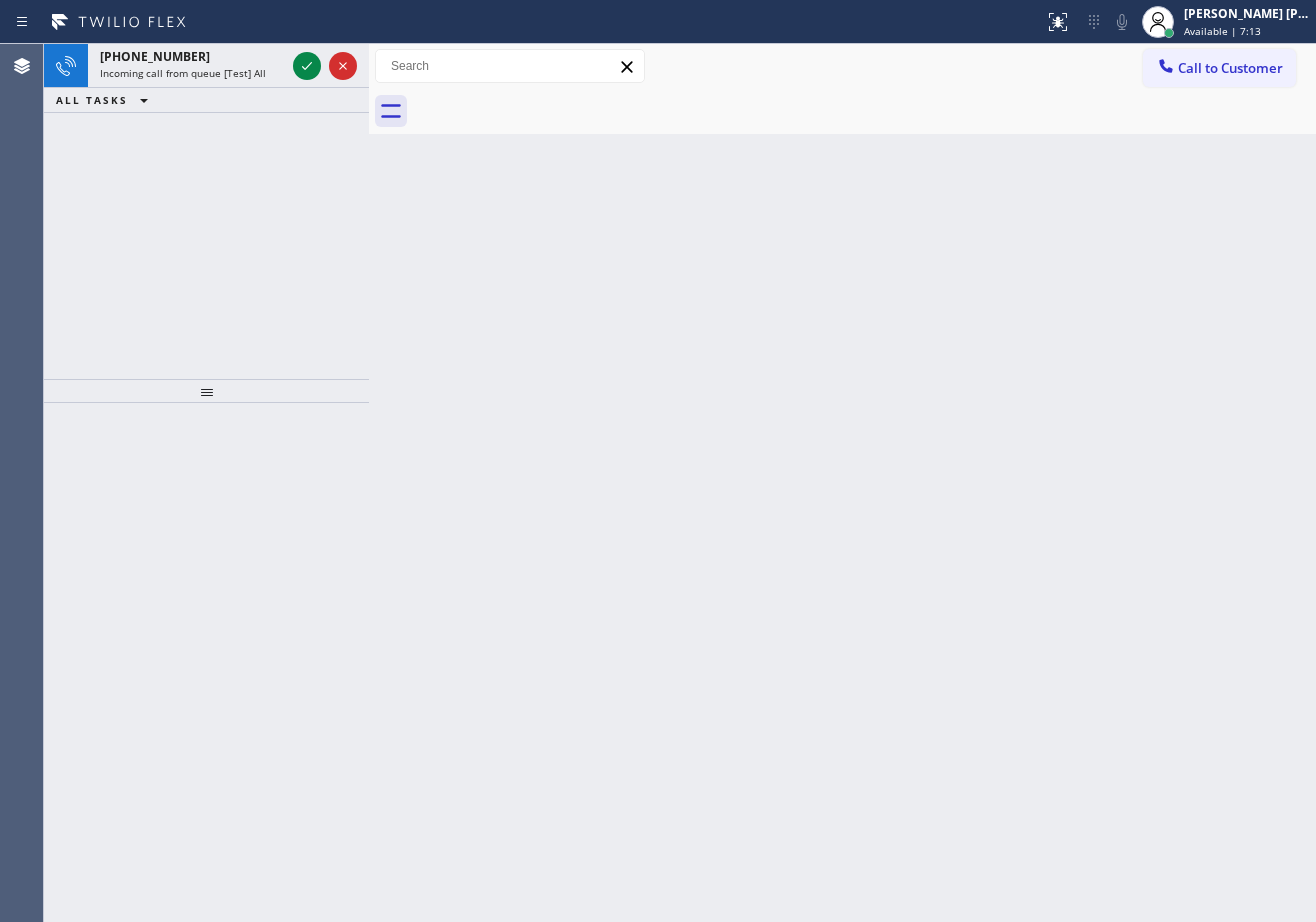 click 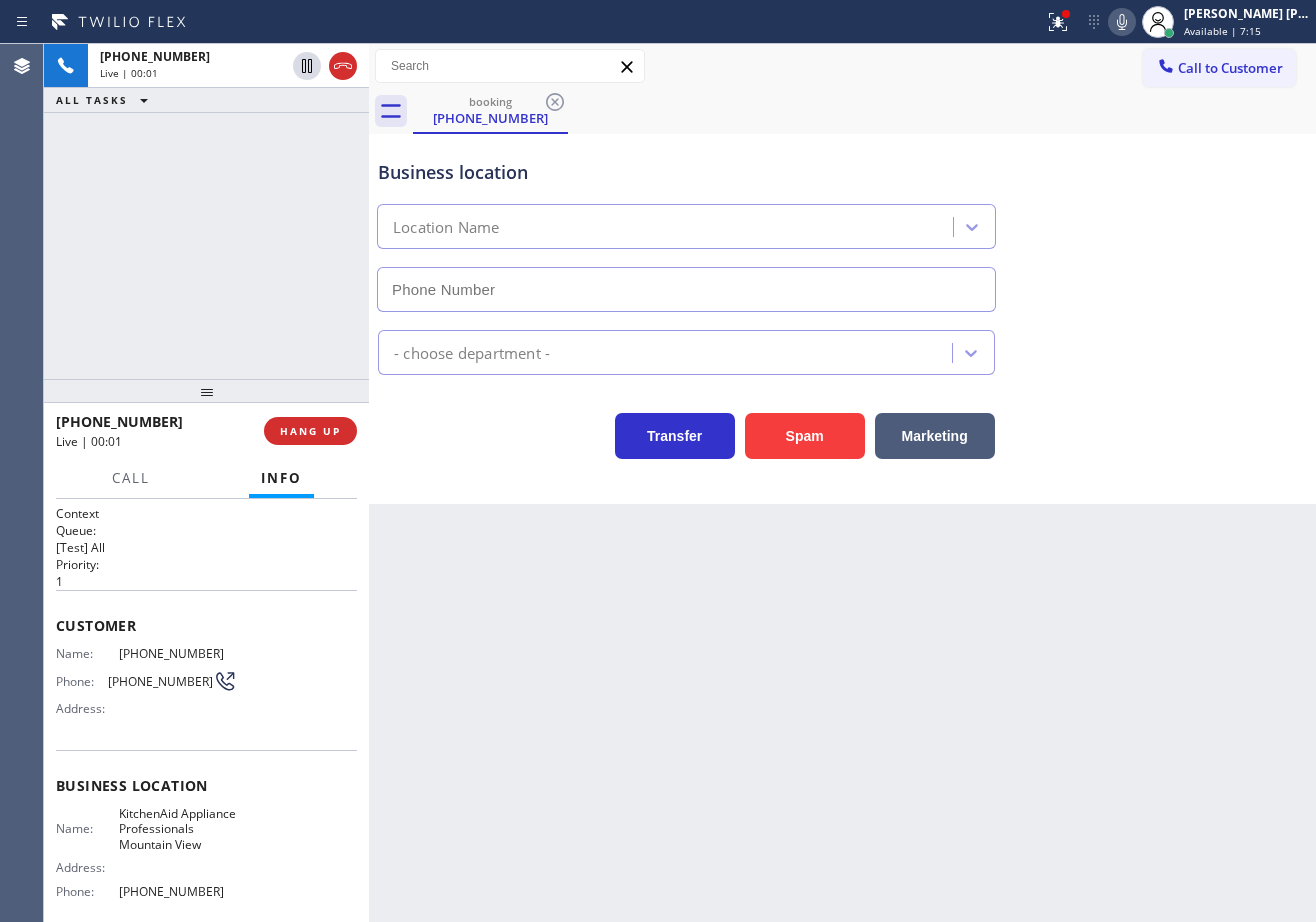 type on "[PHONE_NUMBER]" 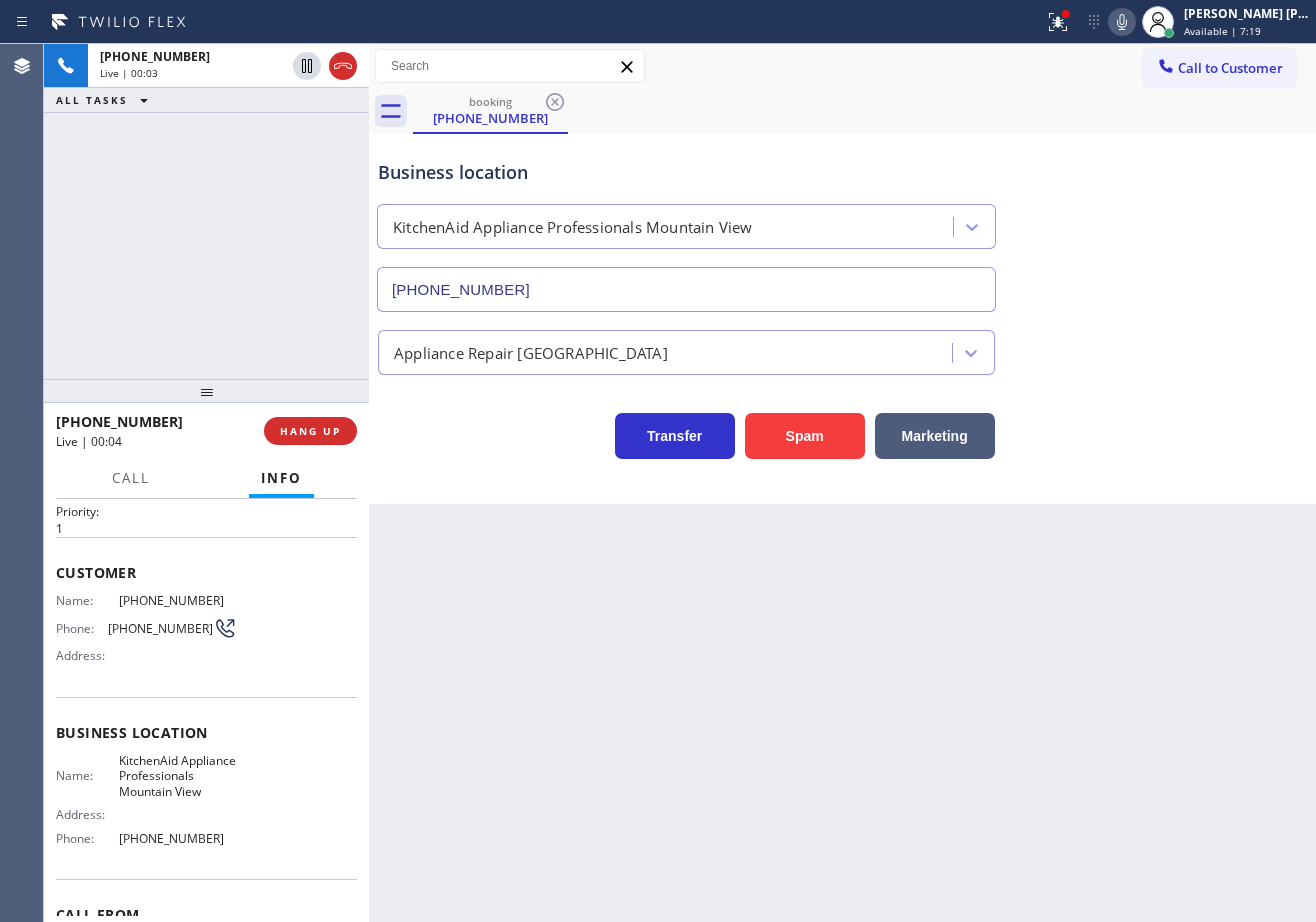 scroll, scrollTop: 183, scrollLeft: 0, axis: vertical 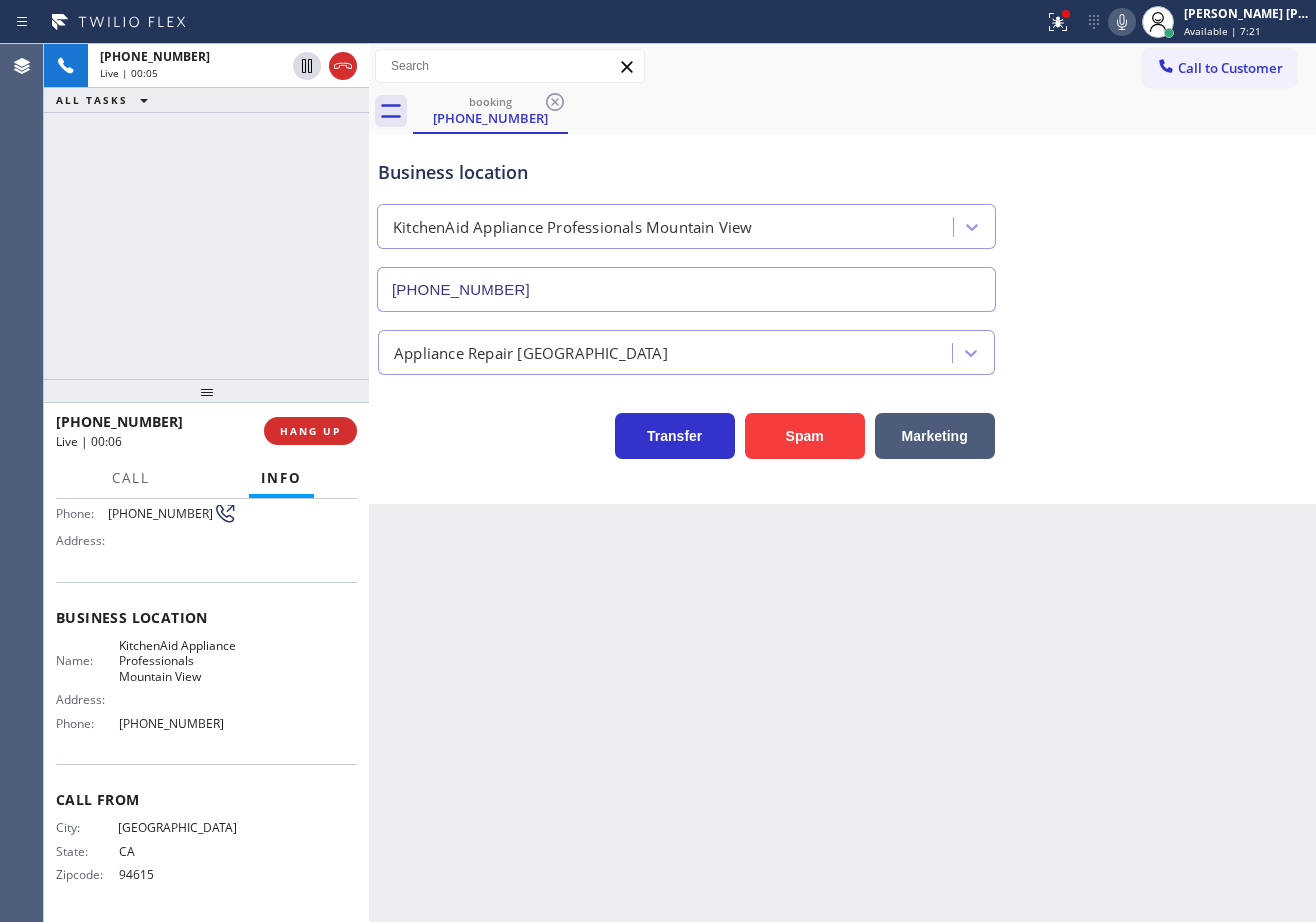 click 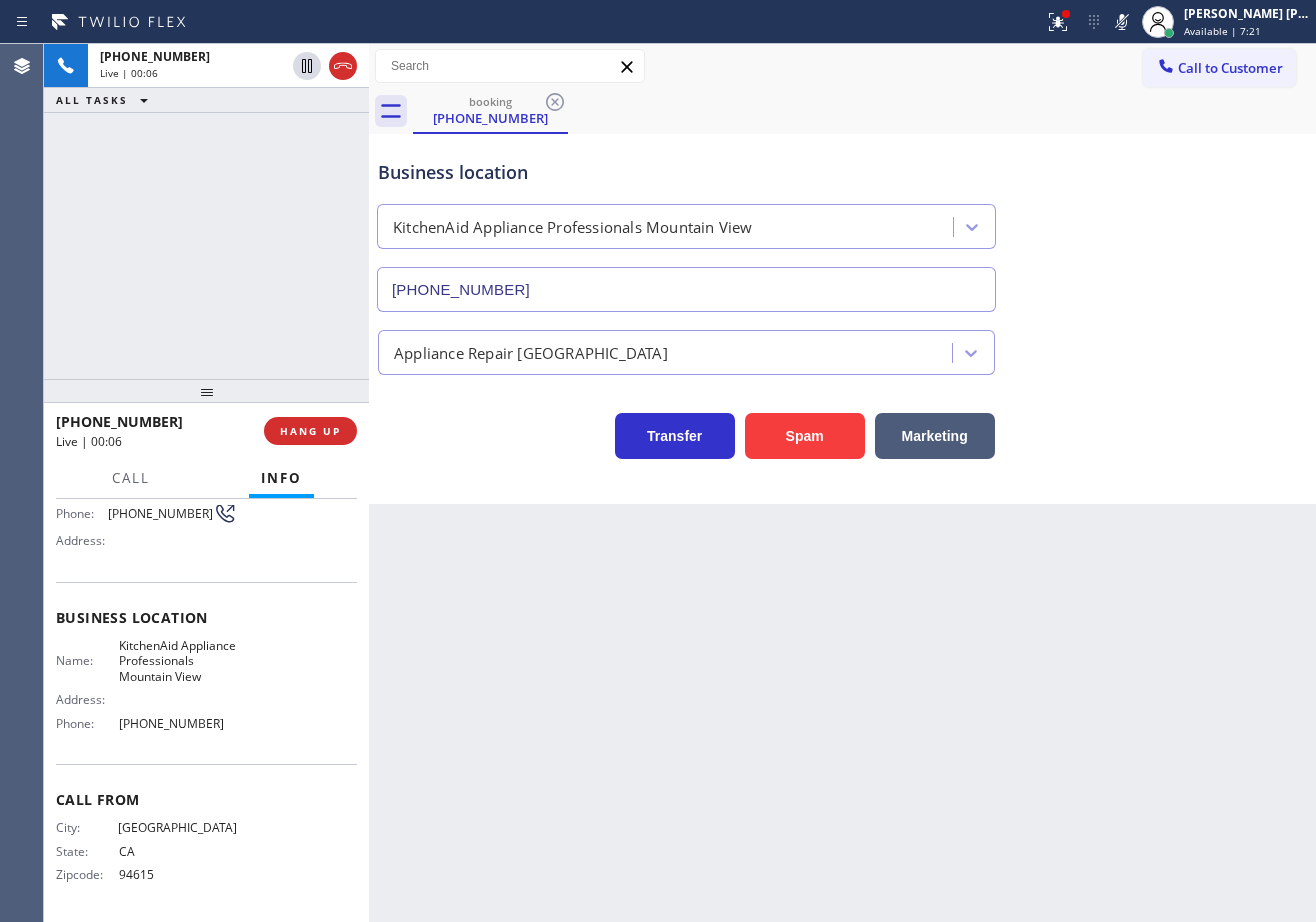 click on "Business location KitchenAid Appliance Professionals Mountain View [PHONE_NUMBER]" at bounding box center [842, 221] 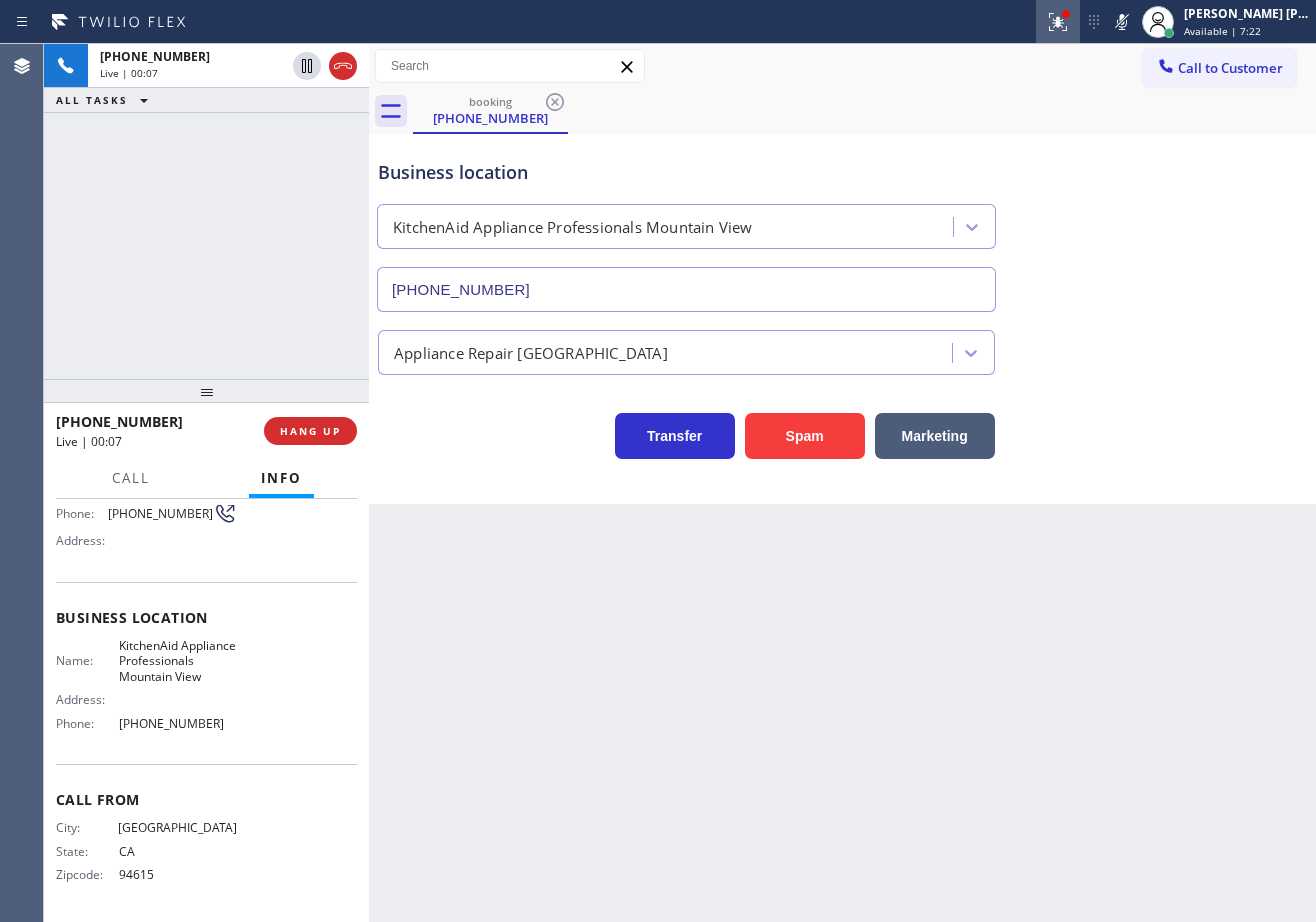 click 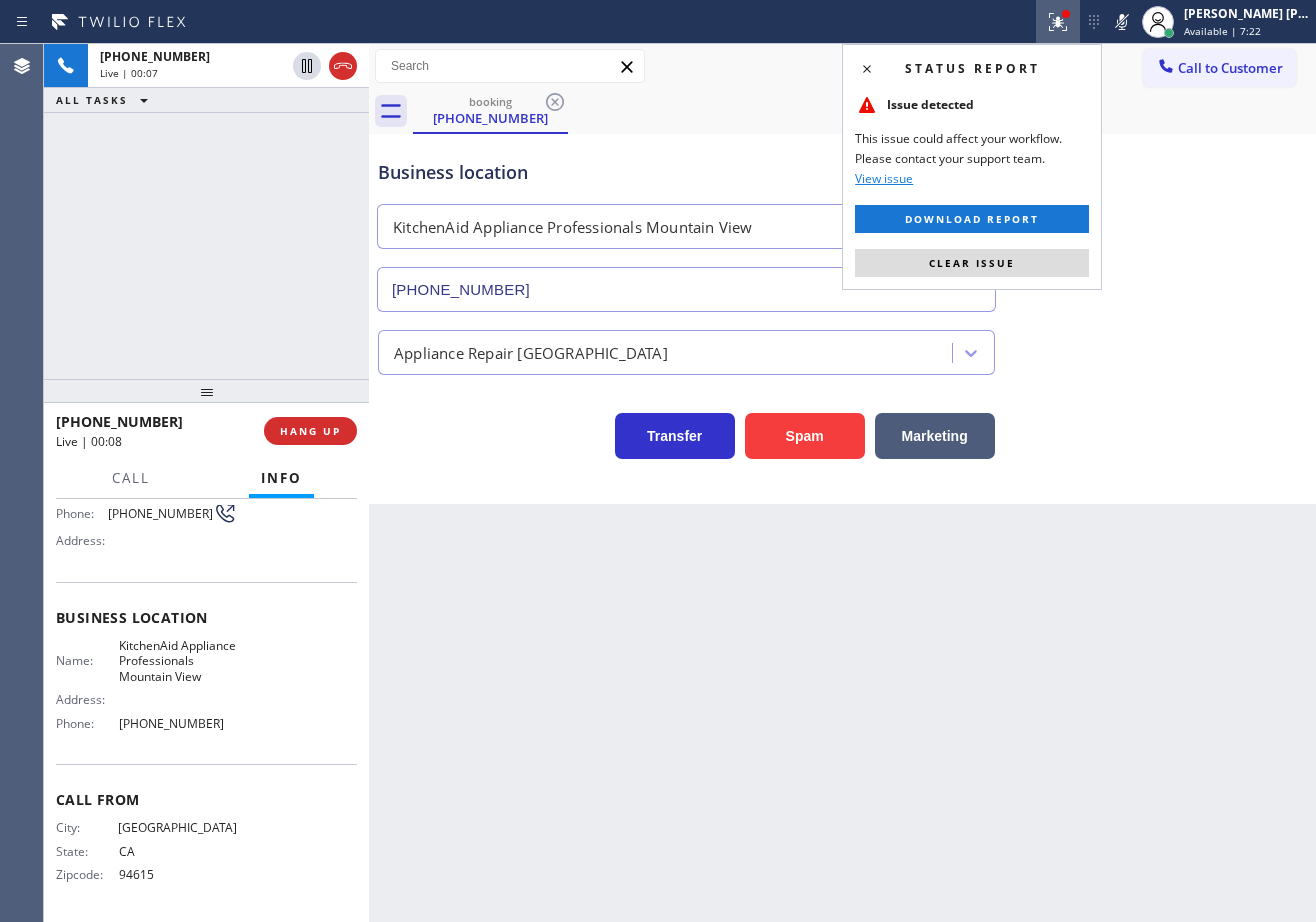click on "Clear issue" at bounding box center [972, 263] 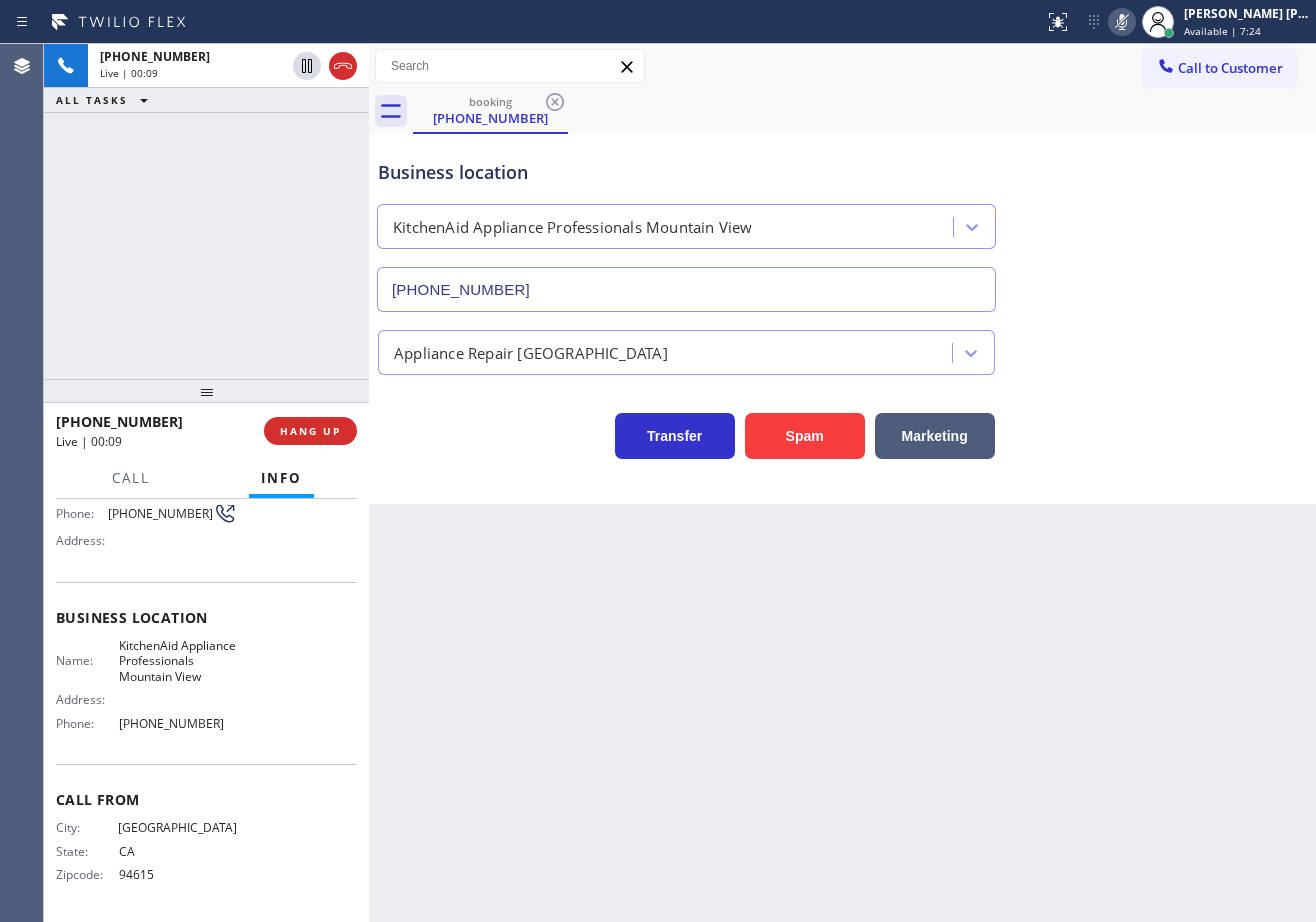 click 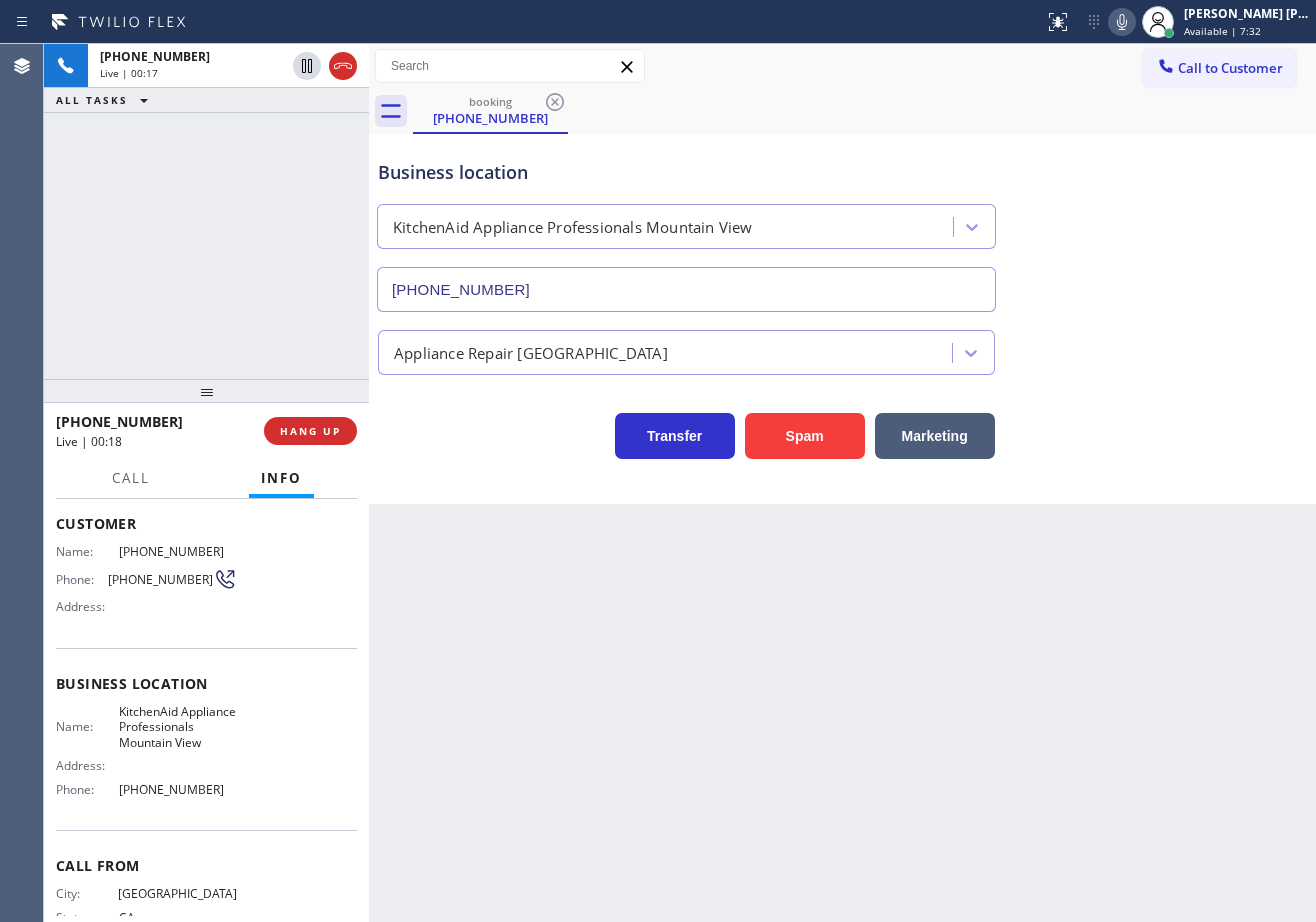 scroll, scrollTop: 0, scrollLeft: 0, axis: both 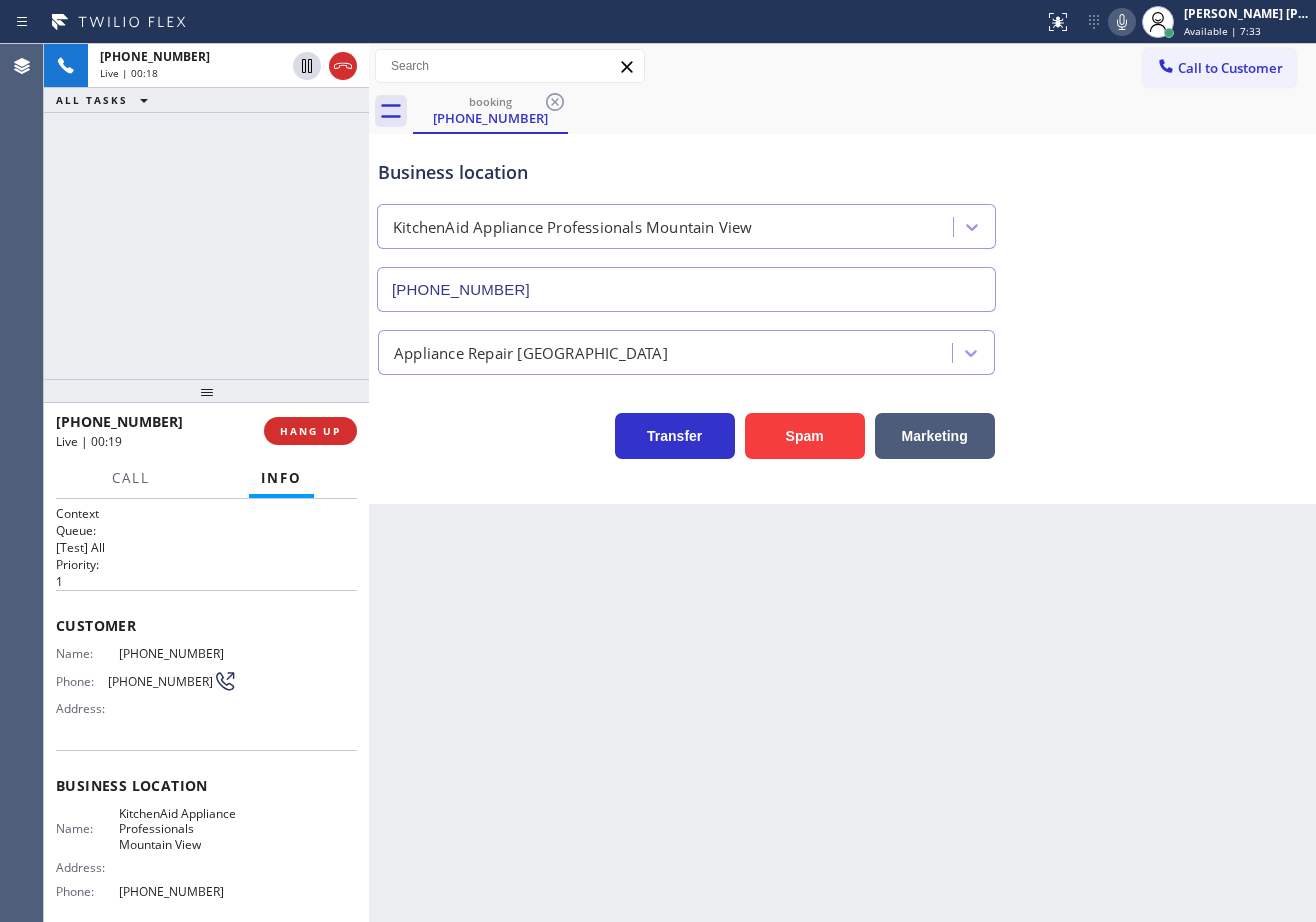 click 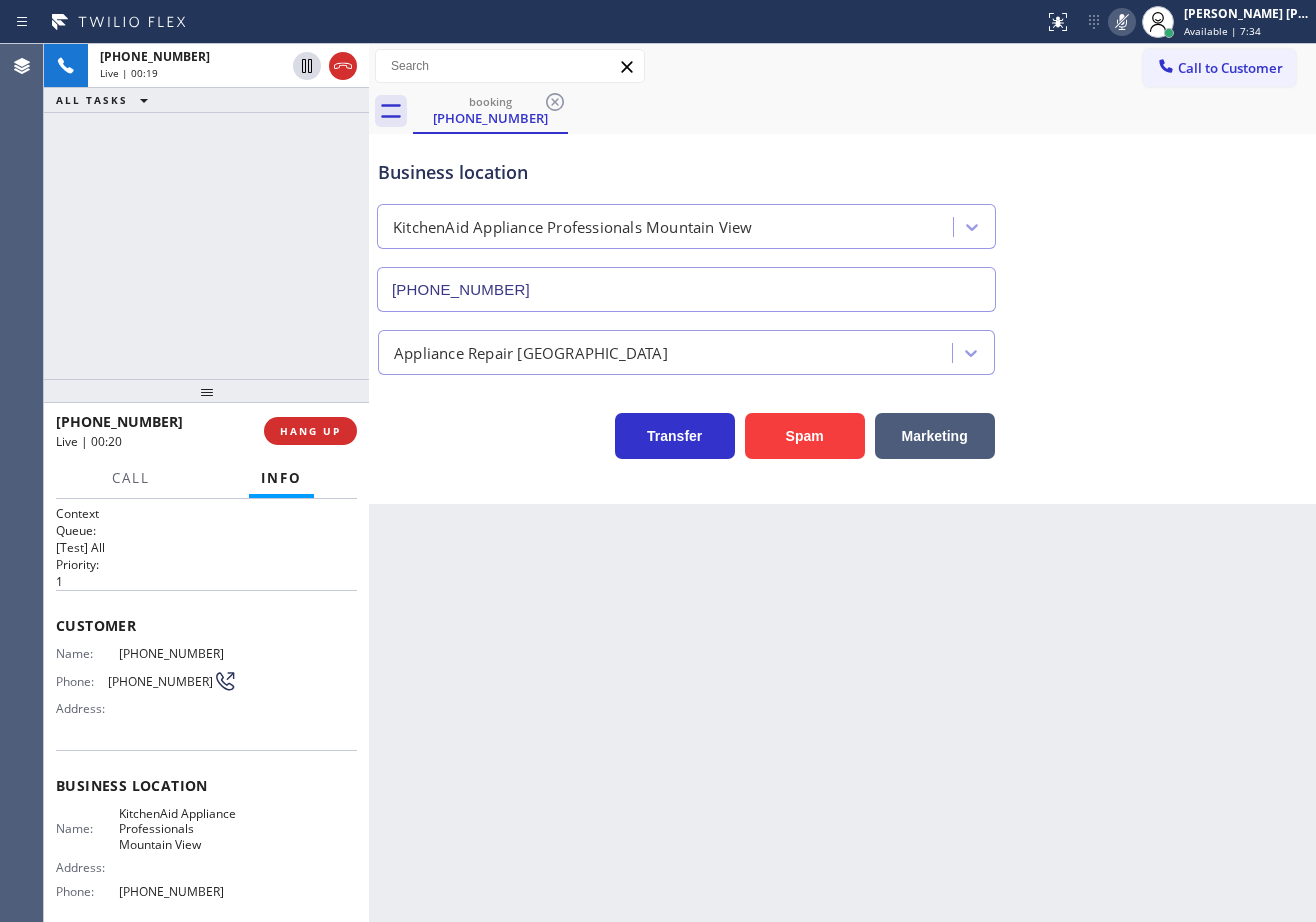 click 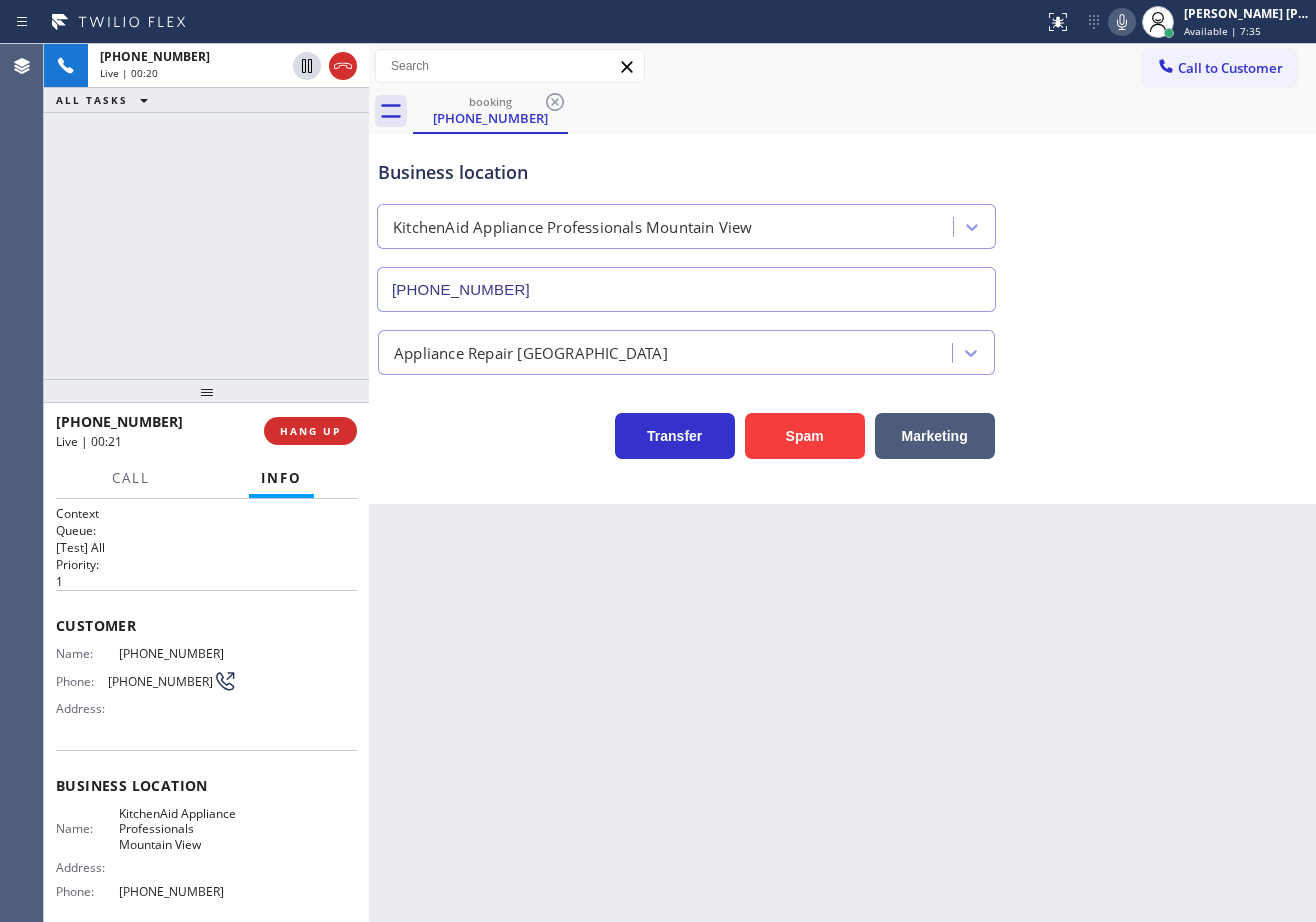 click on "[PHONE_NUMBER] Live | 00:20 ALL TASKS ALL TASKS ACTIVE TASKS TASKS IN WRAP UP" at bounding box center (206, 211) 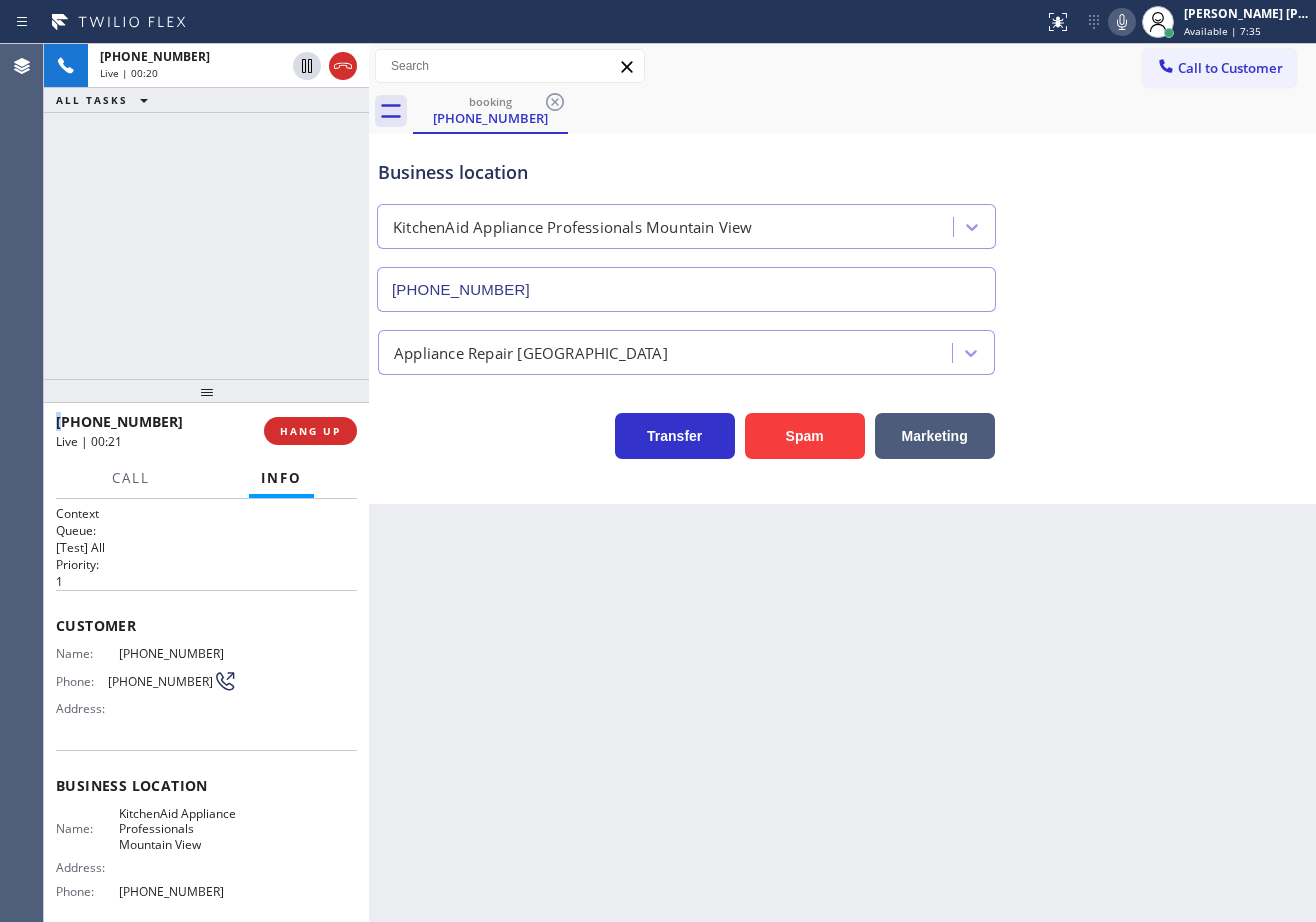 click on "[PHONE_NUMBER] Live | 00:20 ALL TASKS ALL TASKS ACTIVE TASKS TASKS IN WRAP UP" at bounding box center (206, 211) 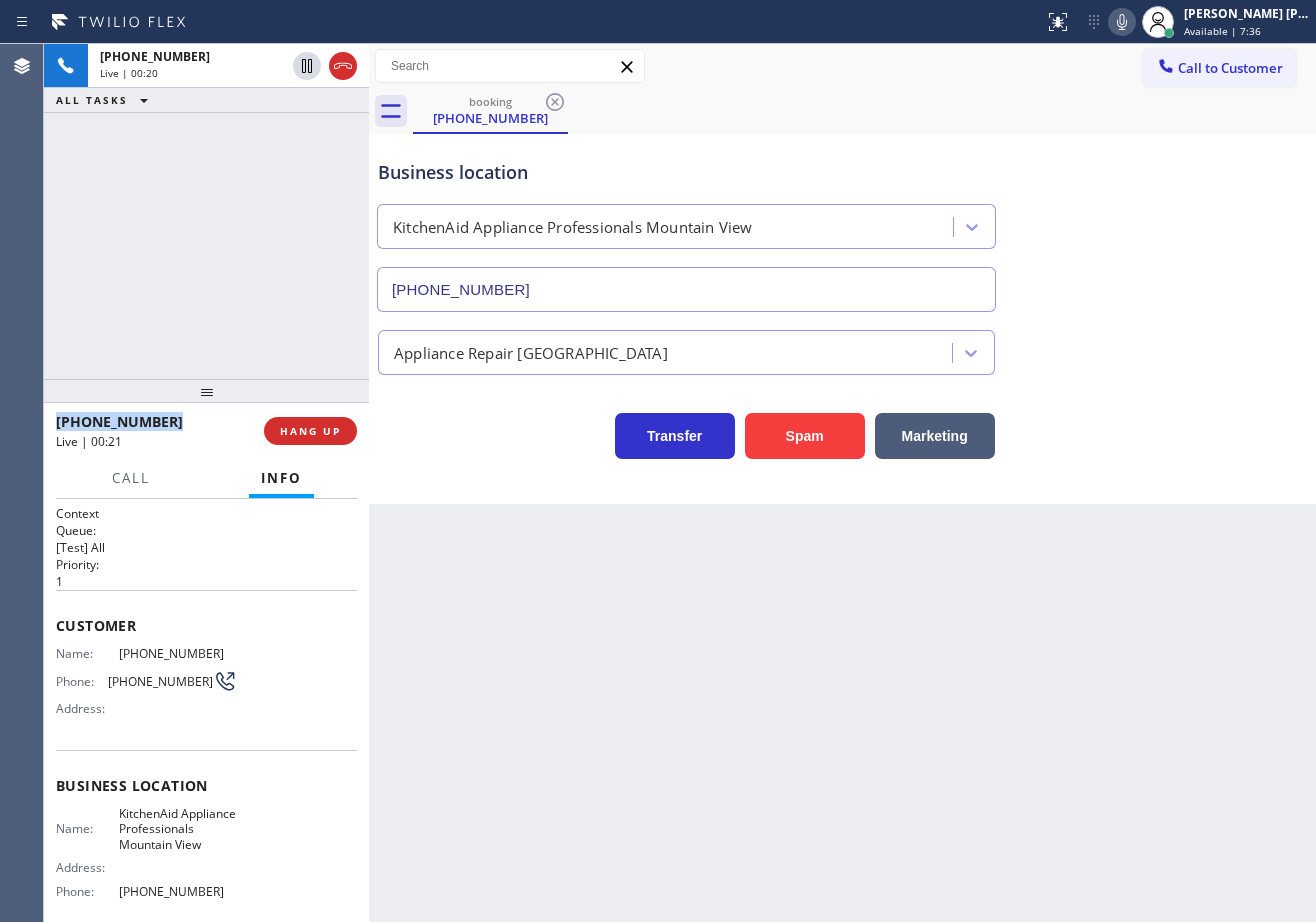 click on "[PHONE_NUMBER] Live | 00:20 ALL TASKS ALL TASKS ACTIVE TASKS TASKS IN WRAP UP" at bounding box center (206, 211) 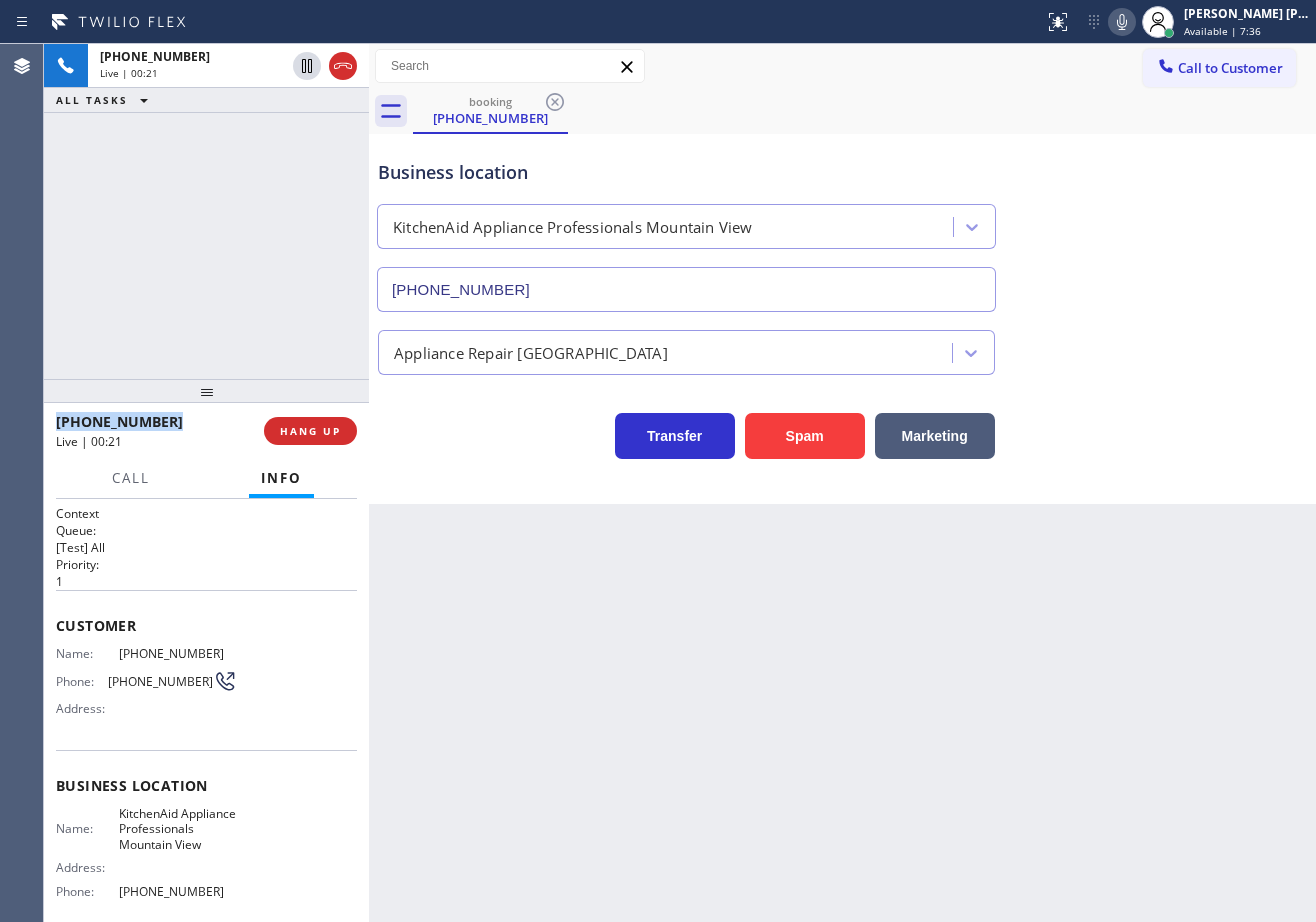 click on "[PHONE_NUMBER] Live | 00:21 ALL TASKS ALL TASKS ACTIVE TASKS TASKS IN WRAP UP" at bounding box center (206, 211) 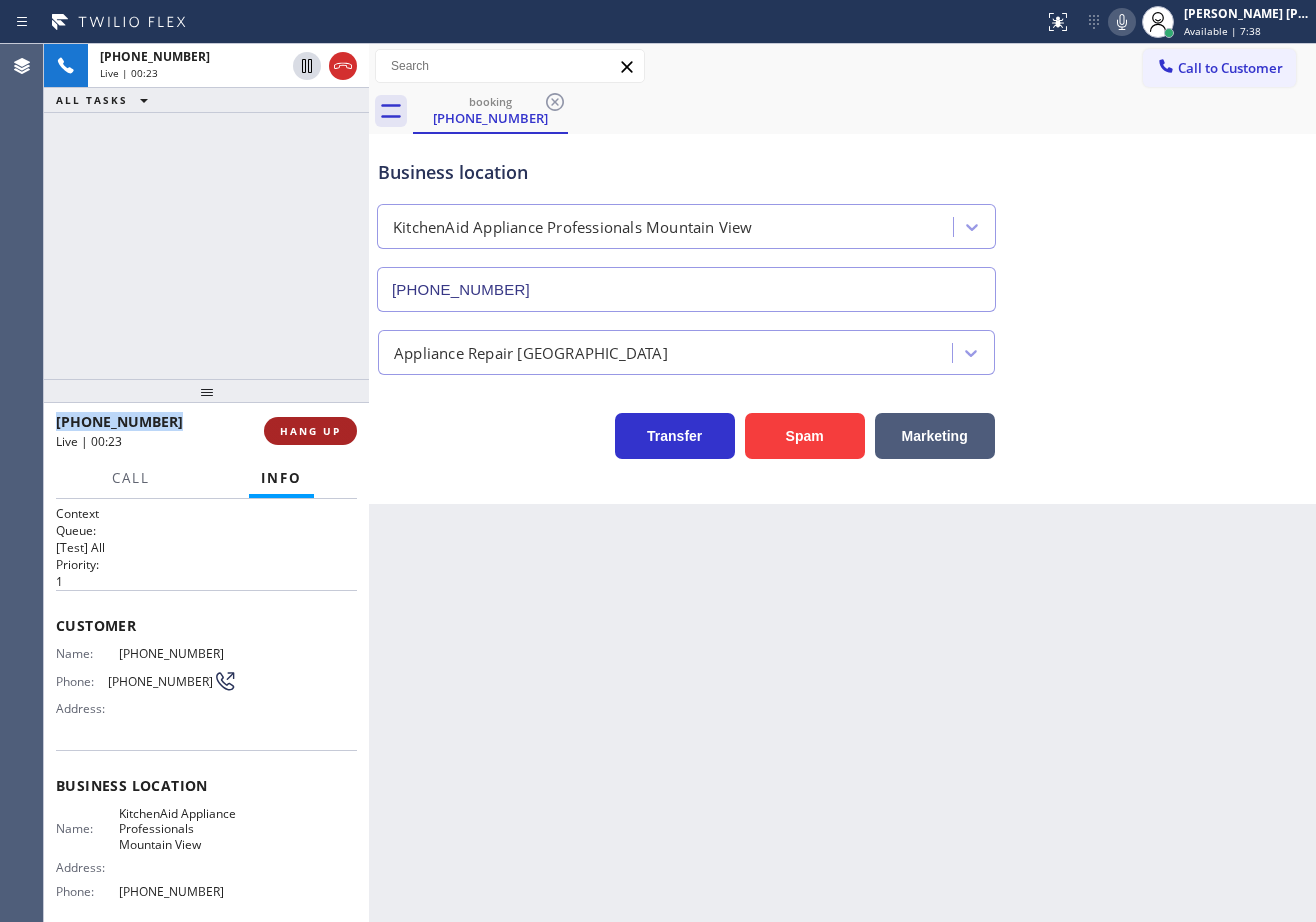 click on "HANG UP" at bounding box center (310, 431) 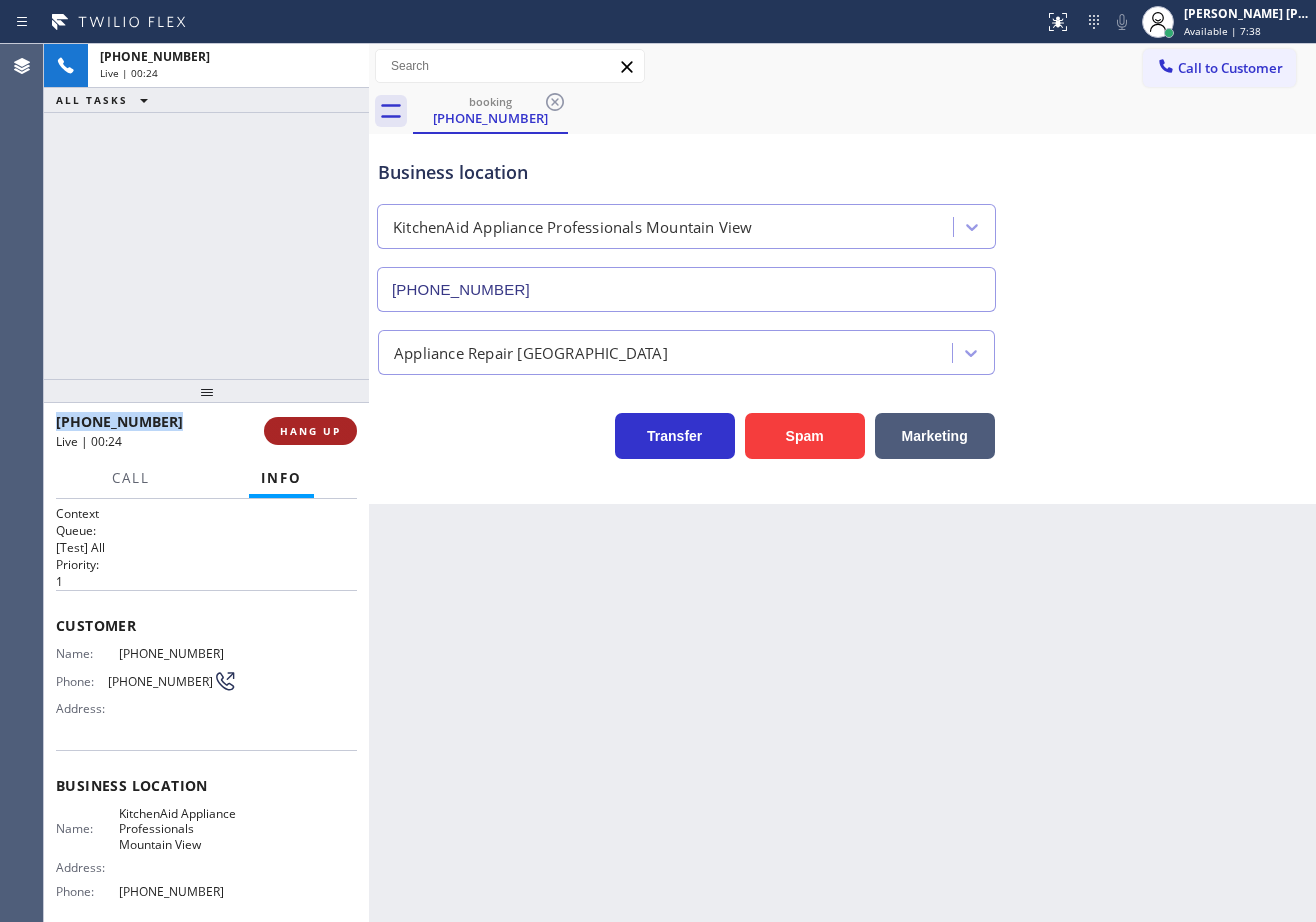 click on "HANG UP" at bounding box center (310, 431) 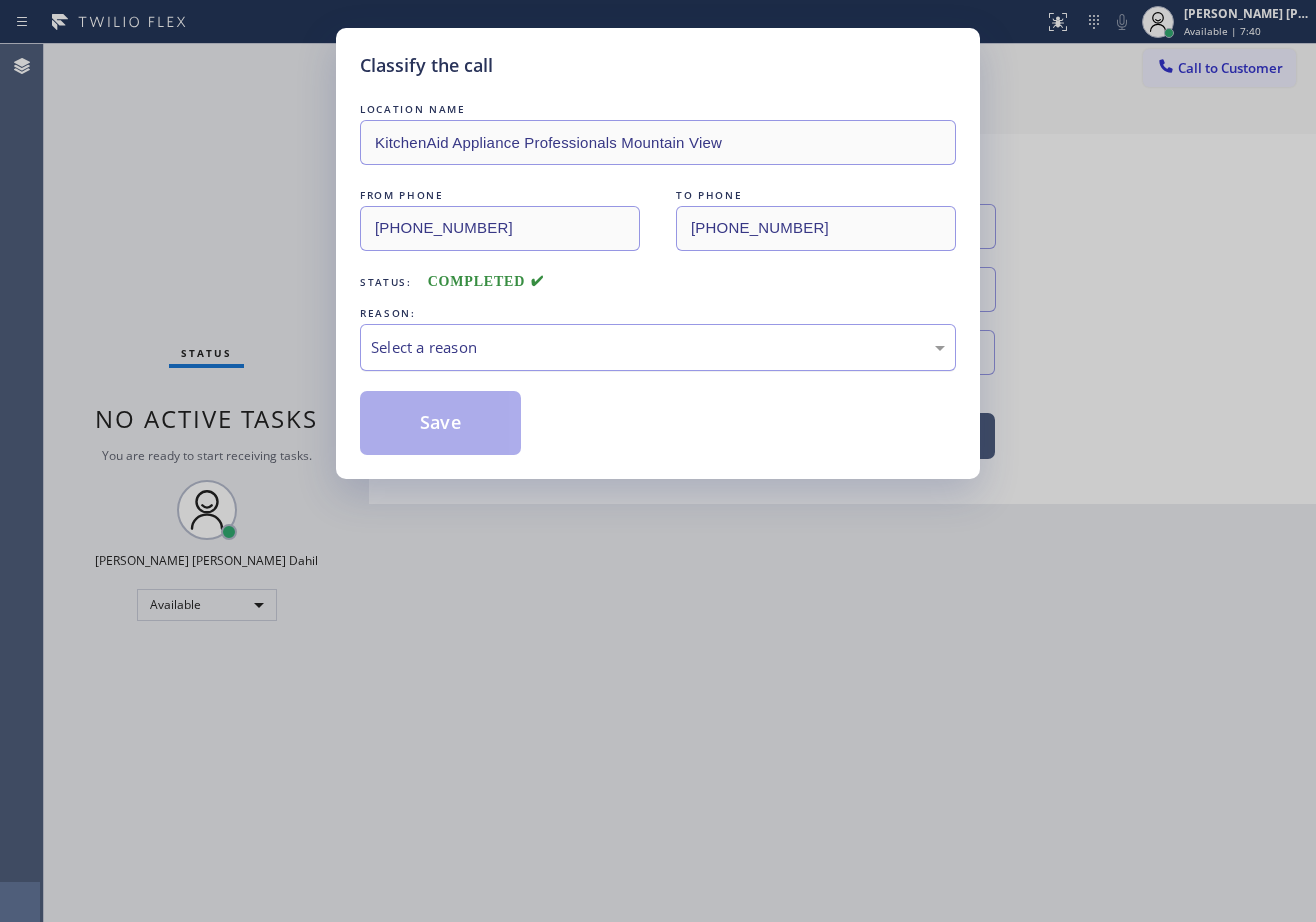 click on "Select a reason" at bounding box center [658, 347] 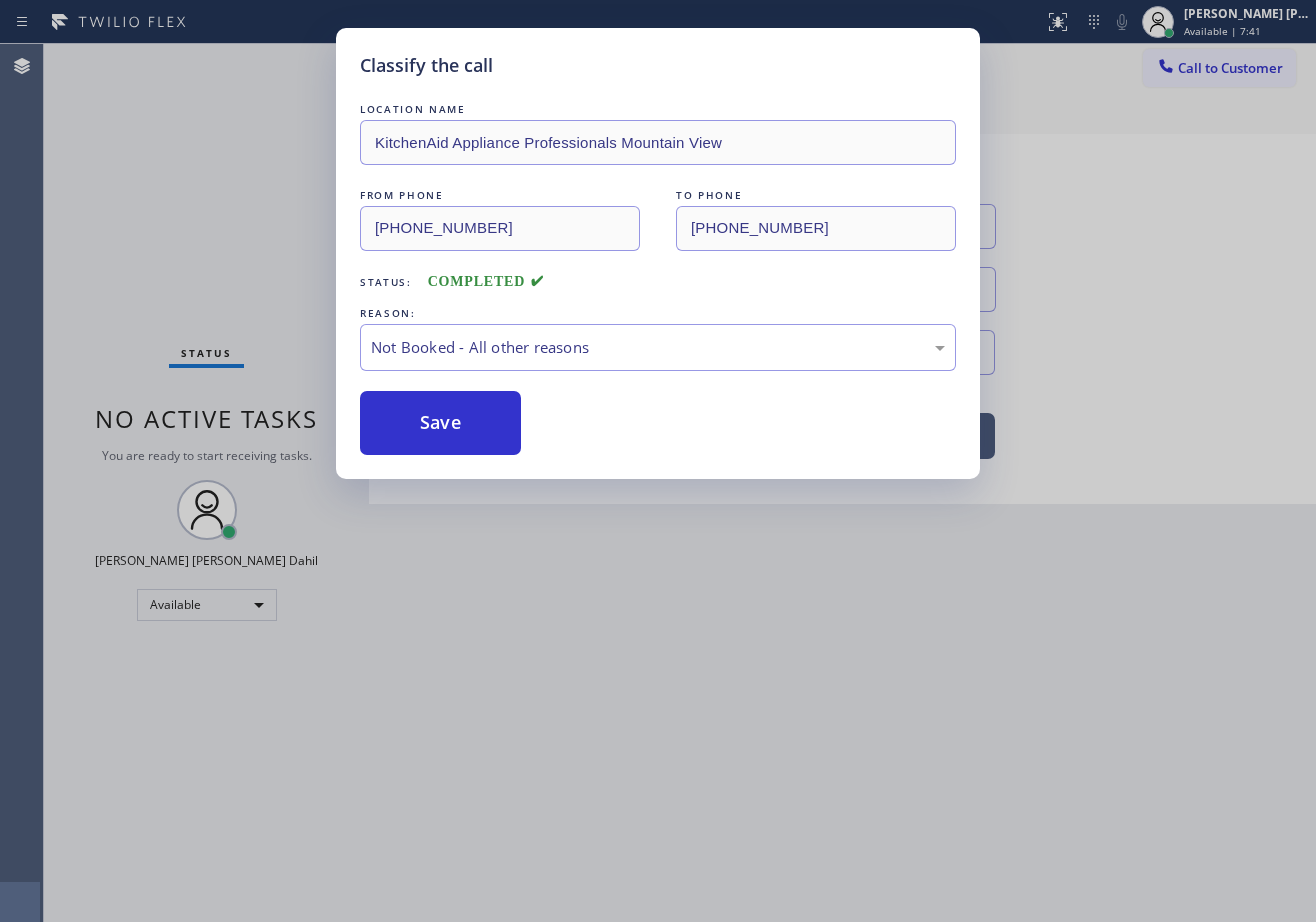 click on "Save" at bounding box center (440, 423) 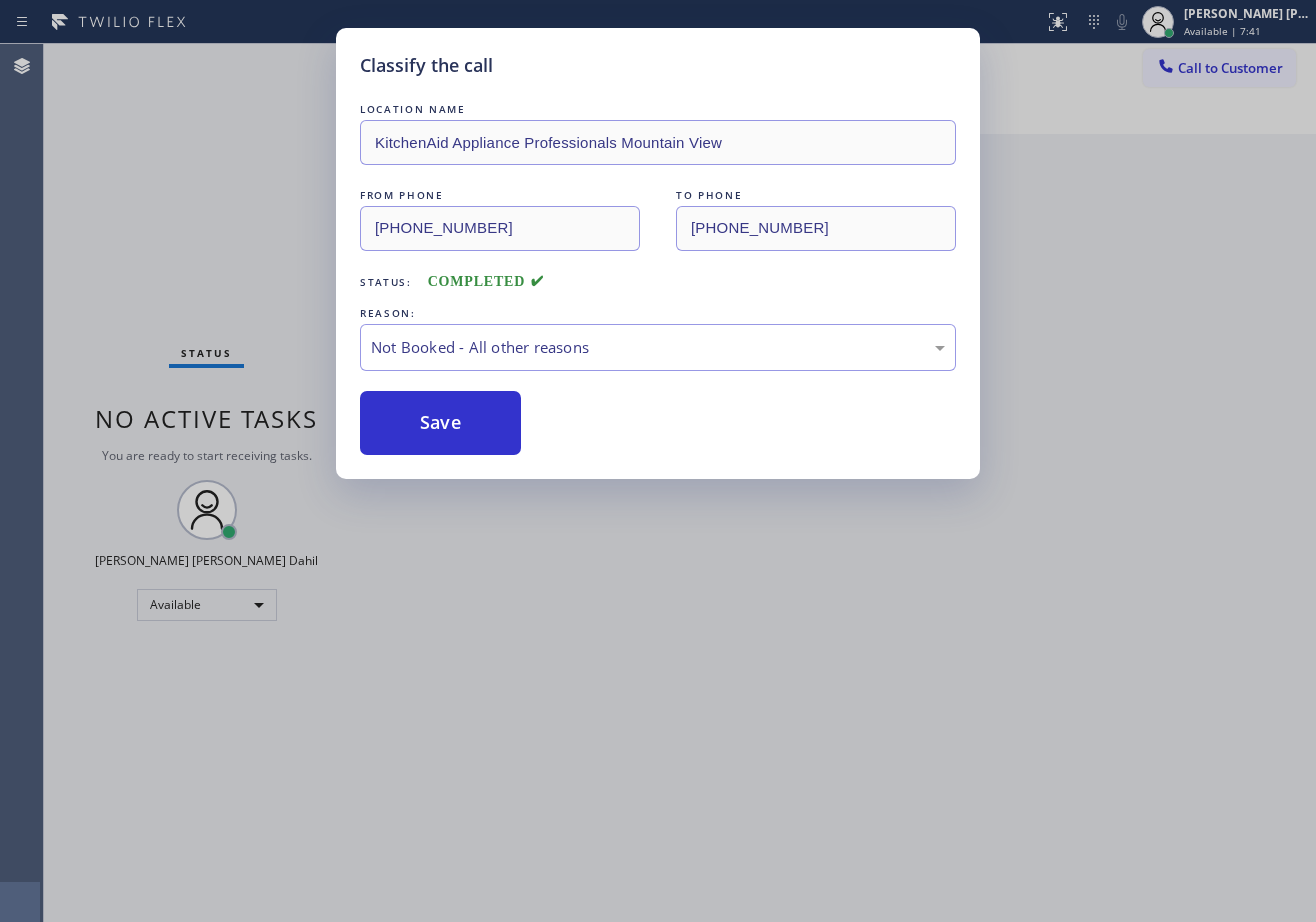 click on "Save" at bounding box center [440, 423] 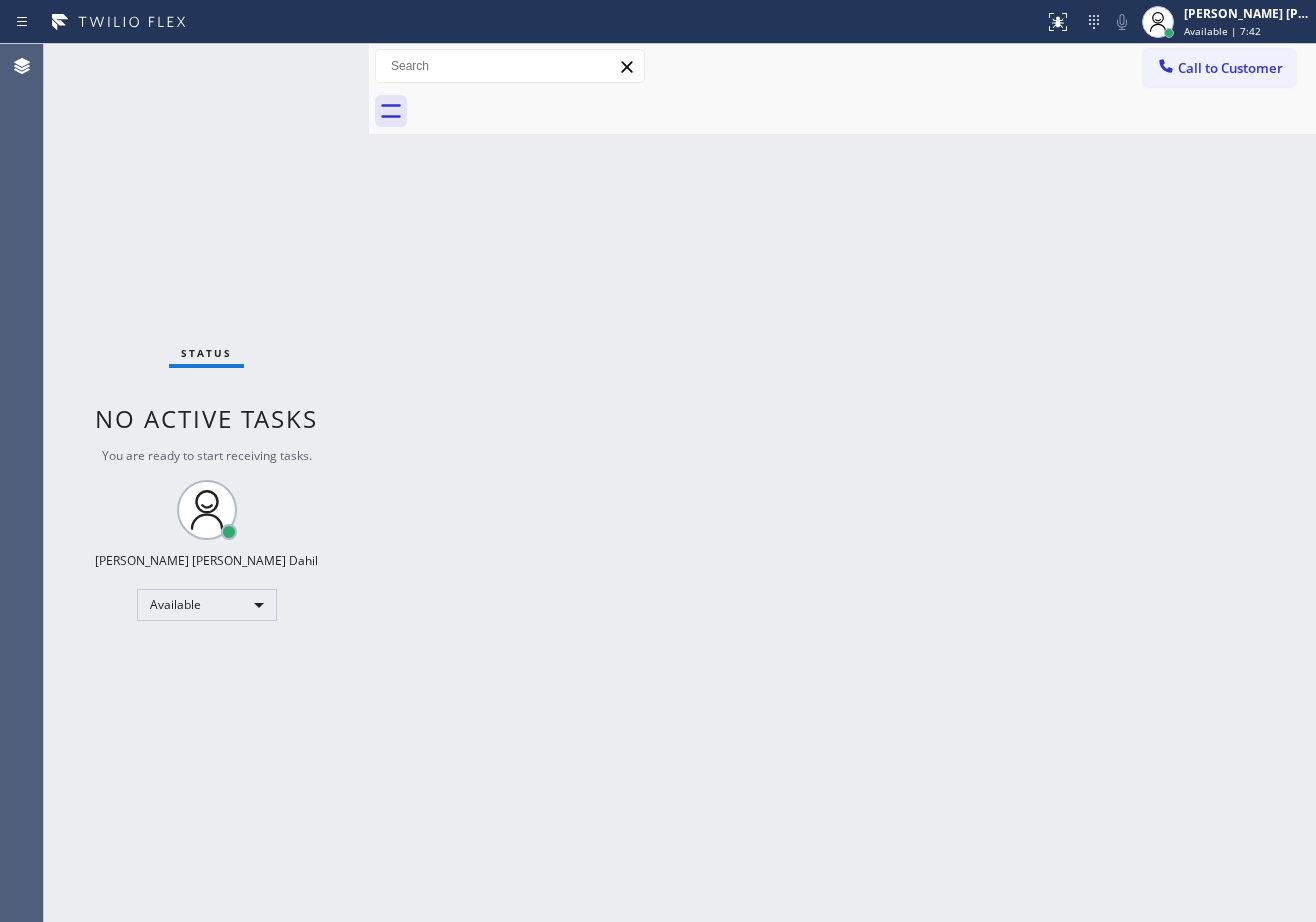 click on "Status   No active tasks     You are ready to start receiving tasks.   [PERSON_NAME] [PERSON_NAME] Dahil Available" at bounding box center (206, 483) 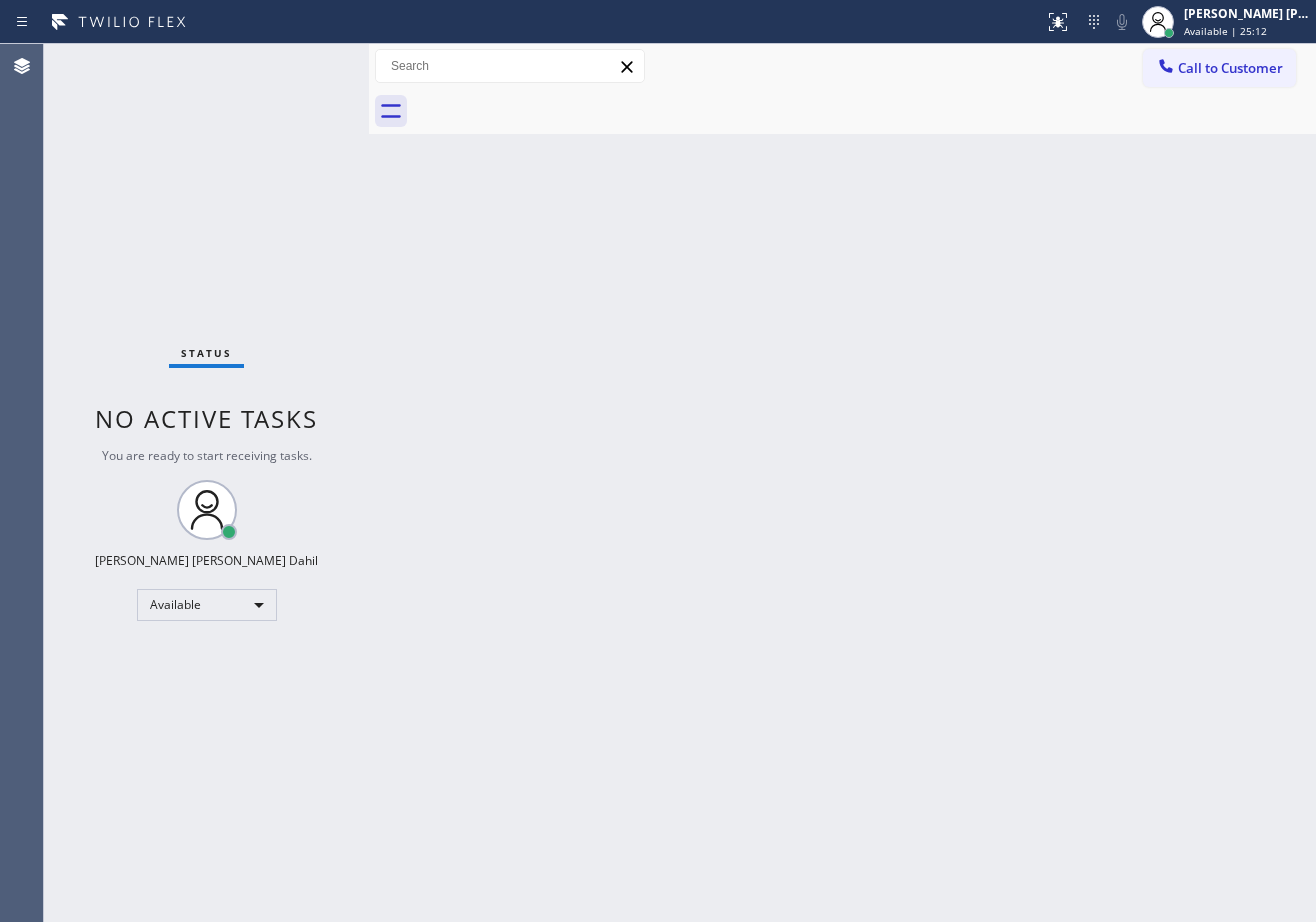 drag, startPoint x: 1218, startPoint y: 14, endPoint x: 1218, endPoint y: 82, distance: 68 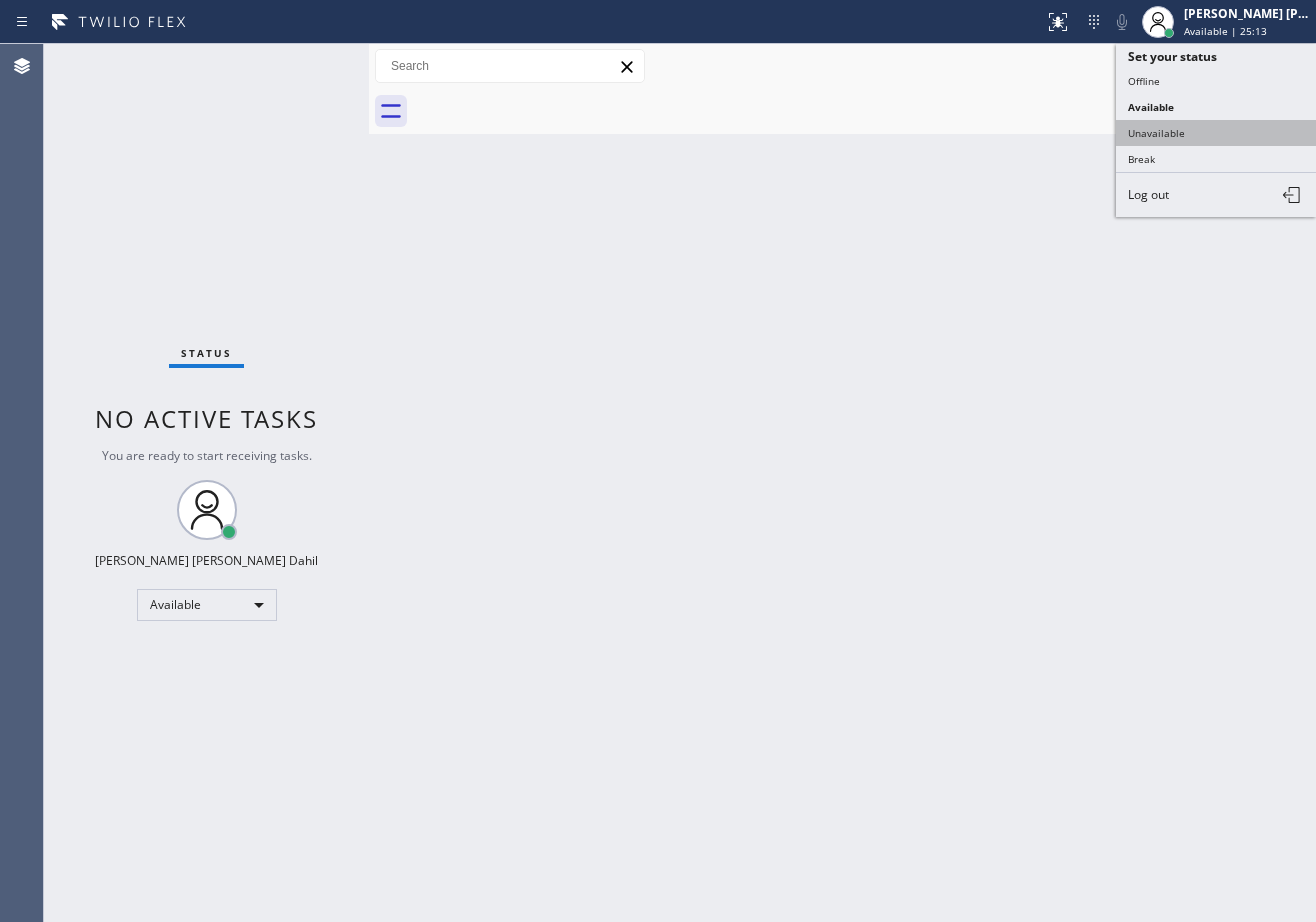 click on "Unavailable" at bounding box center (1216, 133) 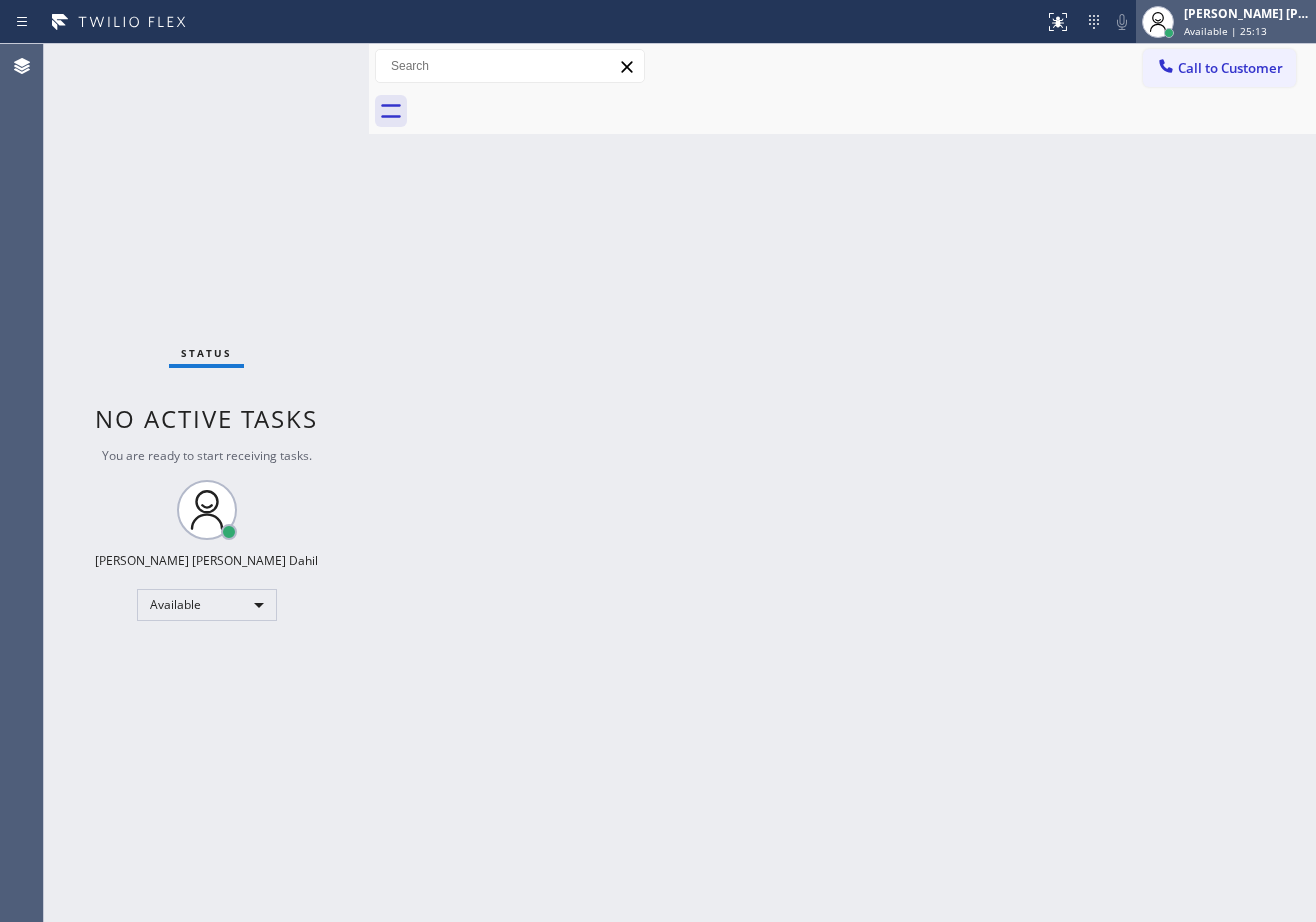 click on "[PERSON_NAME] [PERSON_NAME] Dahil" at bounding box center (1247, 13) 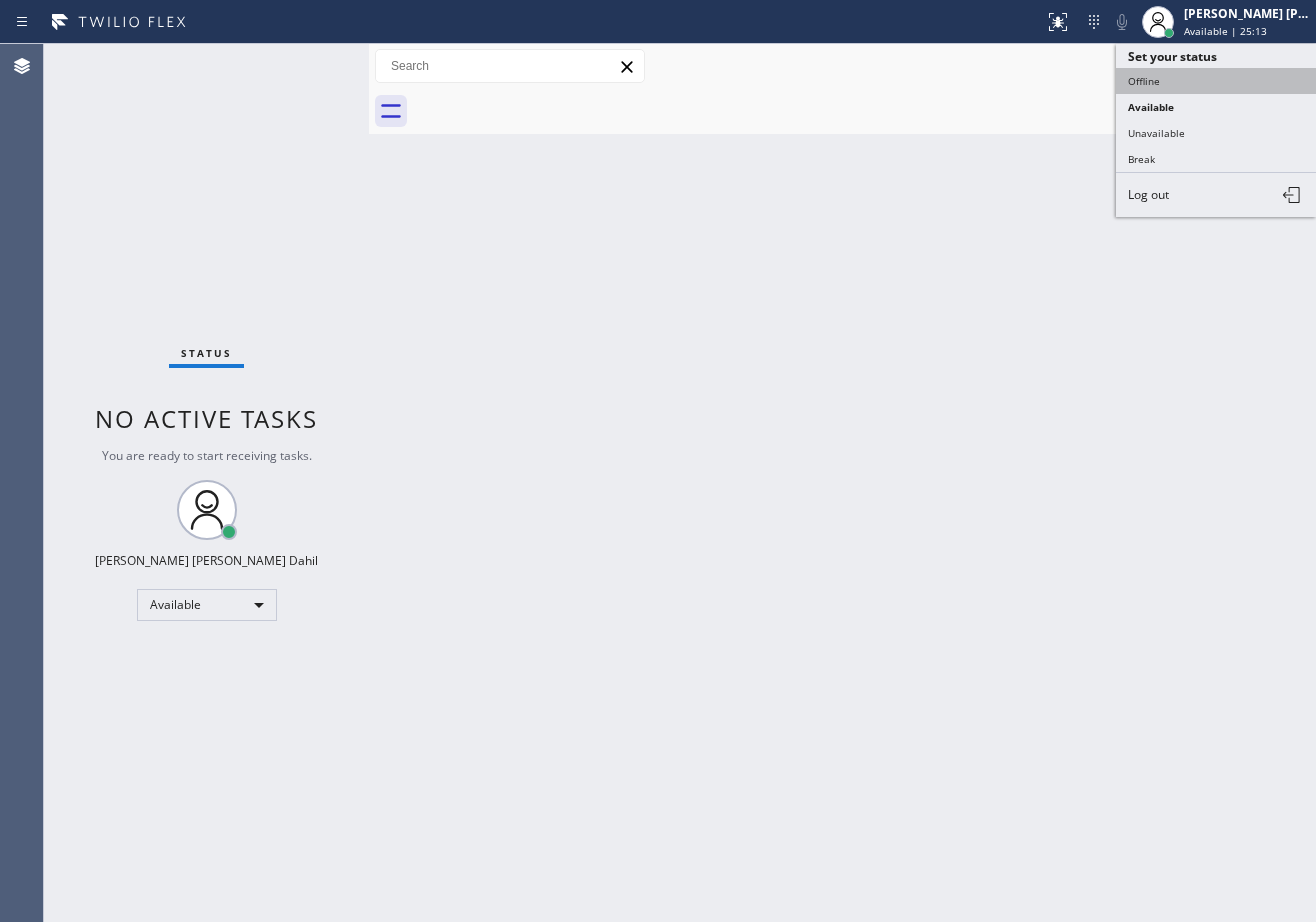 click on "Offline" at bounding box center (1216, 81) 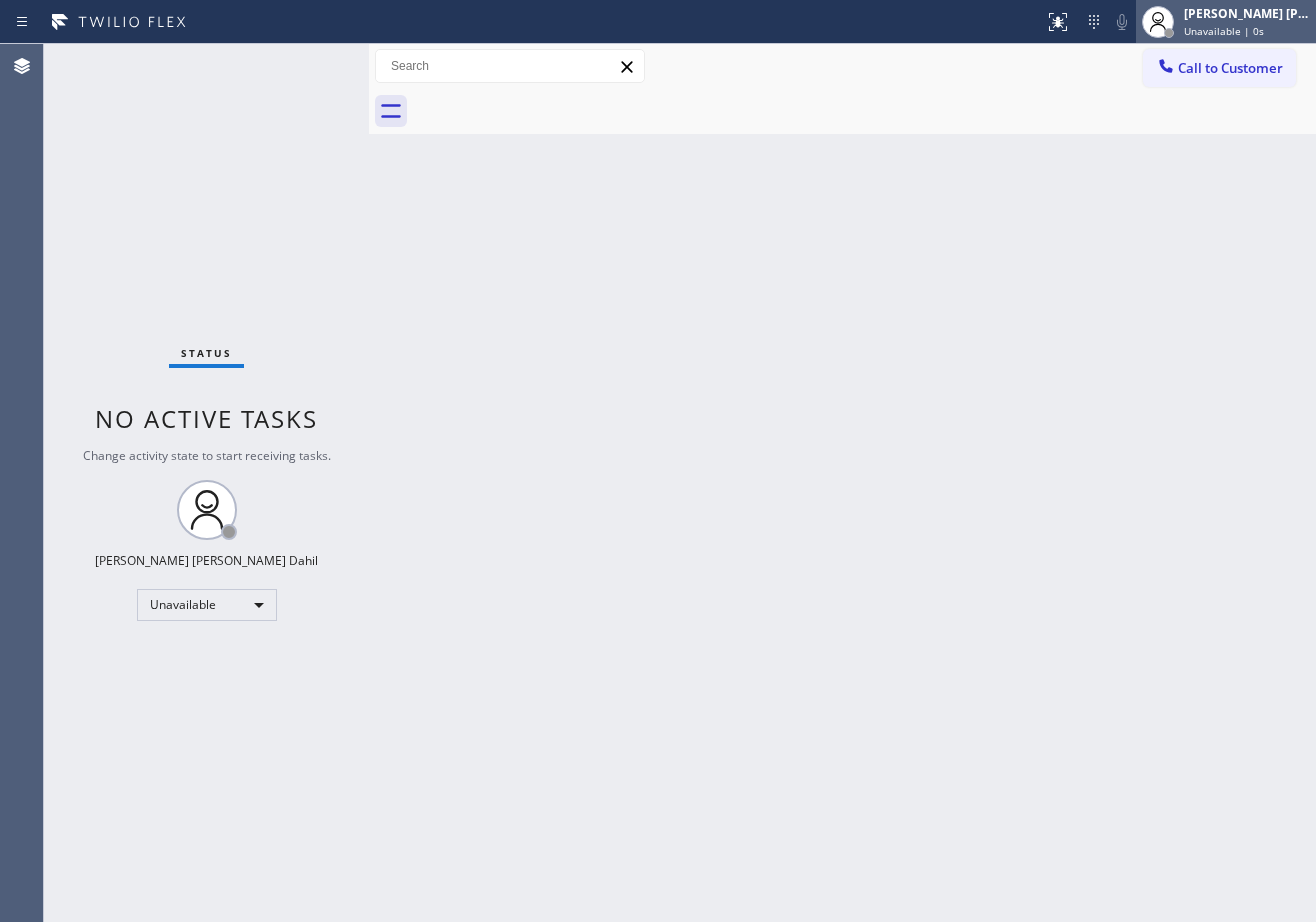 click on "[PERSON_NAME] [PERSON_NAME] Dahil Unavailable | 0s" at bounding box center [1248, 21] 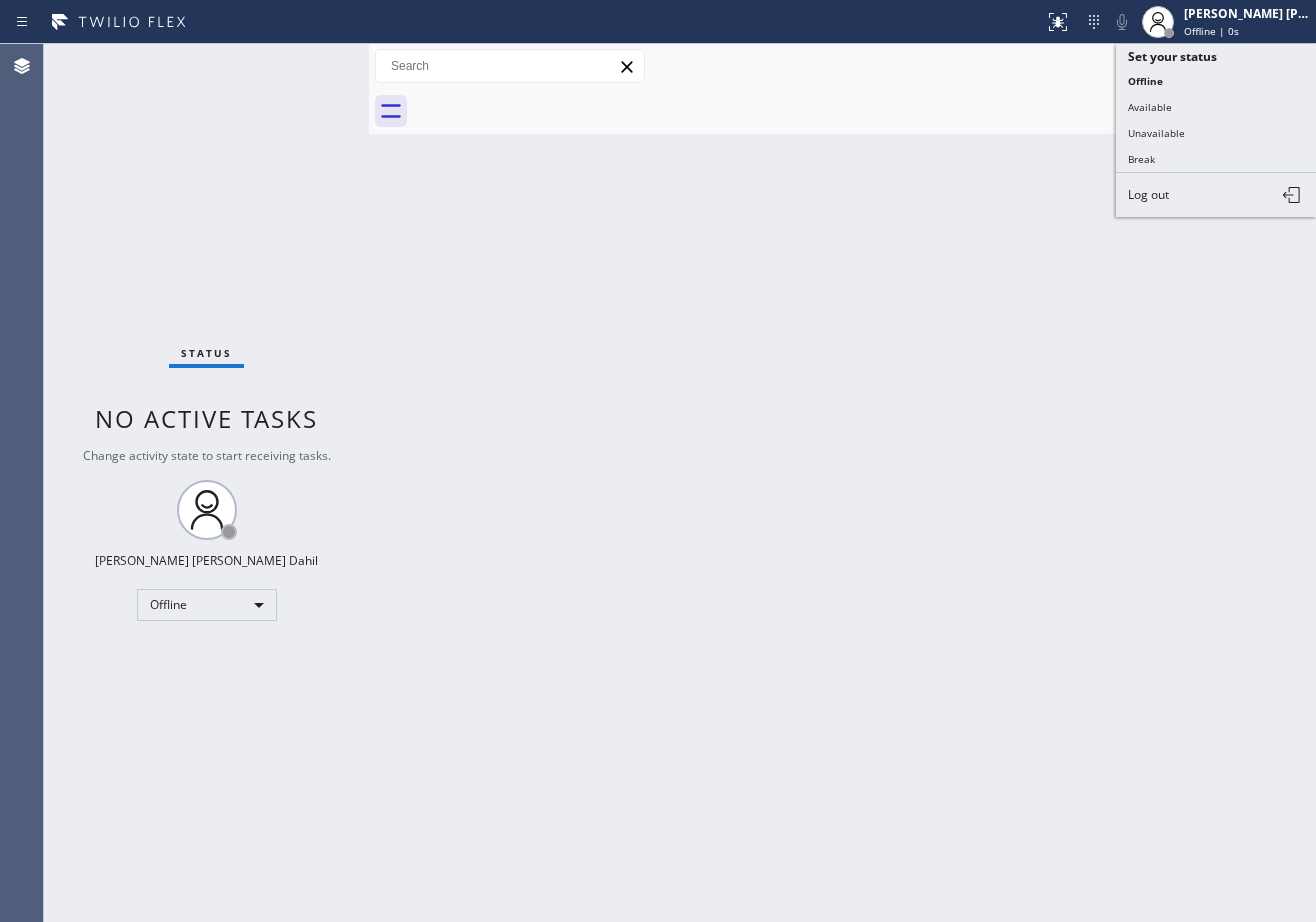 drag, startPoint x: 1197, startPoint y: 197, endPoint x: 1183, endPoint y: 204, distance: 15.652476 